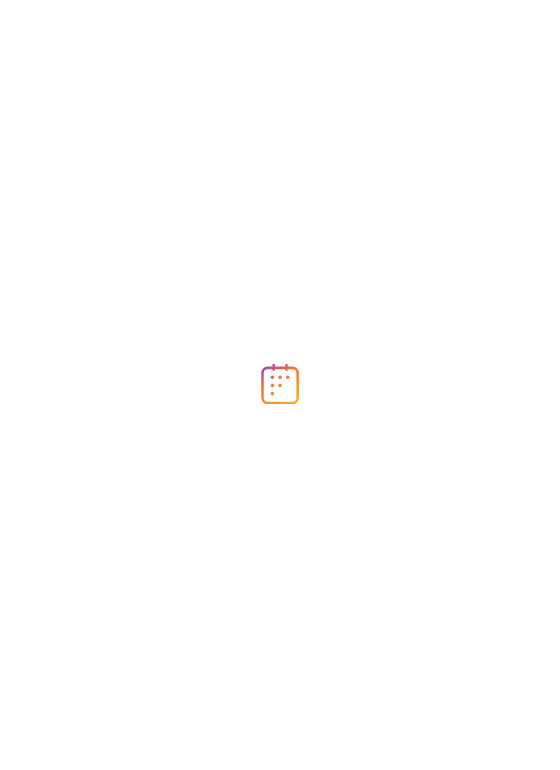 scroll, scrollTop: 0, scrollLeft: 0, axis: both 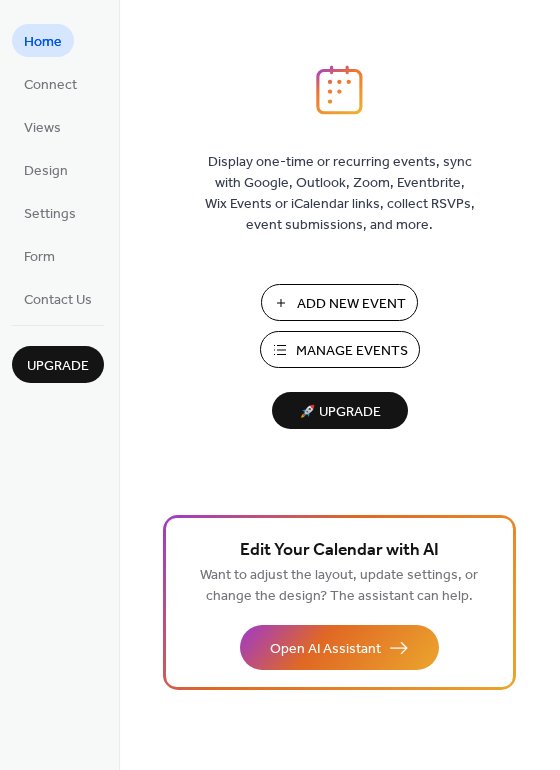 click on "Manage Events" at bounding box center (352, 351) 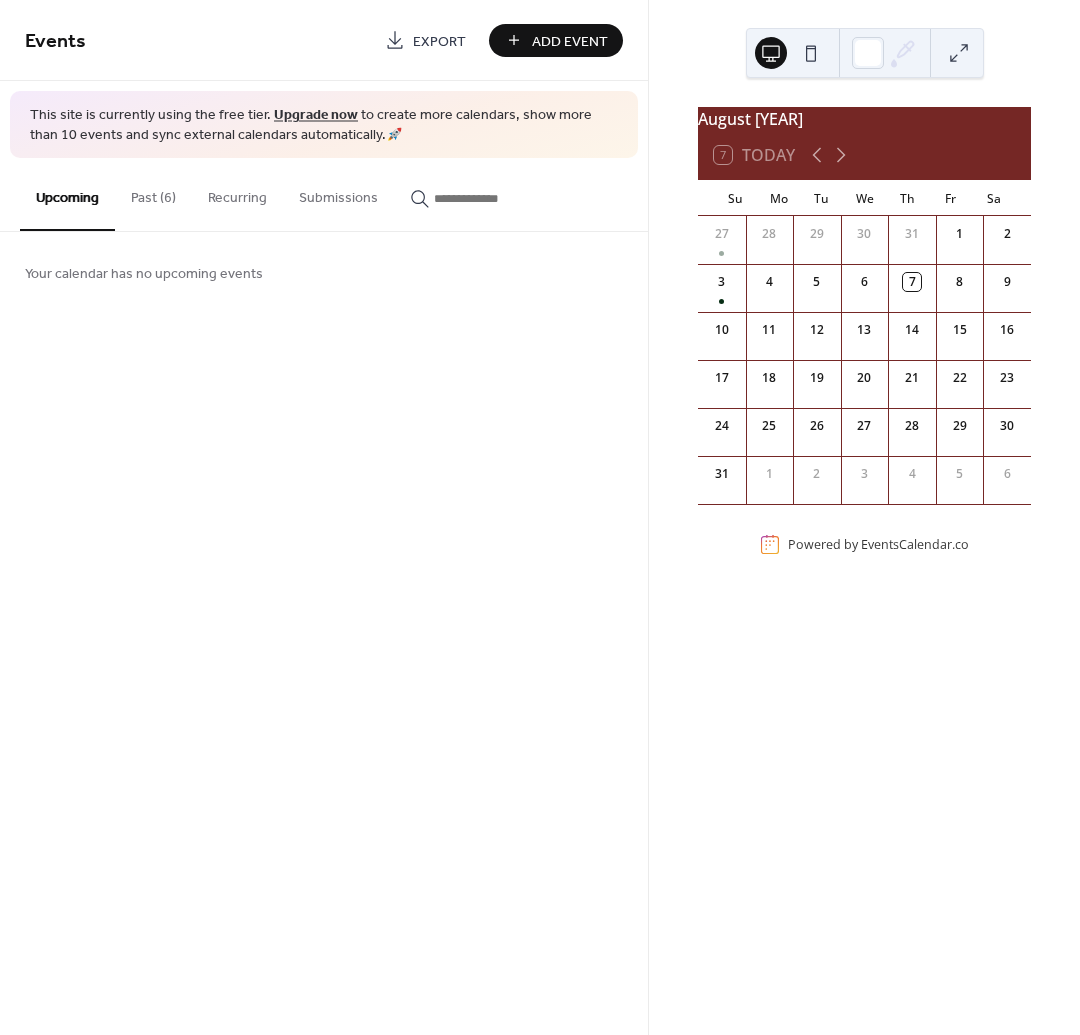 scroll, scrollTop: 0, scrollLeft: 0, axis: both 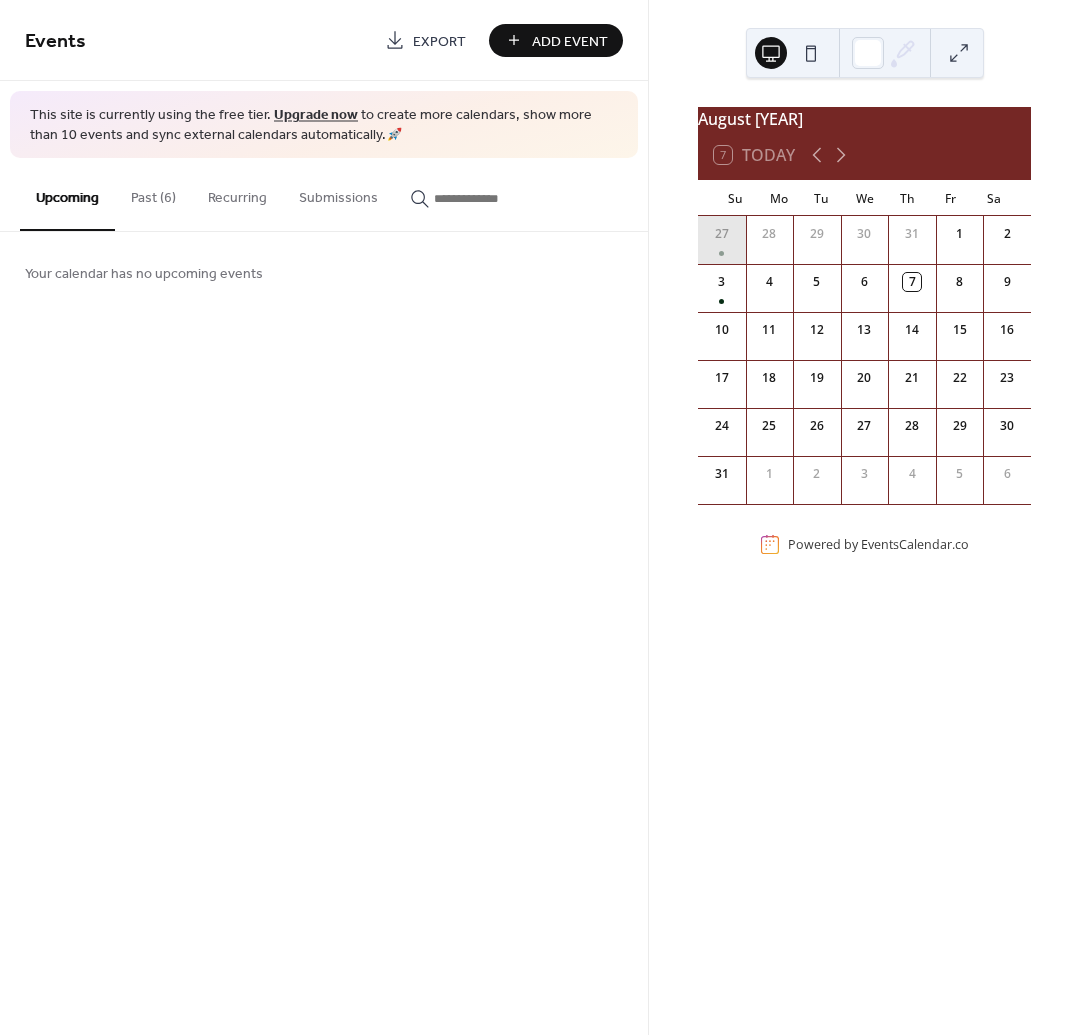 click on "27" at bounding box center (722, 234) 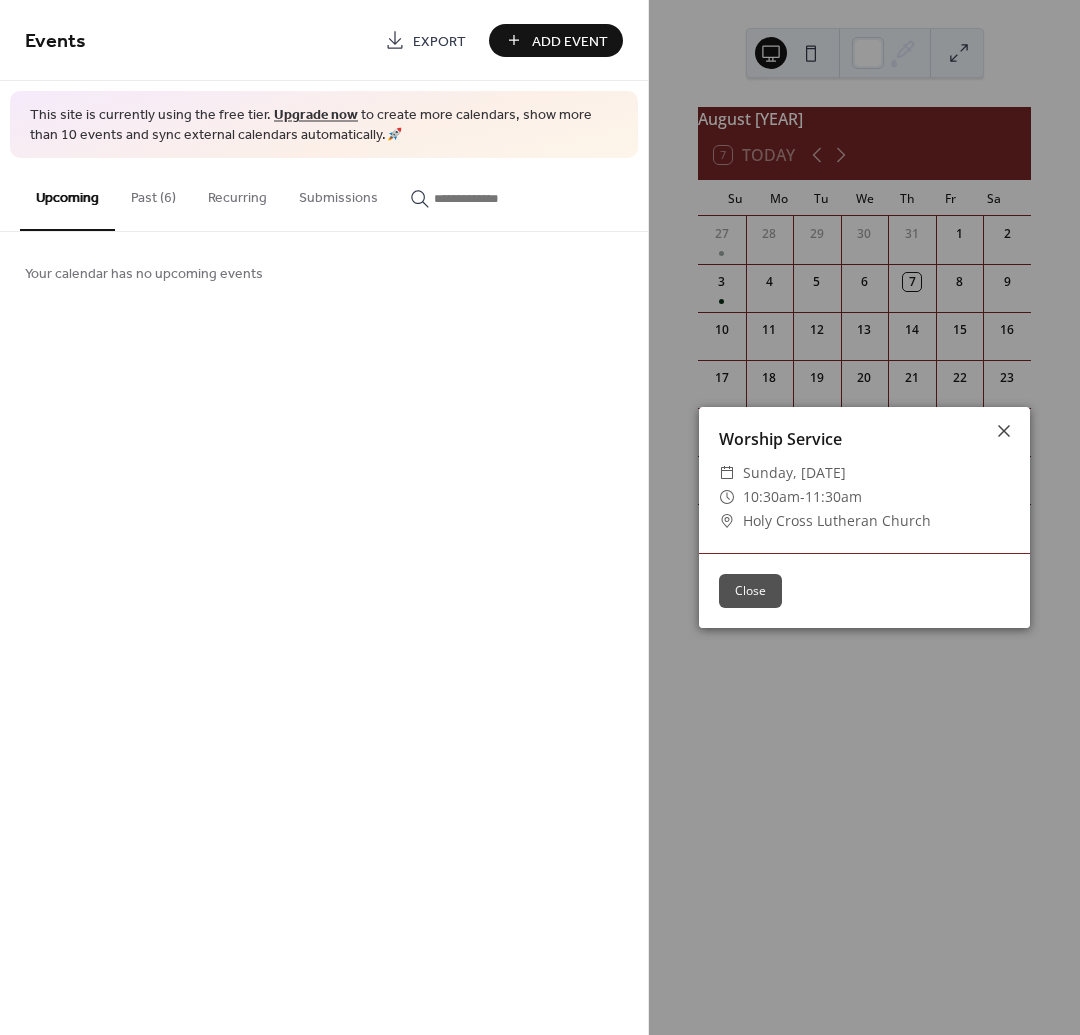 click on "Close" at bounding box center (750, 591) 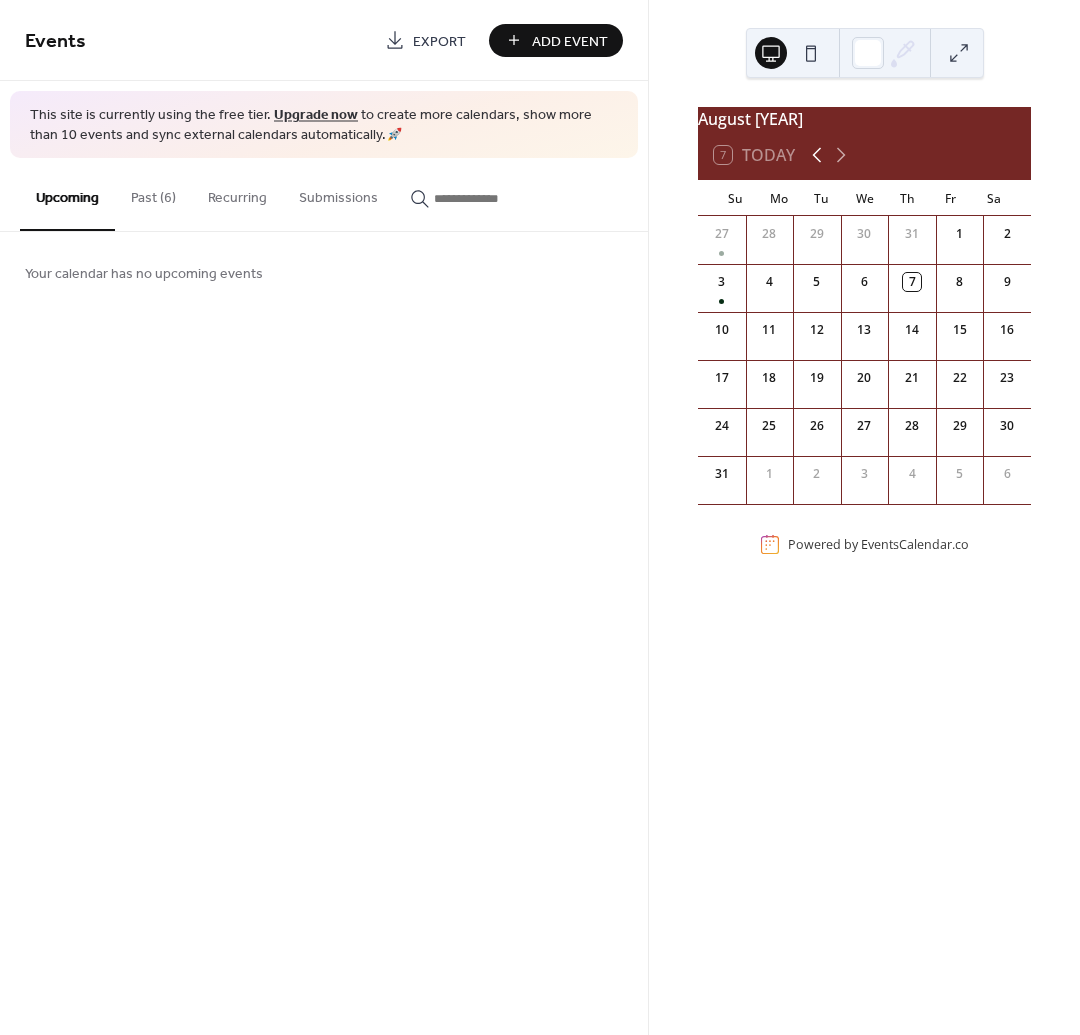 click 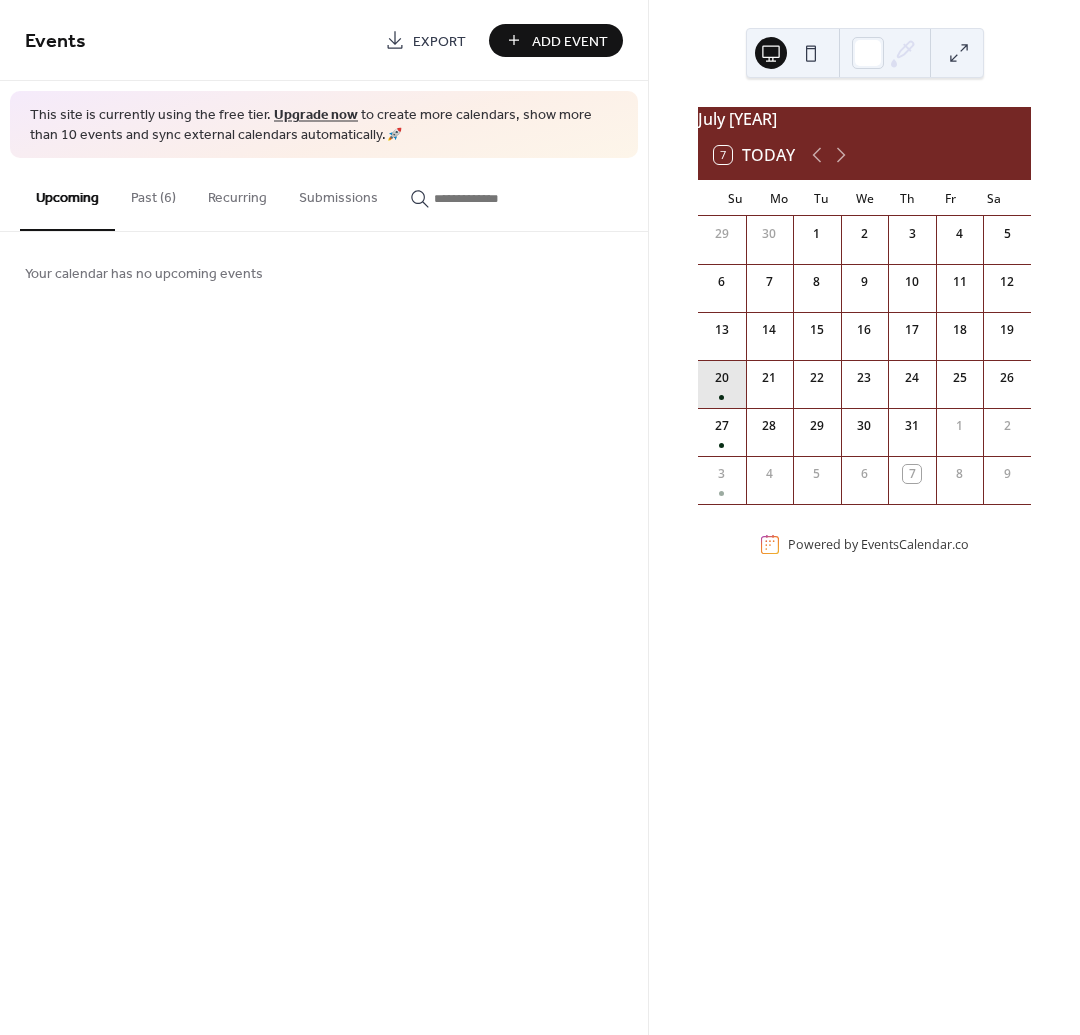click on "20" at bounding box center [722, 384] 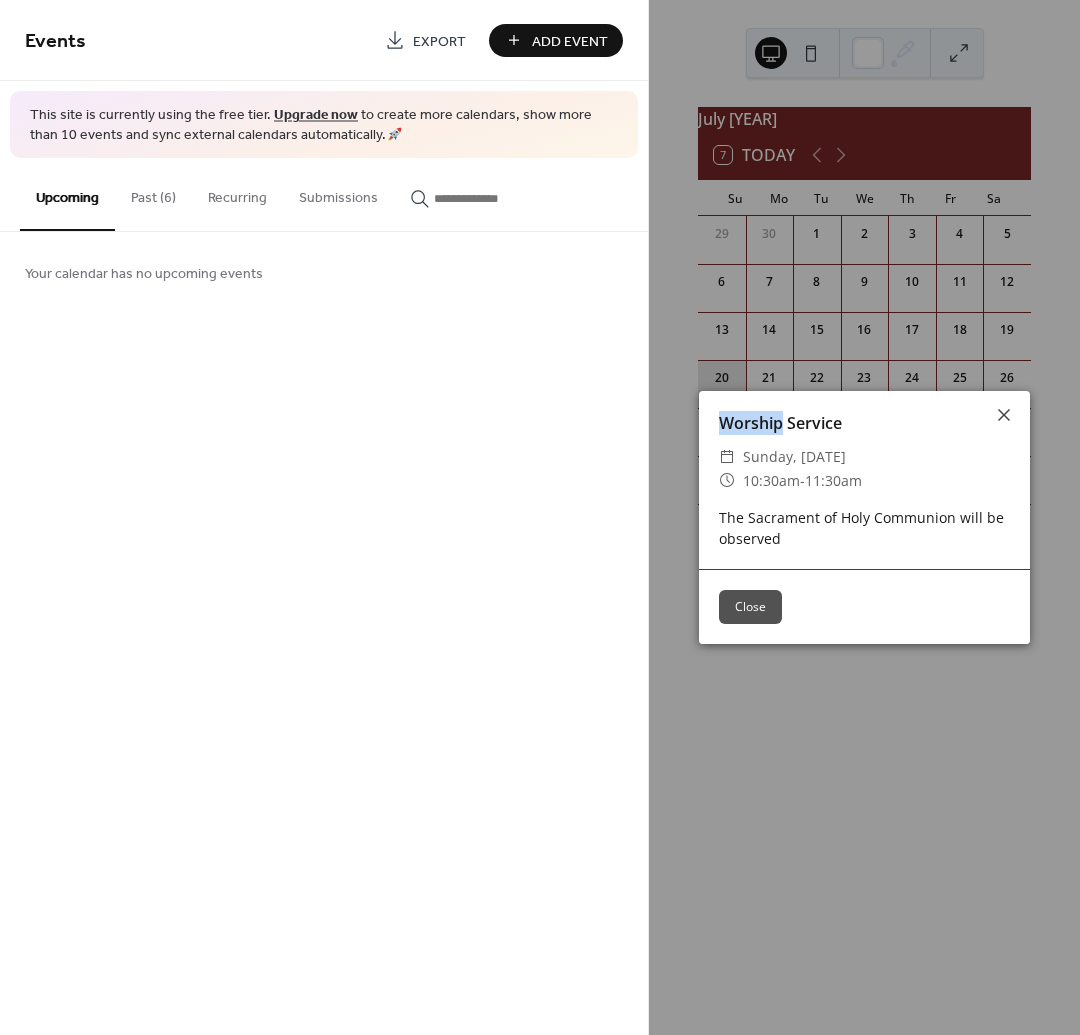 click on "Worship Service ​ Sunday, July 20, 2025 ​ 10:30am - 11:30am The Sacrament of Holy Communion will be observed" at bounding box center (864, 480) 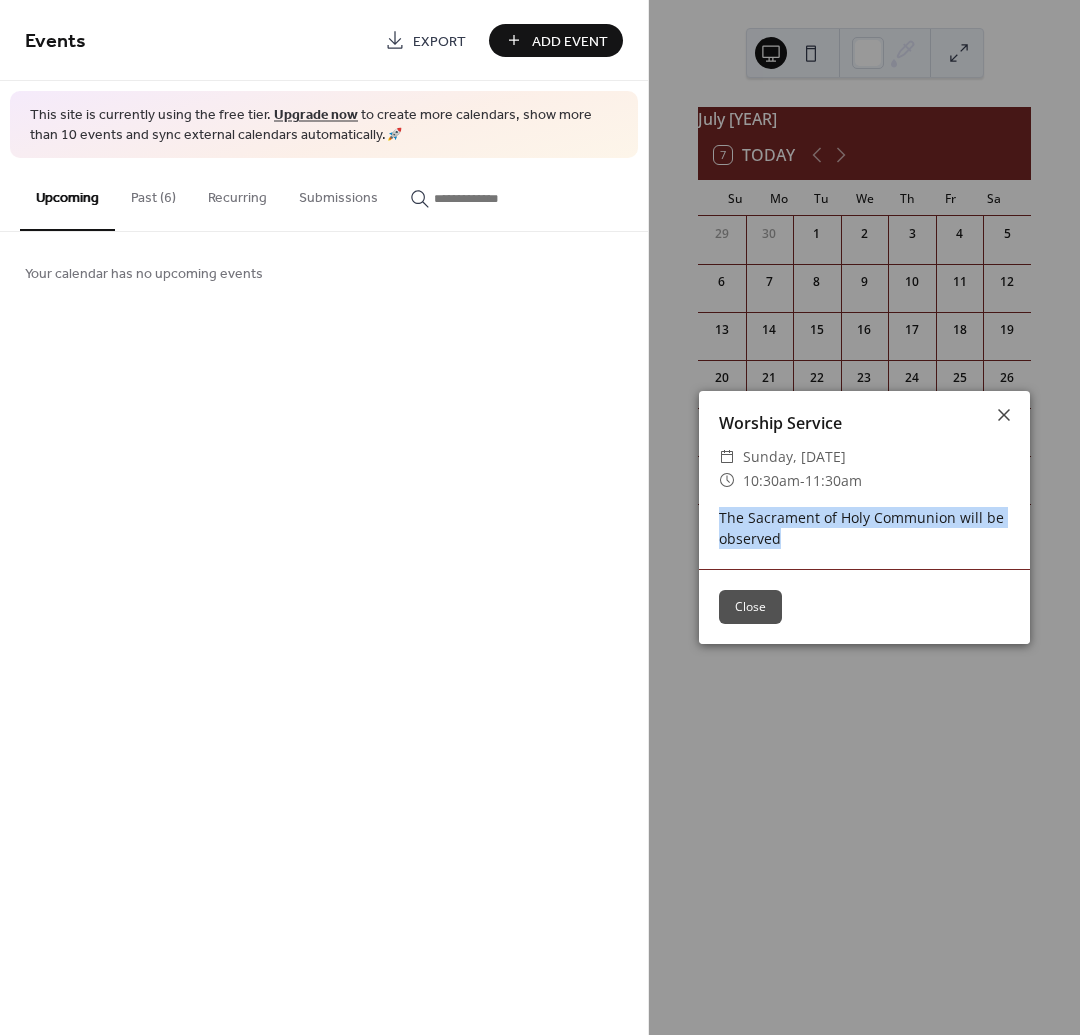 drag, startPoint x: 777, startPoint y: 542, endPoint x: 725, endPoint y: 521, distance: 56.0803 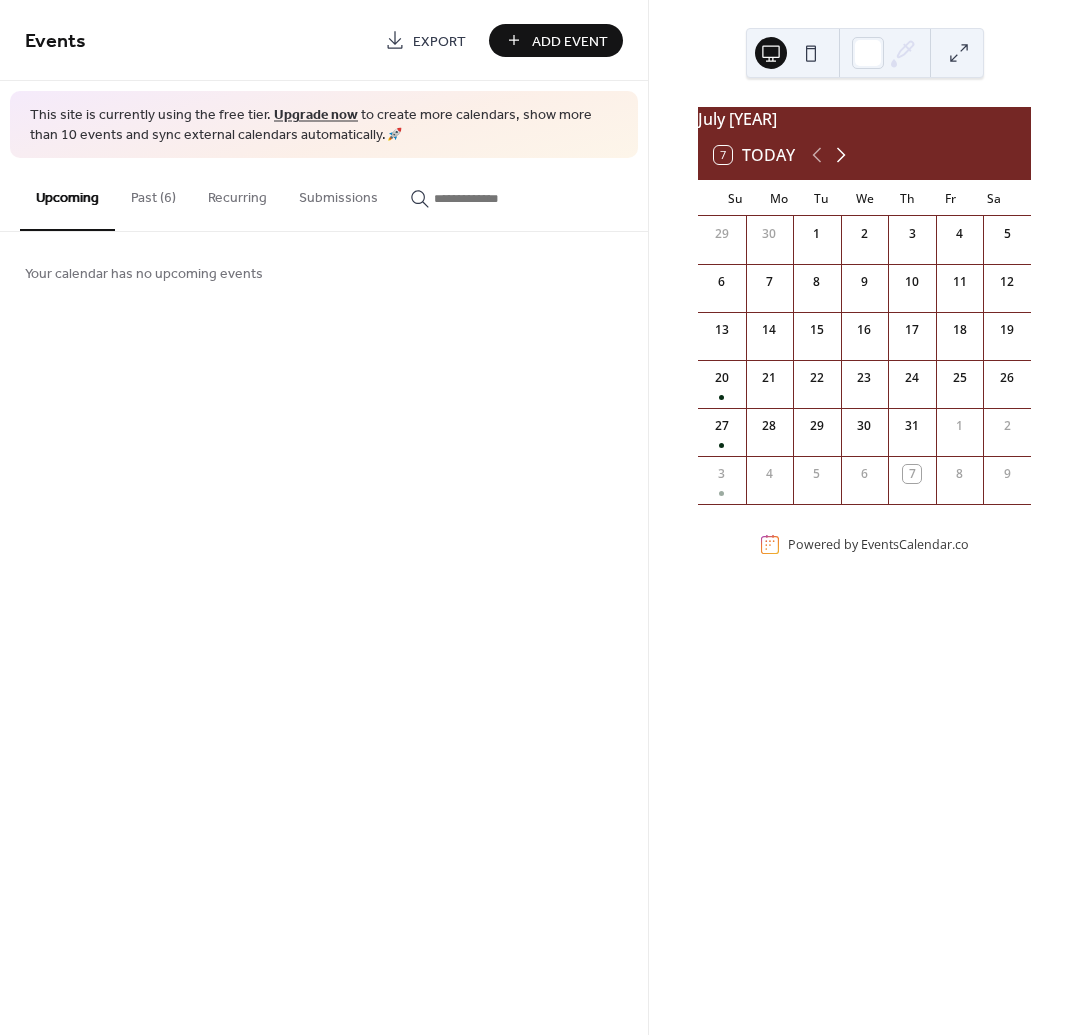click 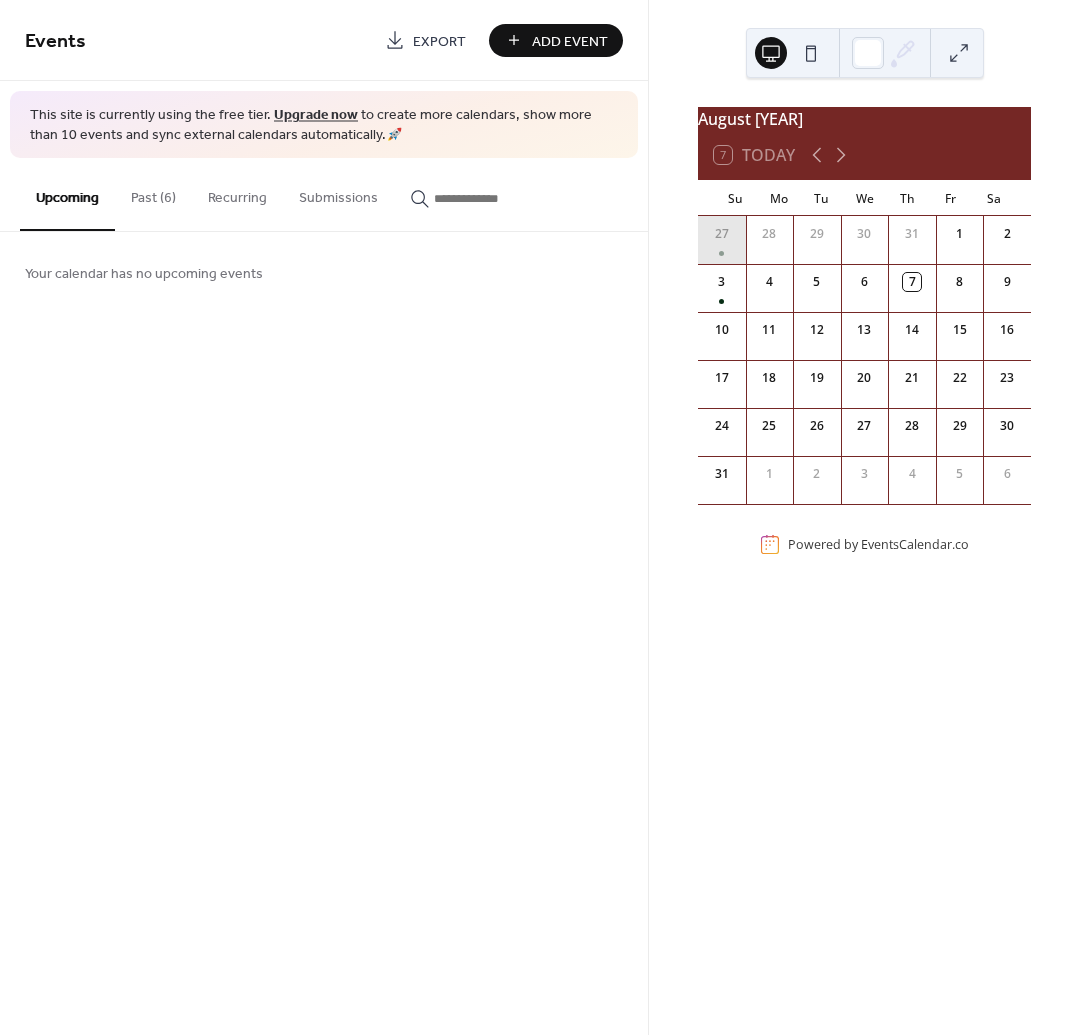 click on "27" at bounding box center [722, 234] 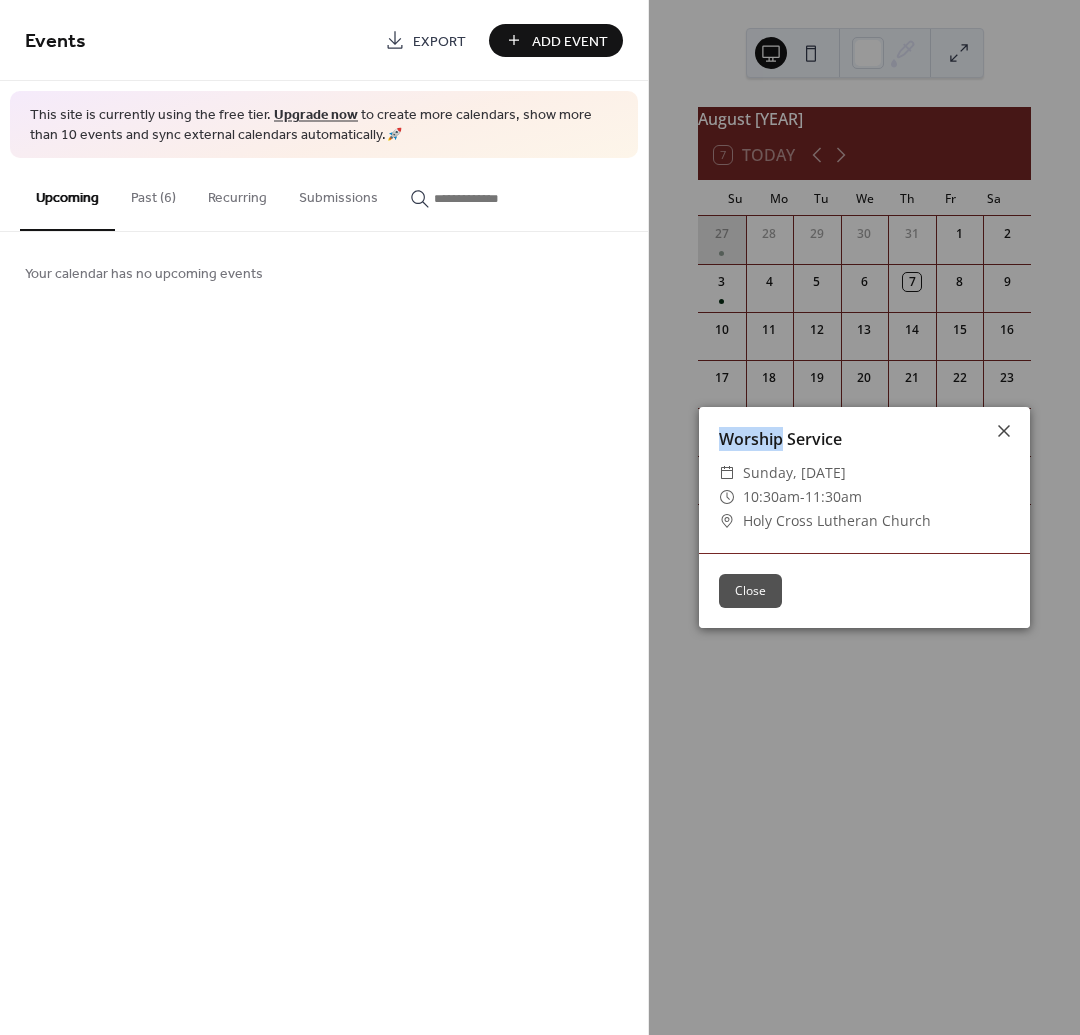 click on "Worship Service ​ Sunday, July 27, 2025 ​ 10:30am - 11:30am ​ Holy Cross Lutheran Church Close" at bounding box center [864, 517] 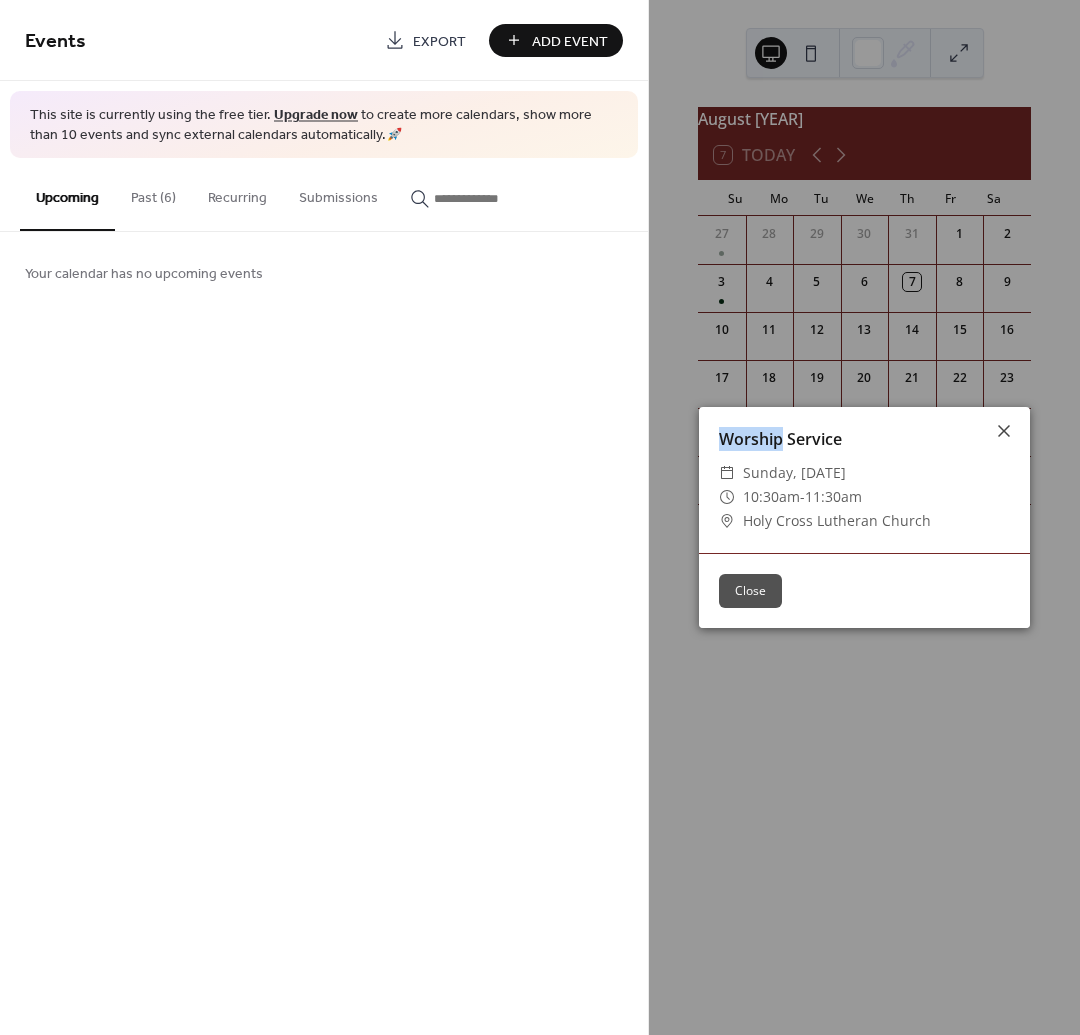 click on "Close" at bounding box center [750, 591] 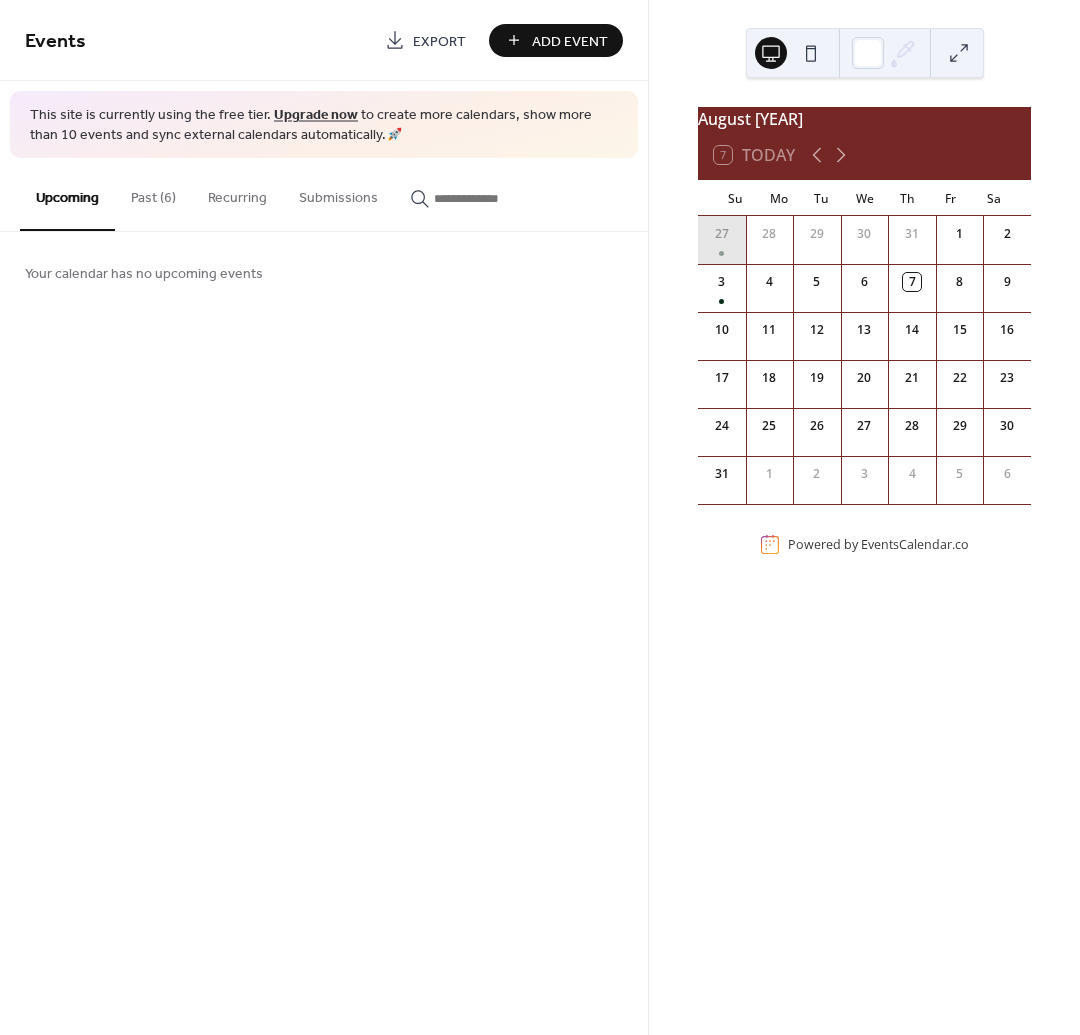 click on "27" at bounding box center (722, 231) 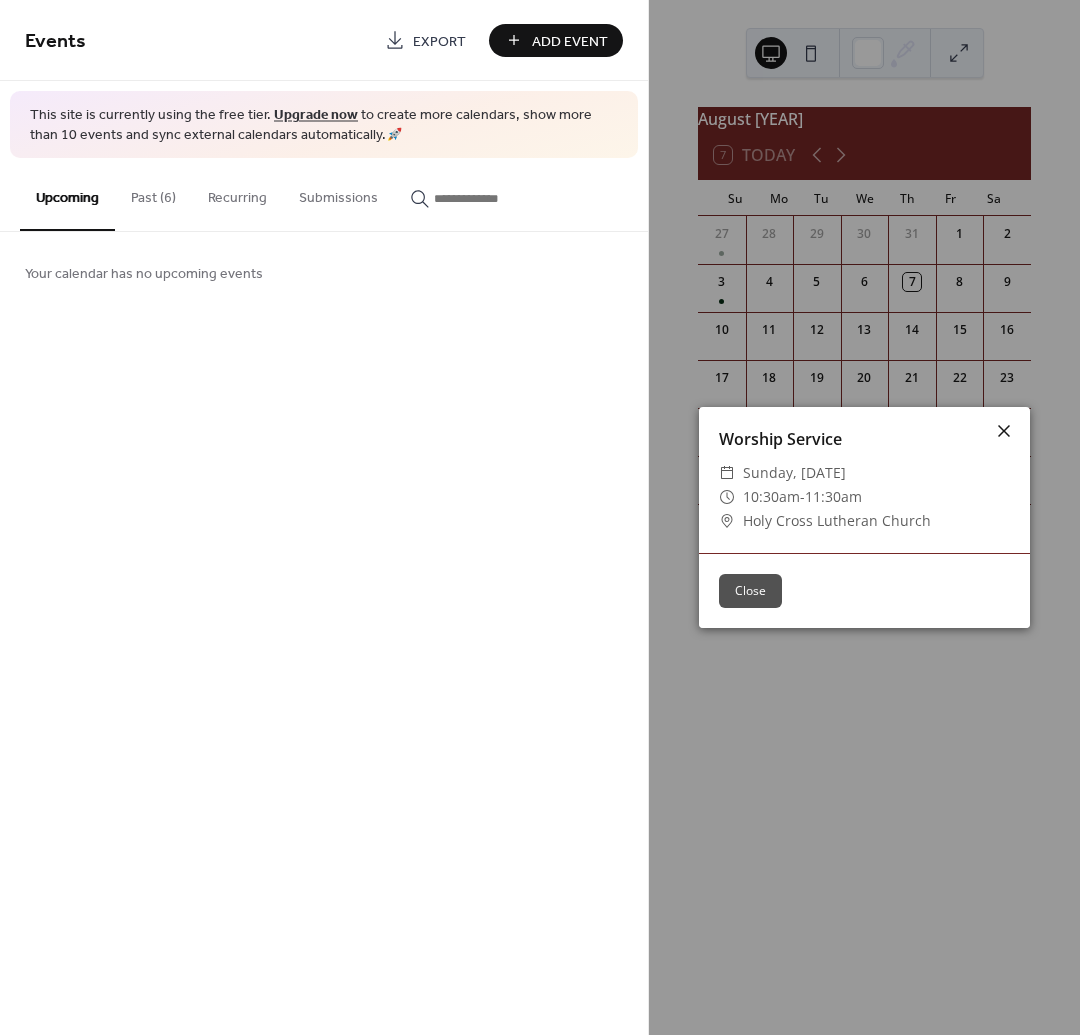 click 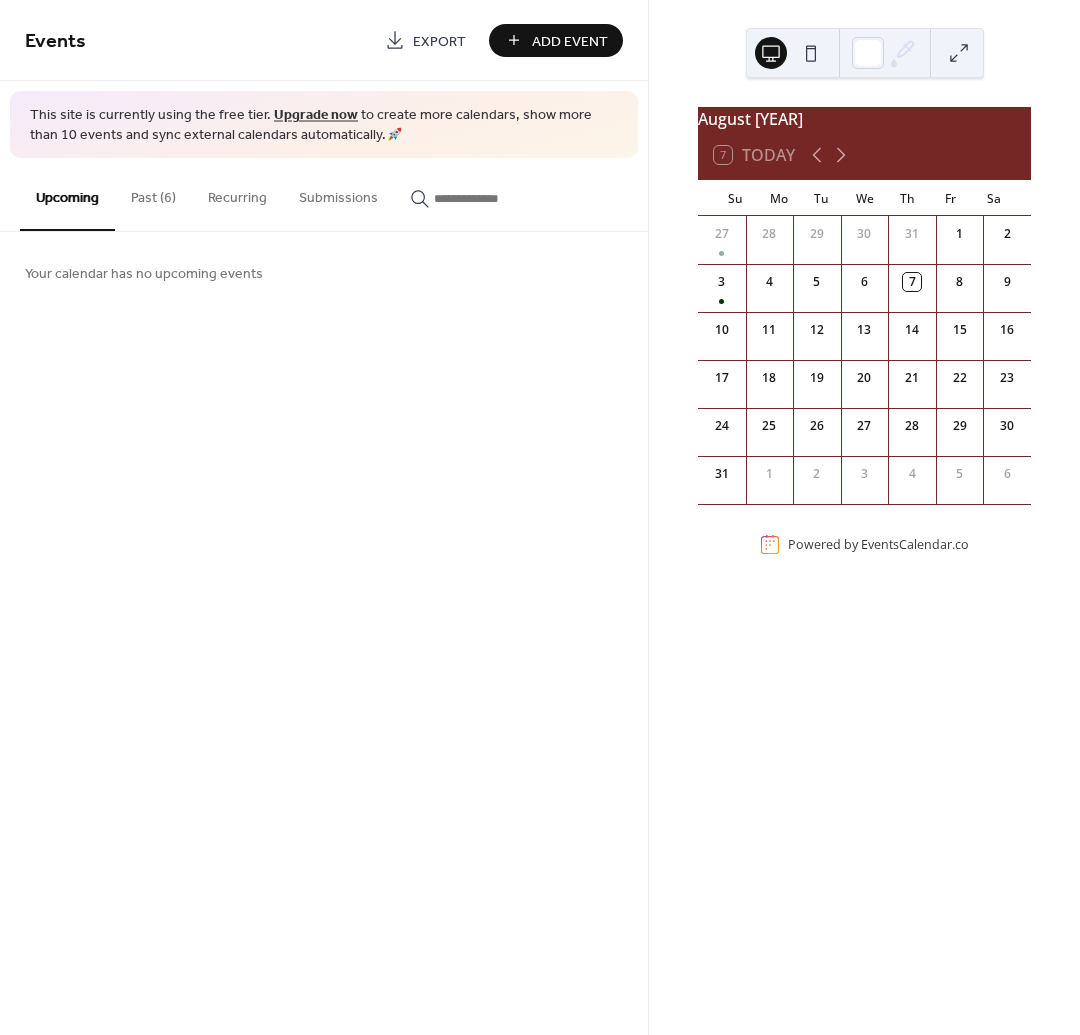 click on "Past (6)" at bounding box center (153, 193) 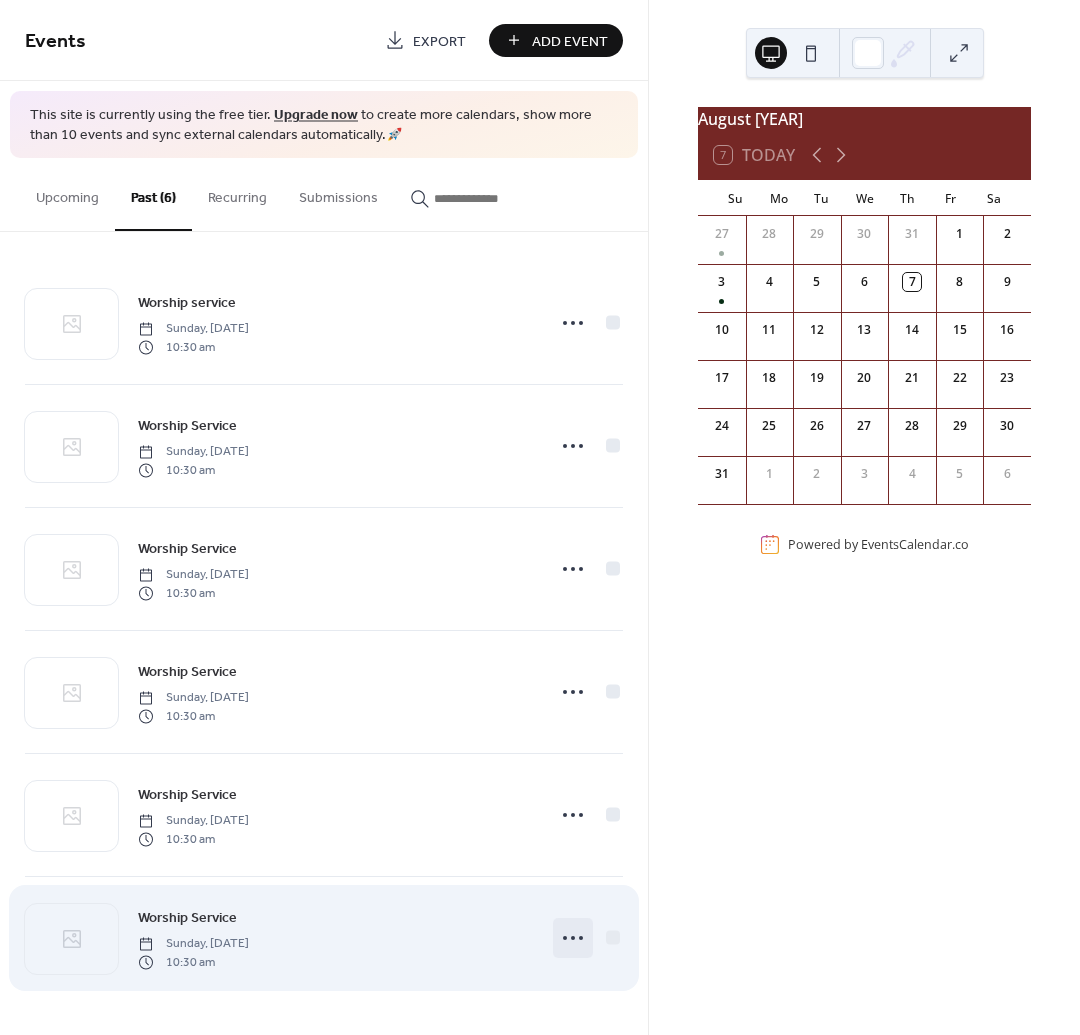 click 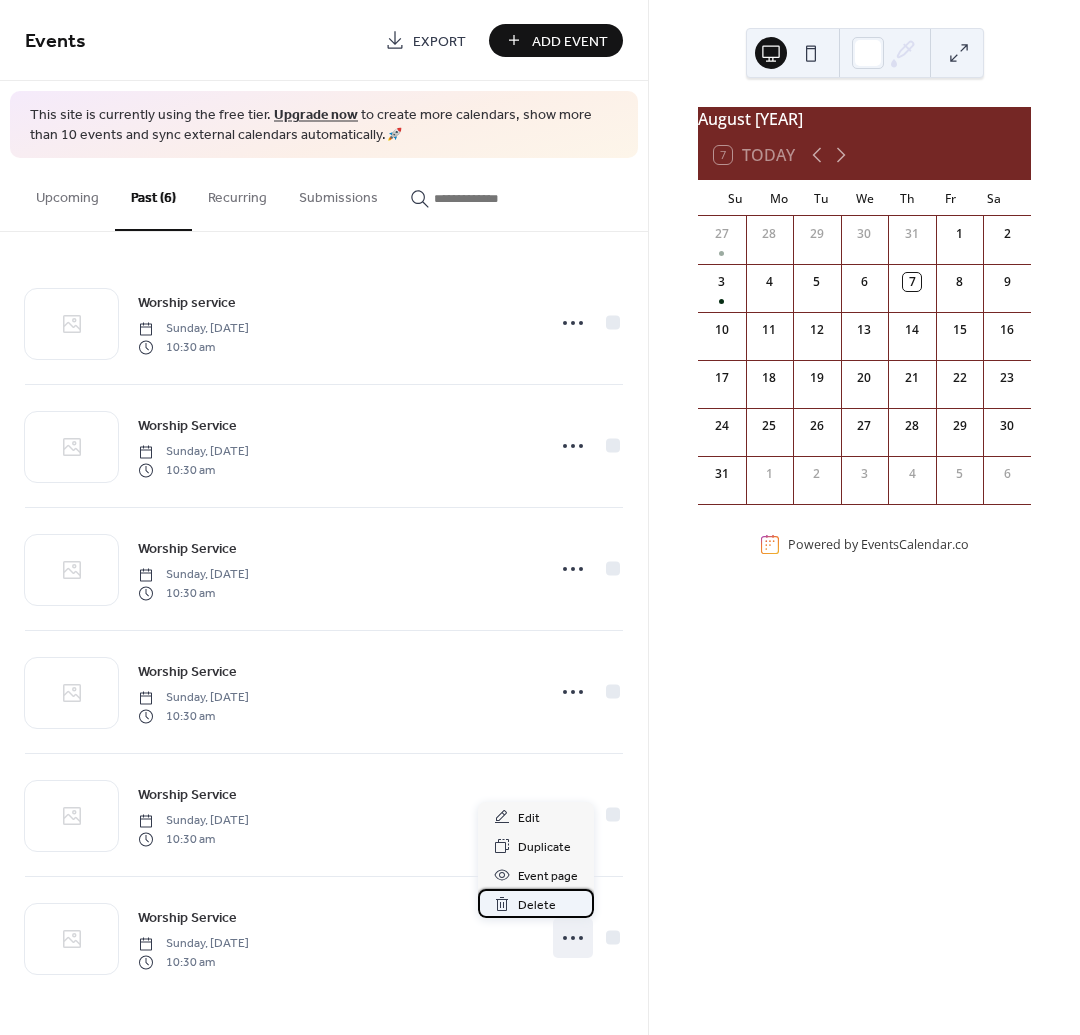click on "Delete" at bounding box center (537, 905) 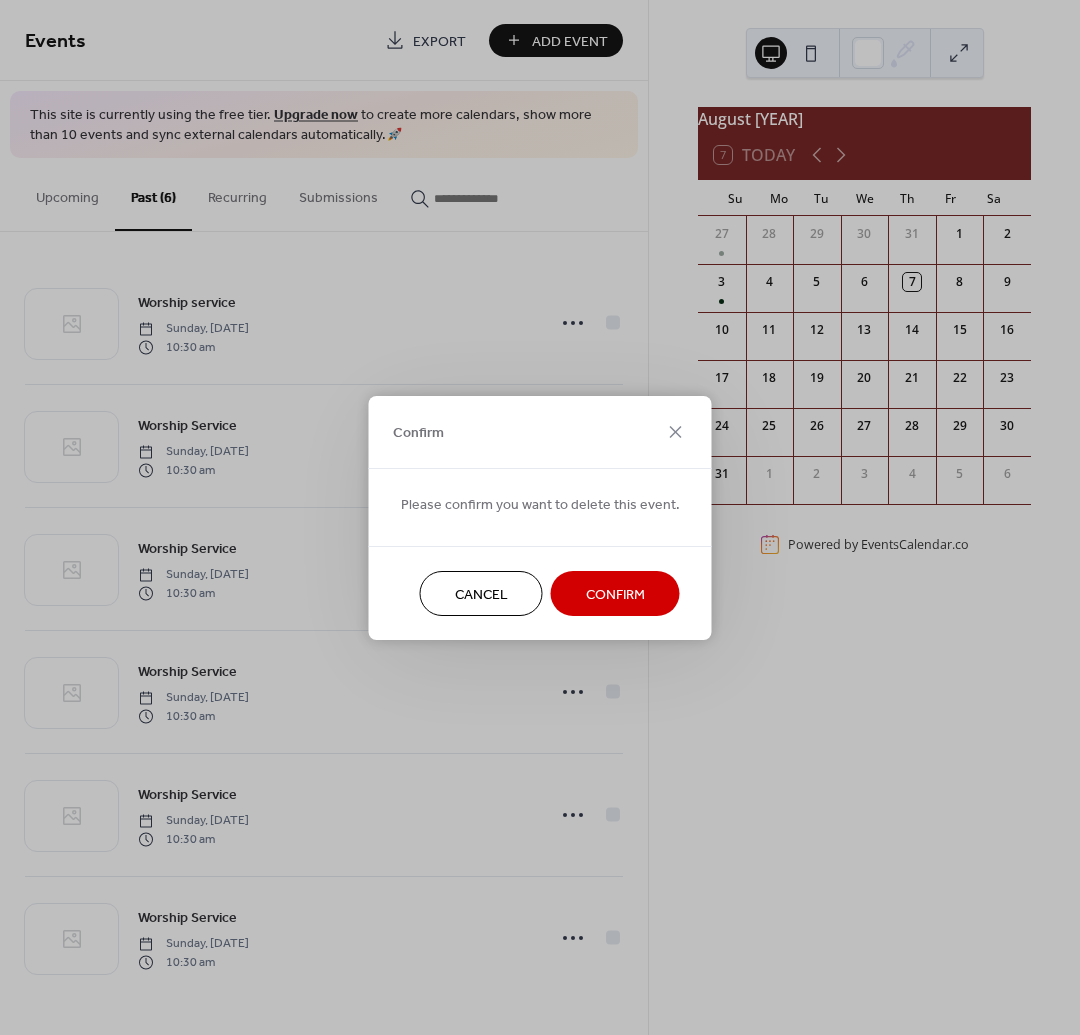 click on "Confirm" at bounding box center [615, 594] 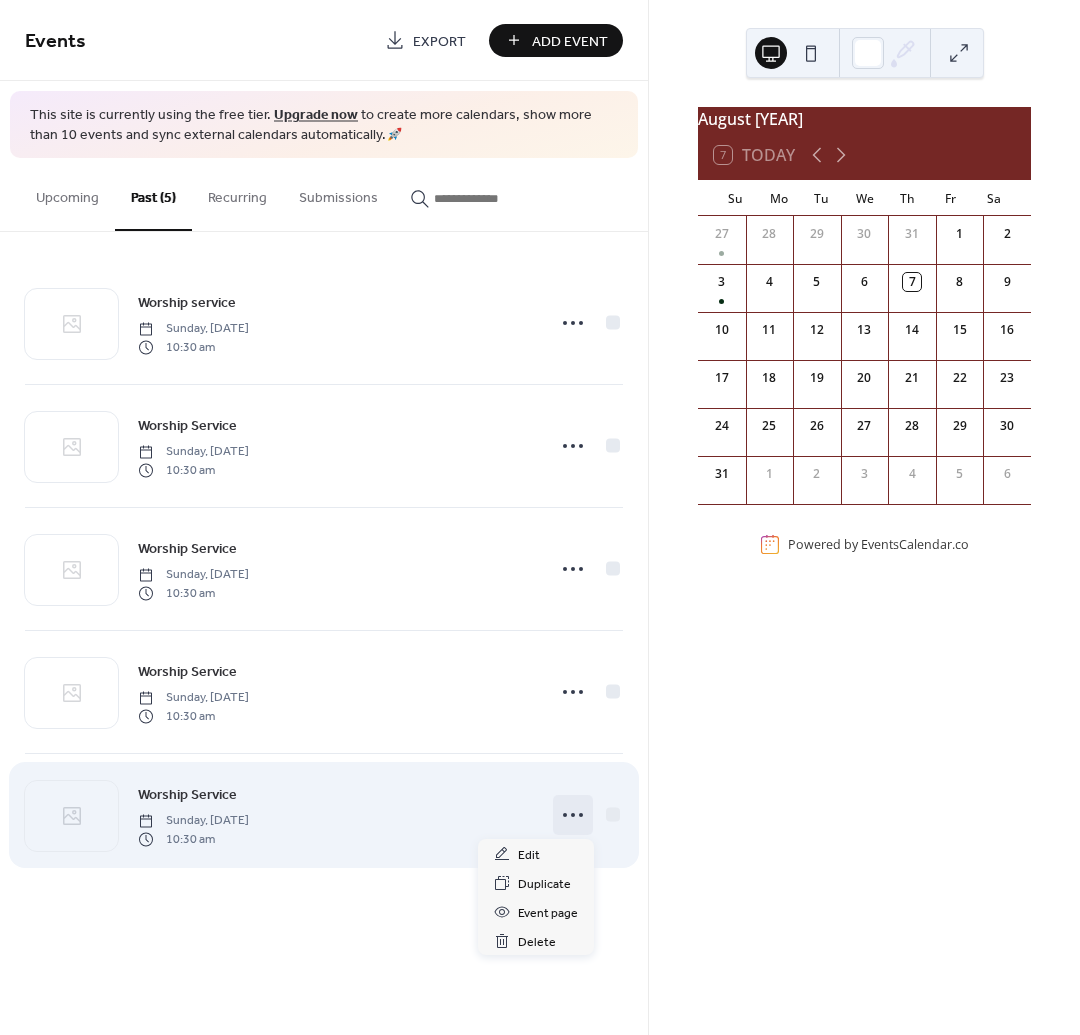 click 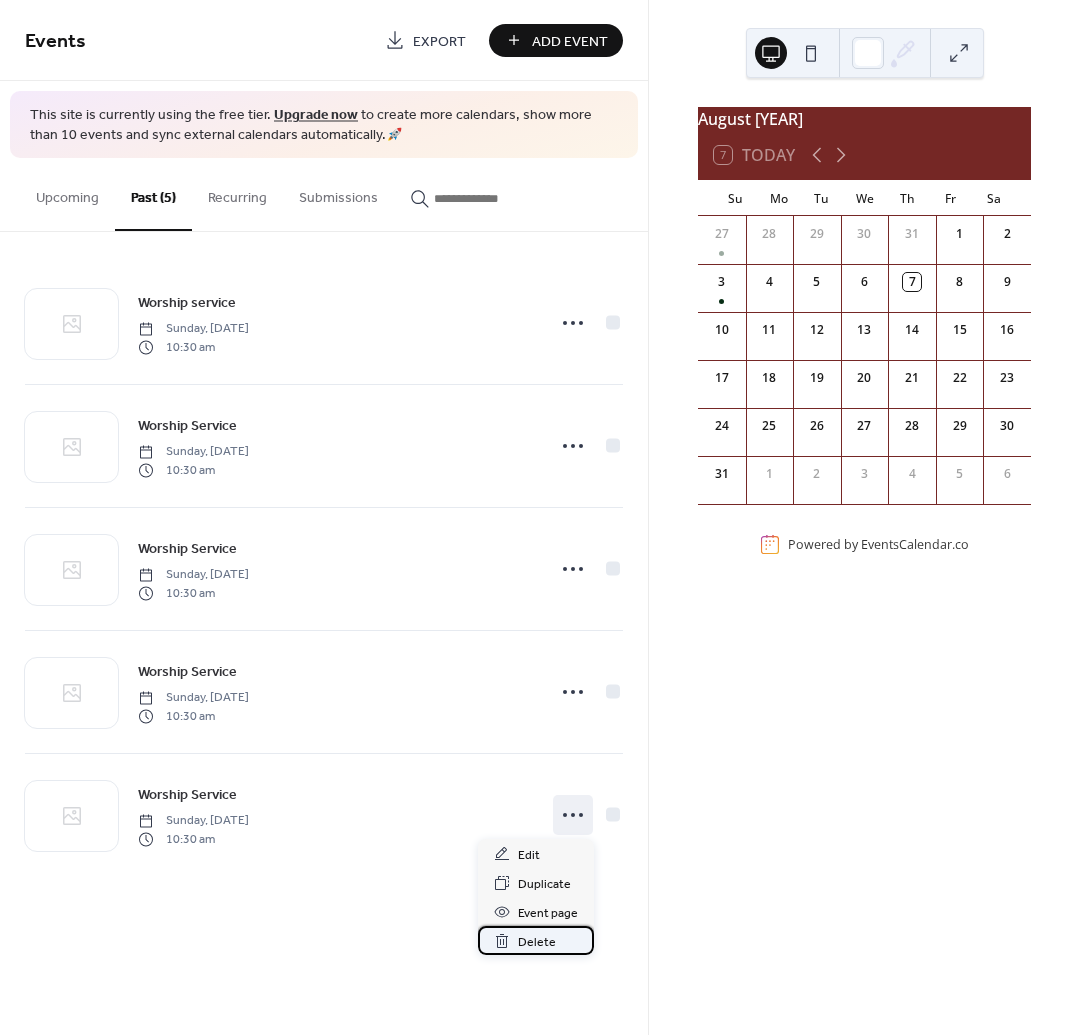 click on "Delete" at bounding box center [537, 942] 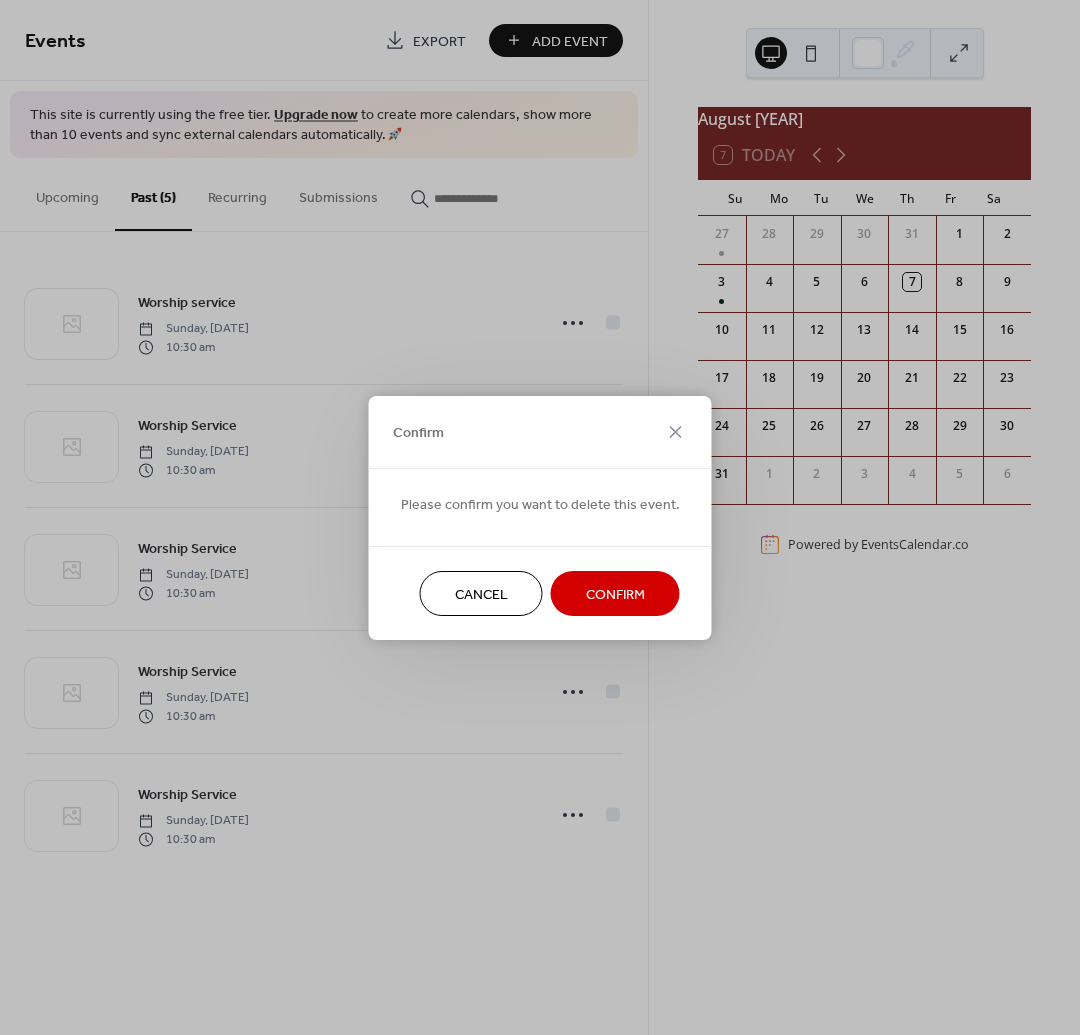 click on "Confirm" at bounding box center [615, 594] 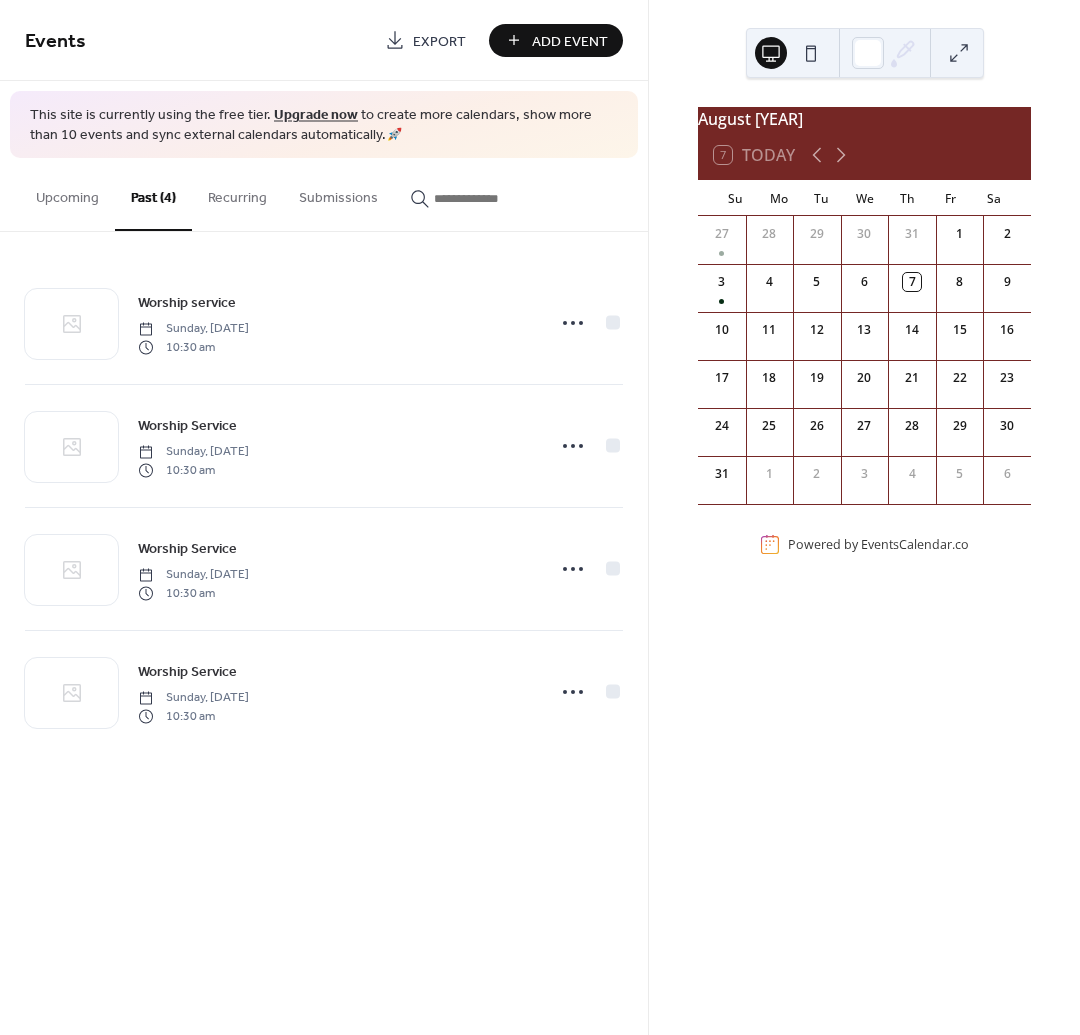 click on "17" at bounding box center [722, 378] 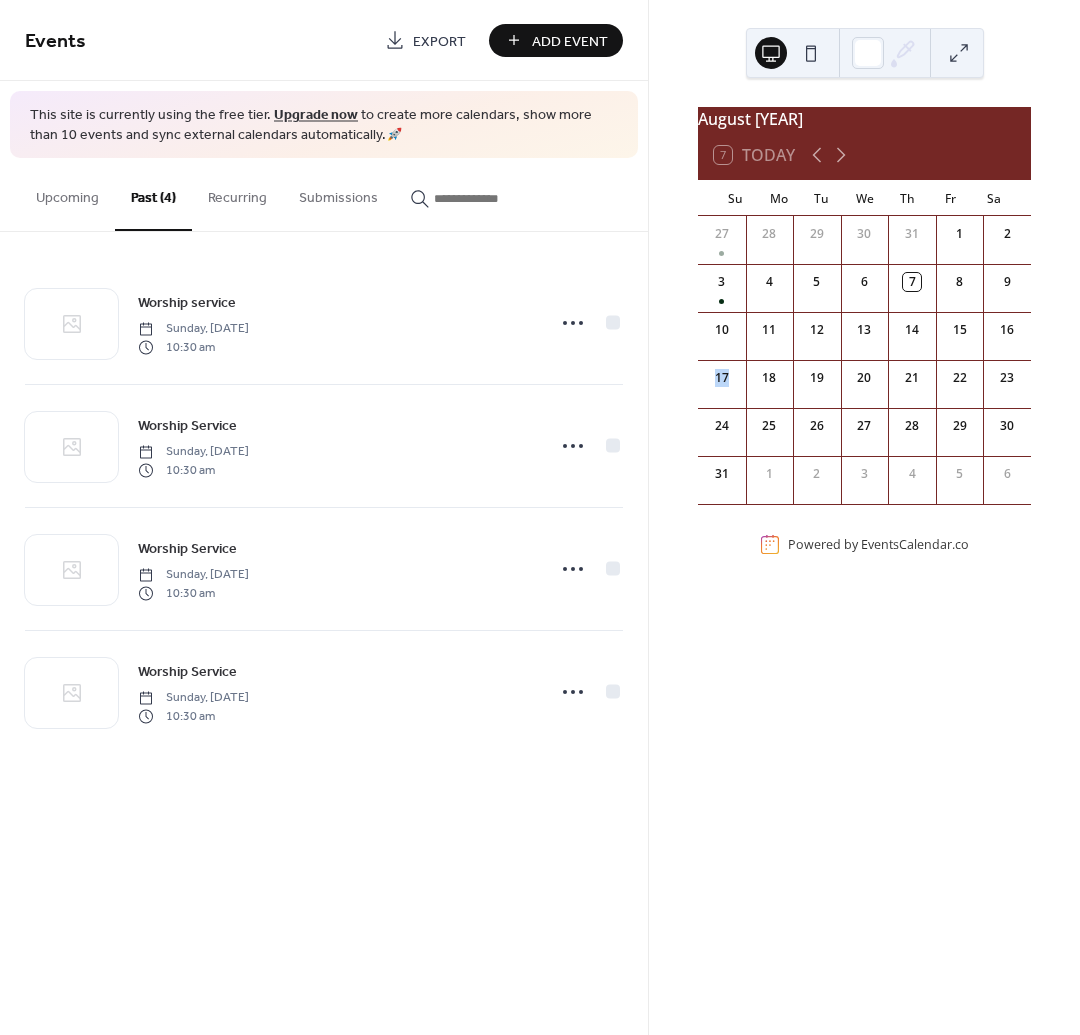 click on "17" at bounding box center (722, 378) 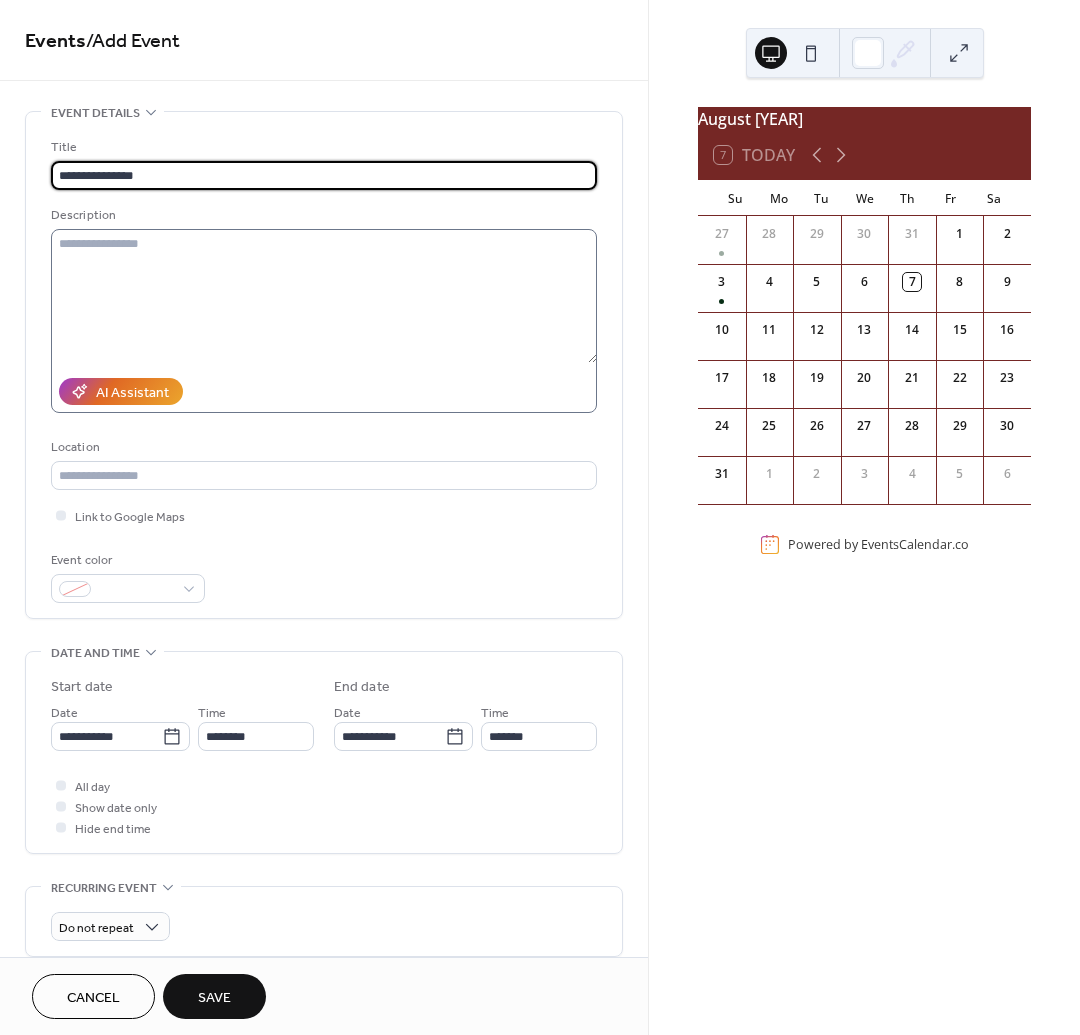 type on "**********" 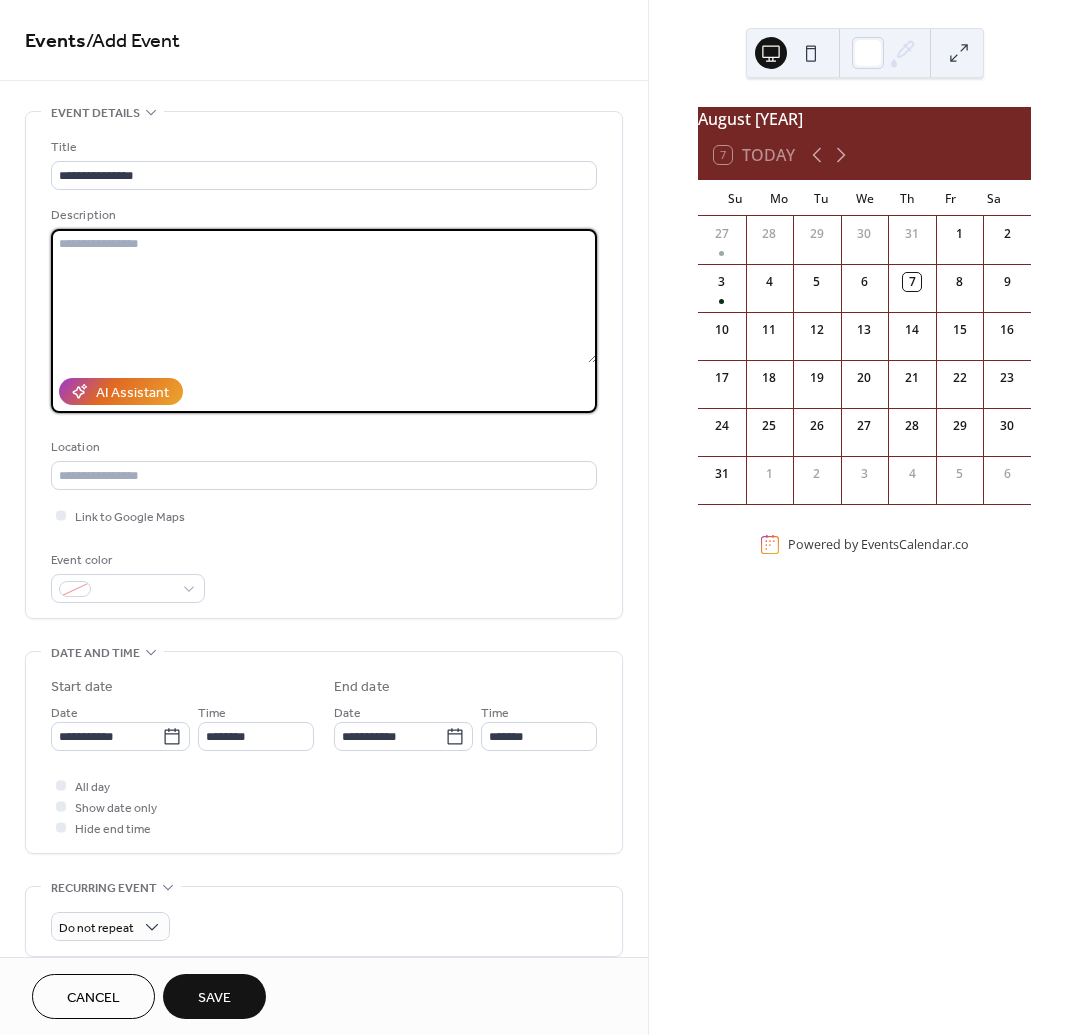 paste on "**********" 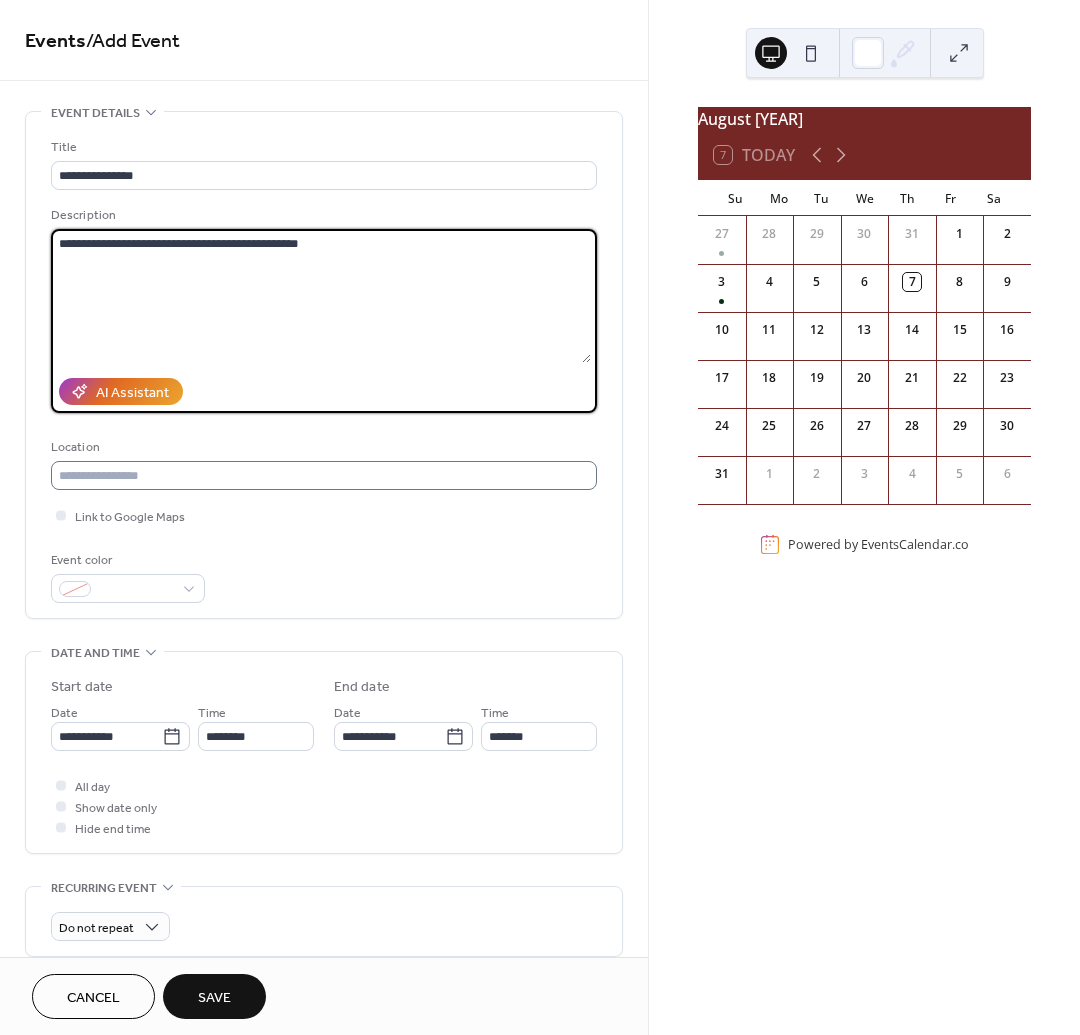type on "**********" 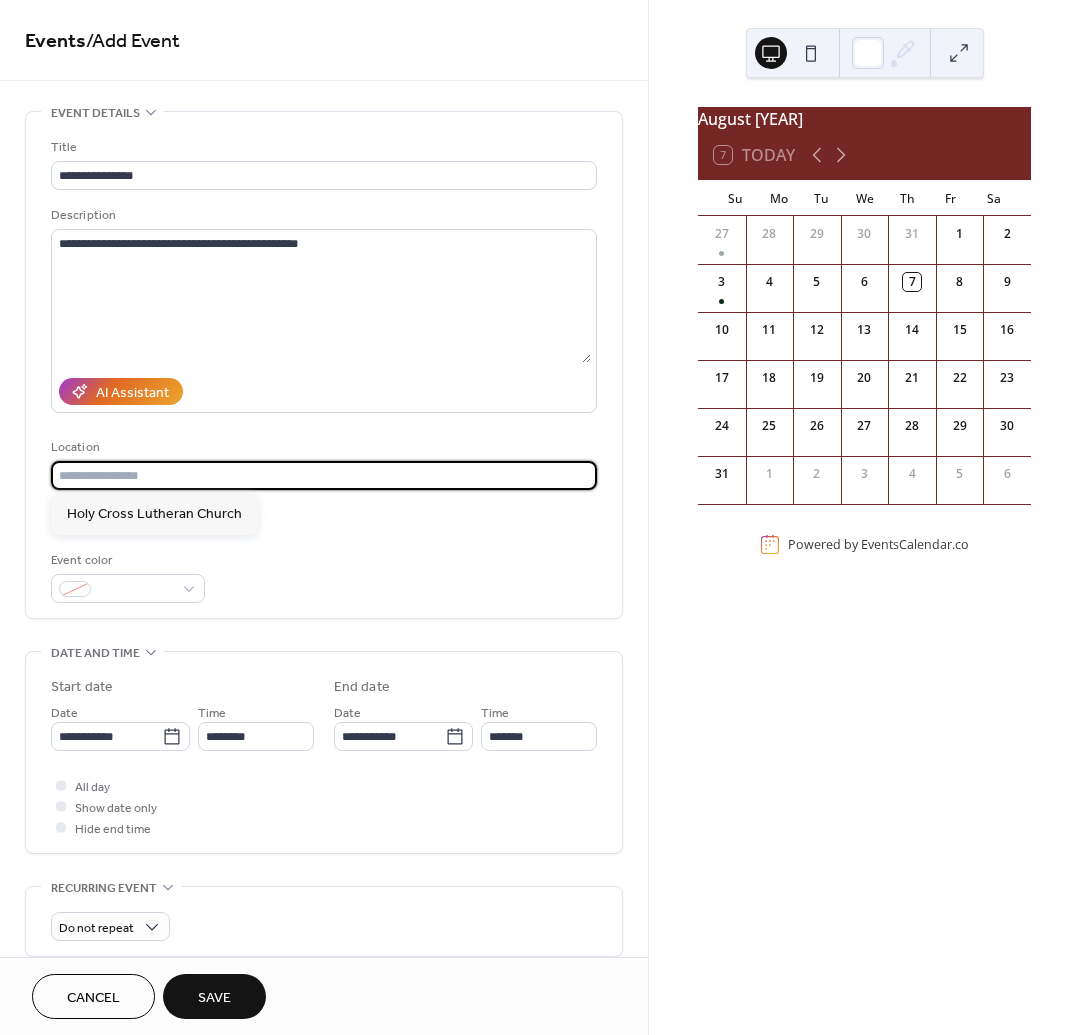 click at bounding box center (324, 475) 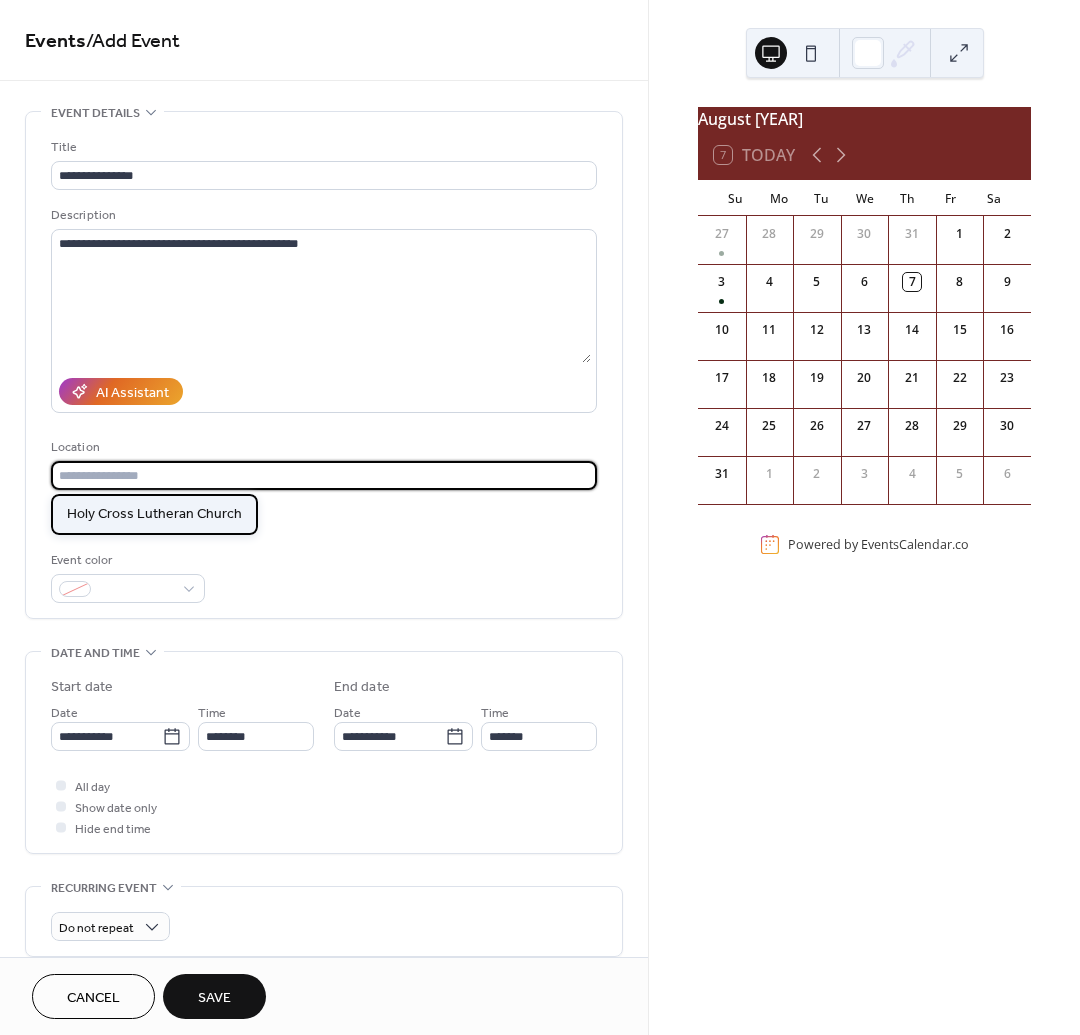 click on "Holy Cross Lutheran Church" at bounding box center (154, 514) 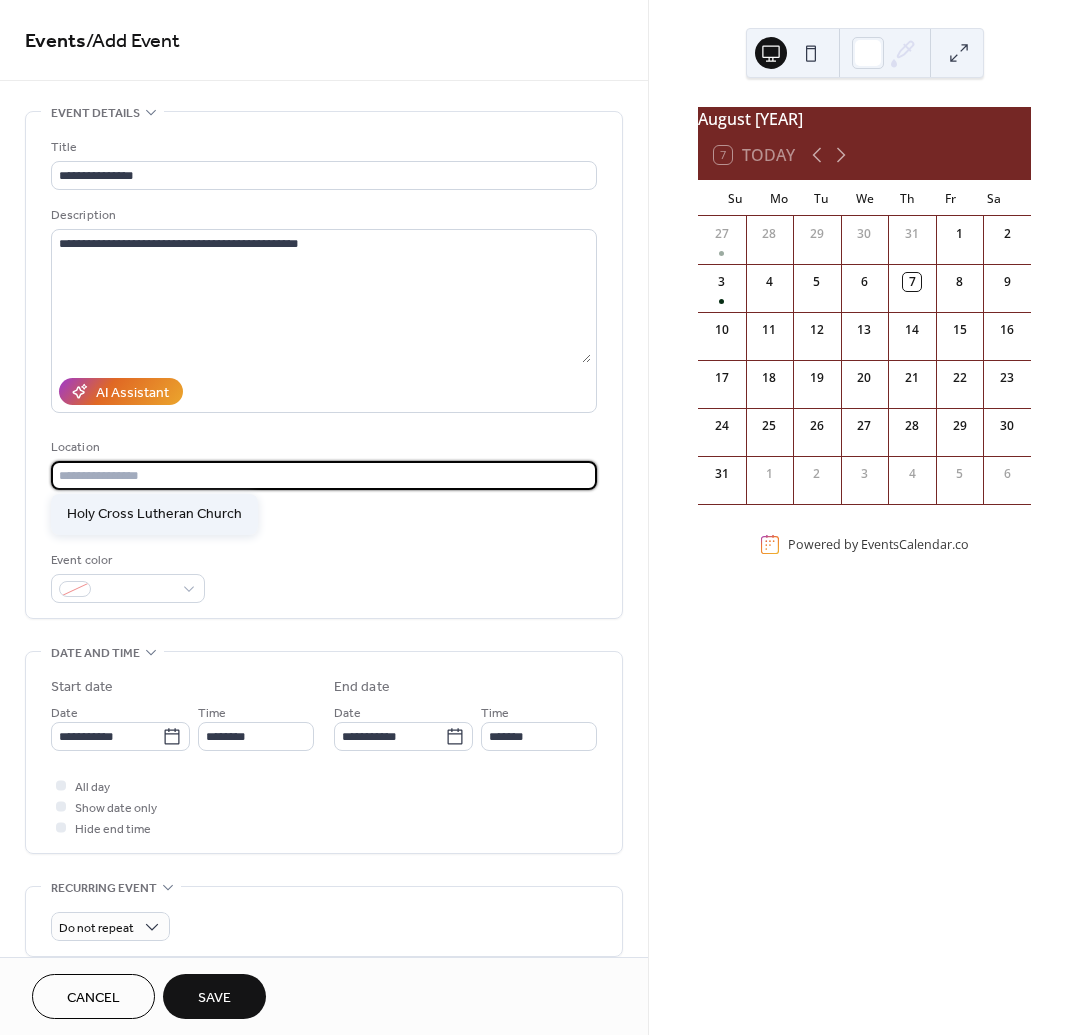 type on "**********" 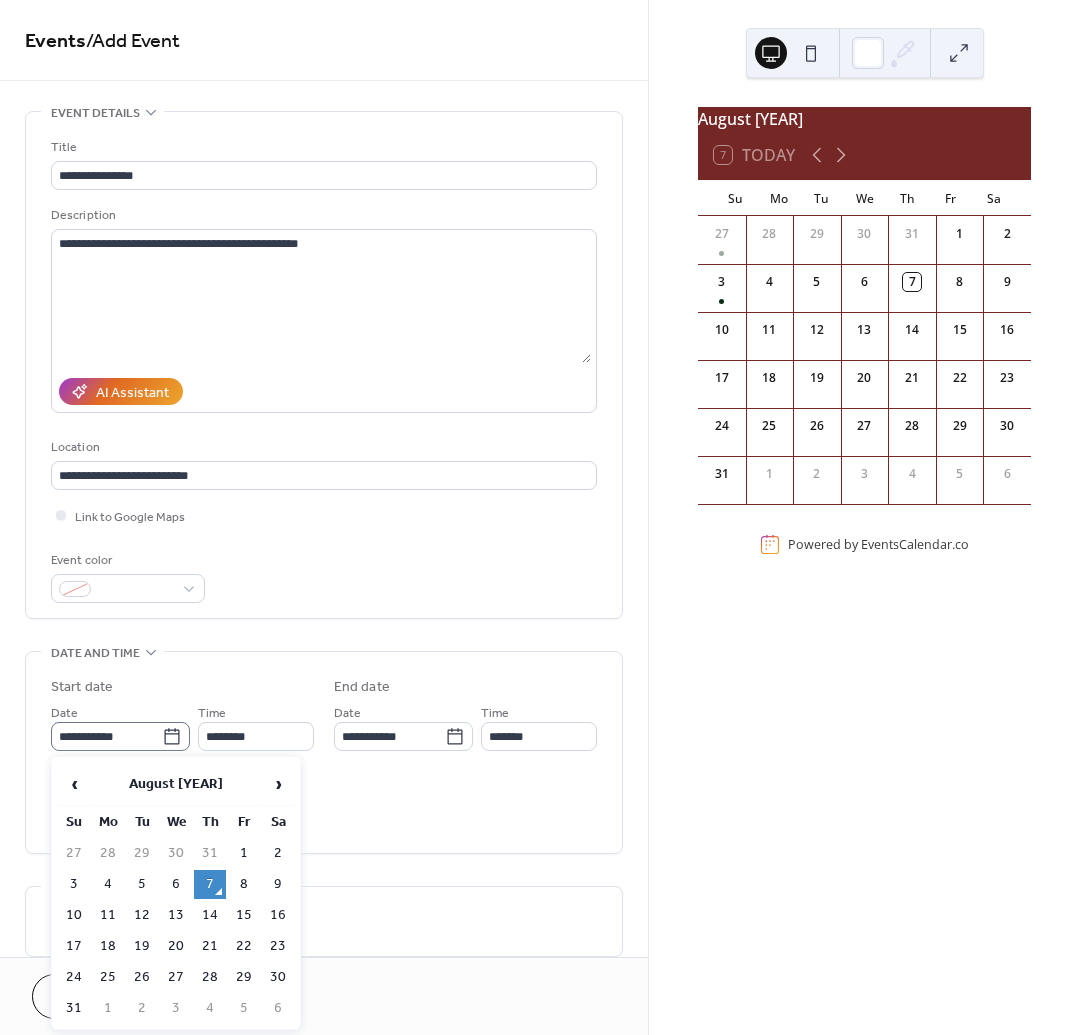 click 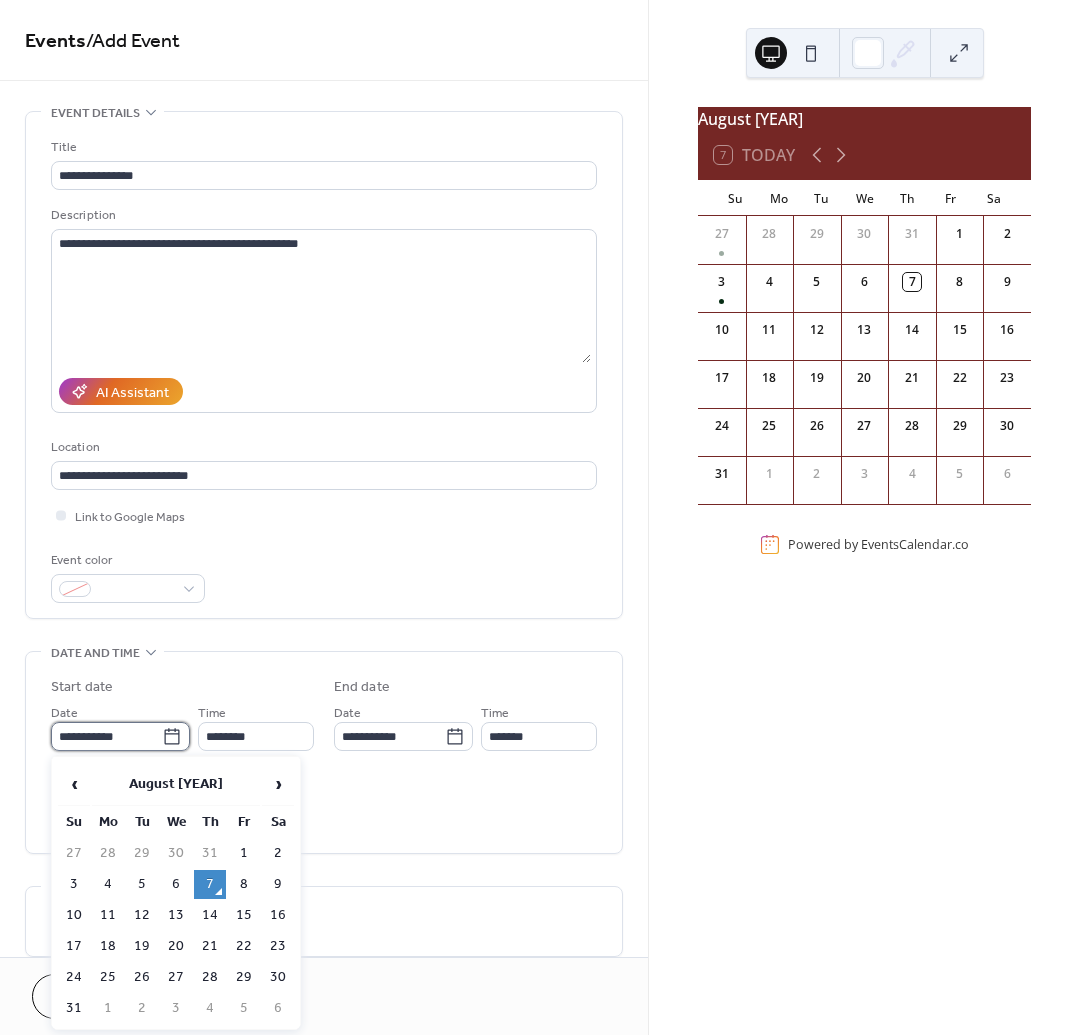 click on "**********" at bounding box center [106, 736] 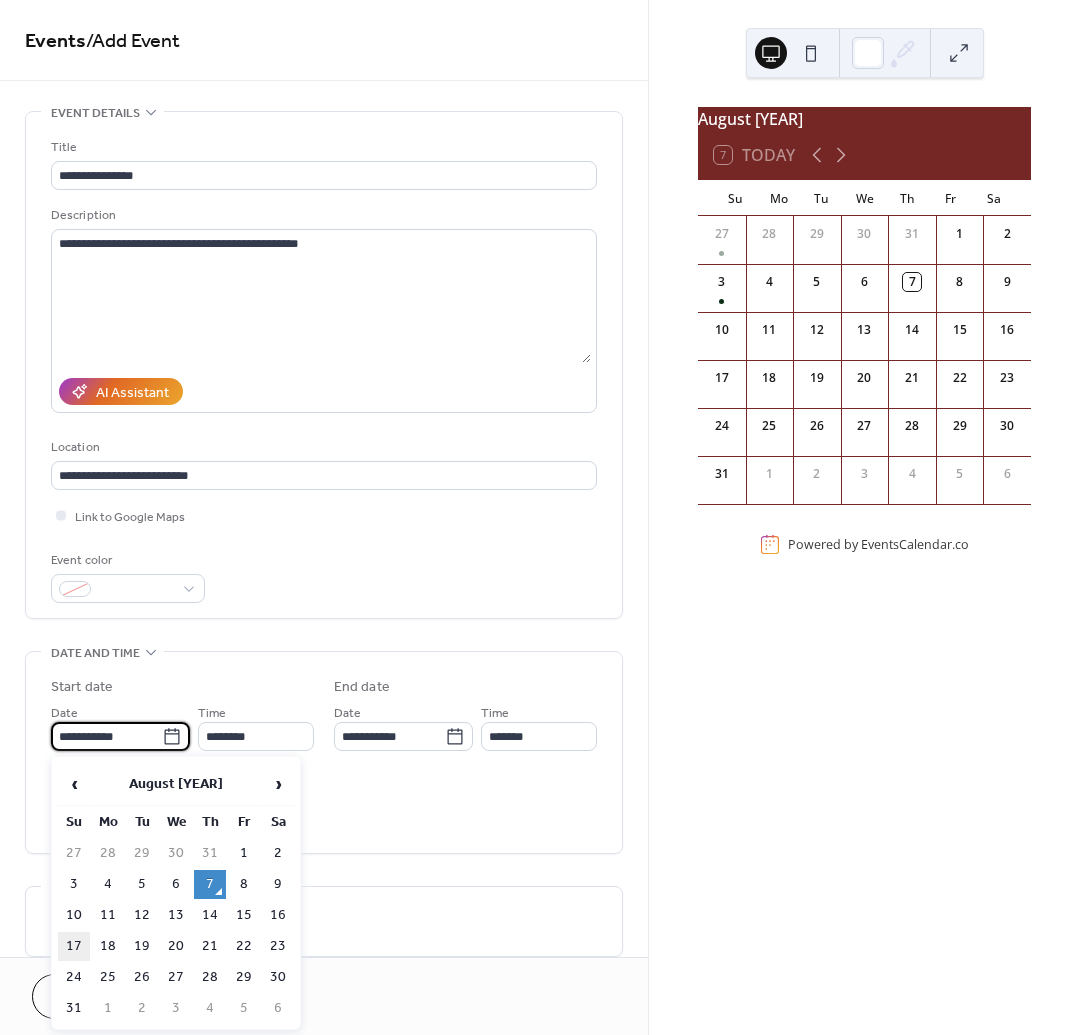 click on "17" at bounding box center [74, 946] 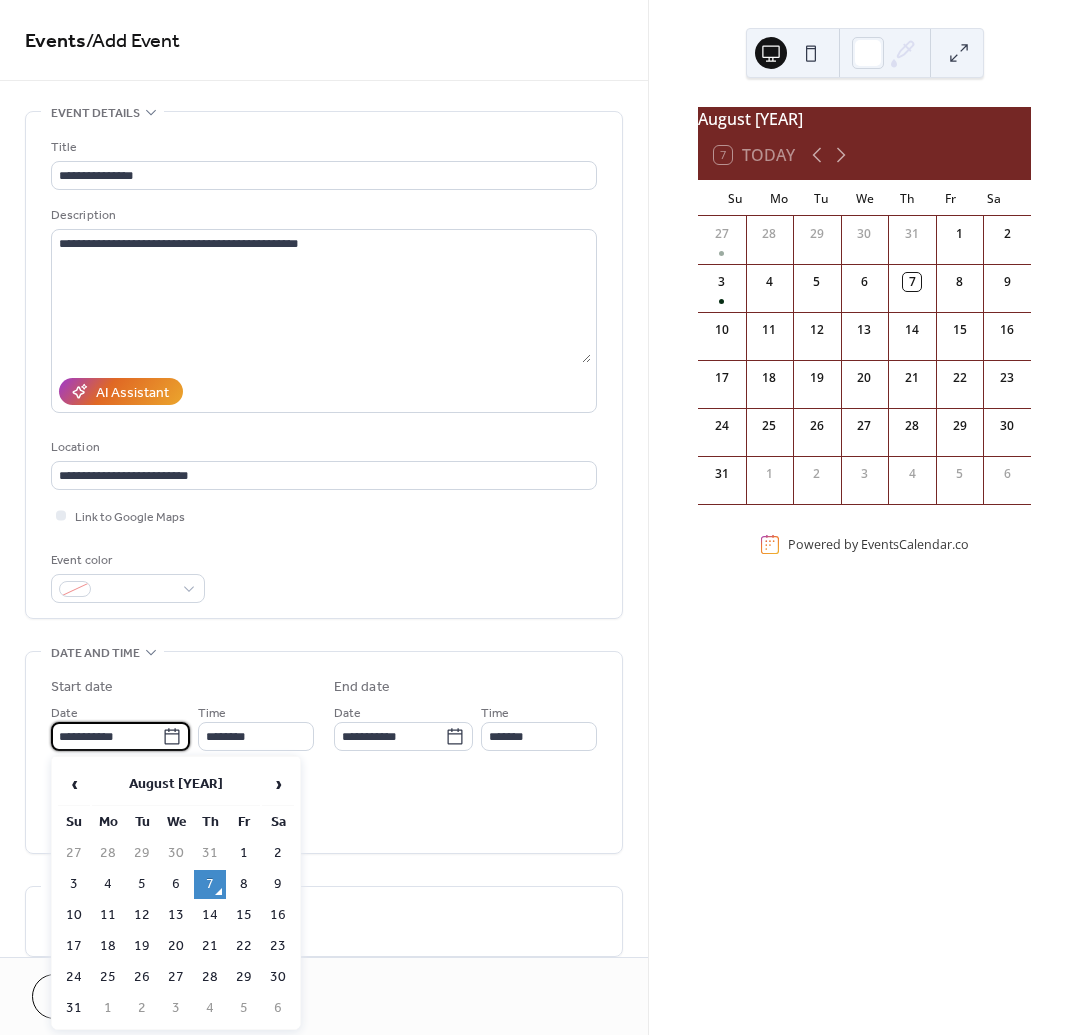 type on "**********" 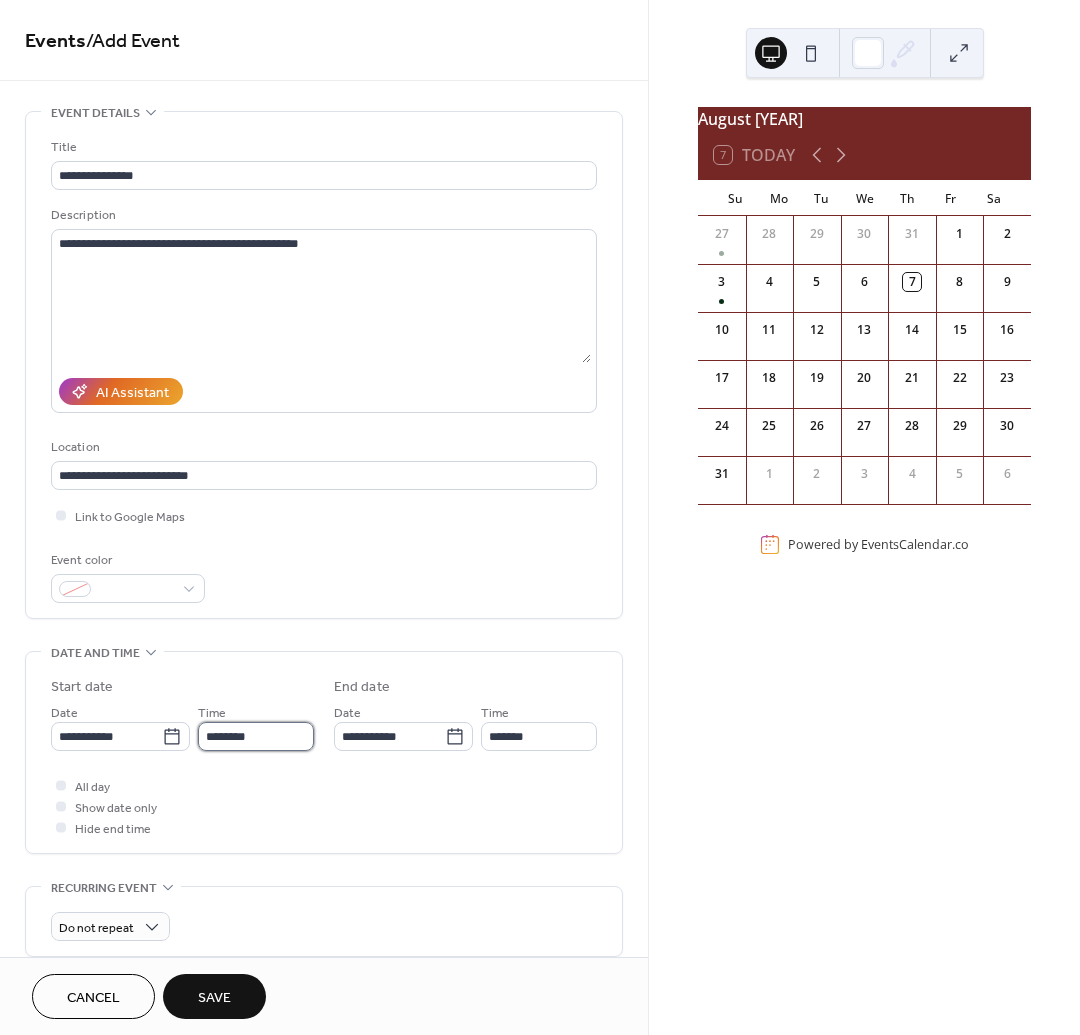 click on "********" at bounding box center [256, 736] 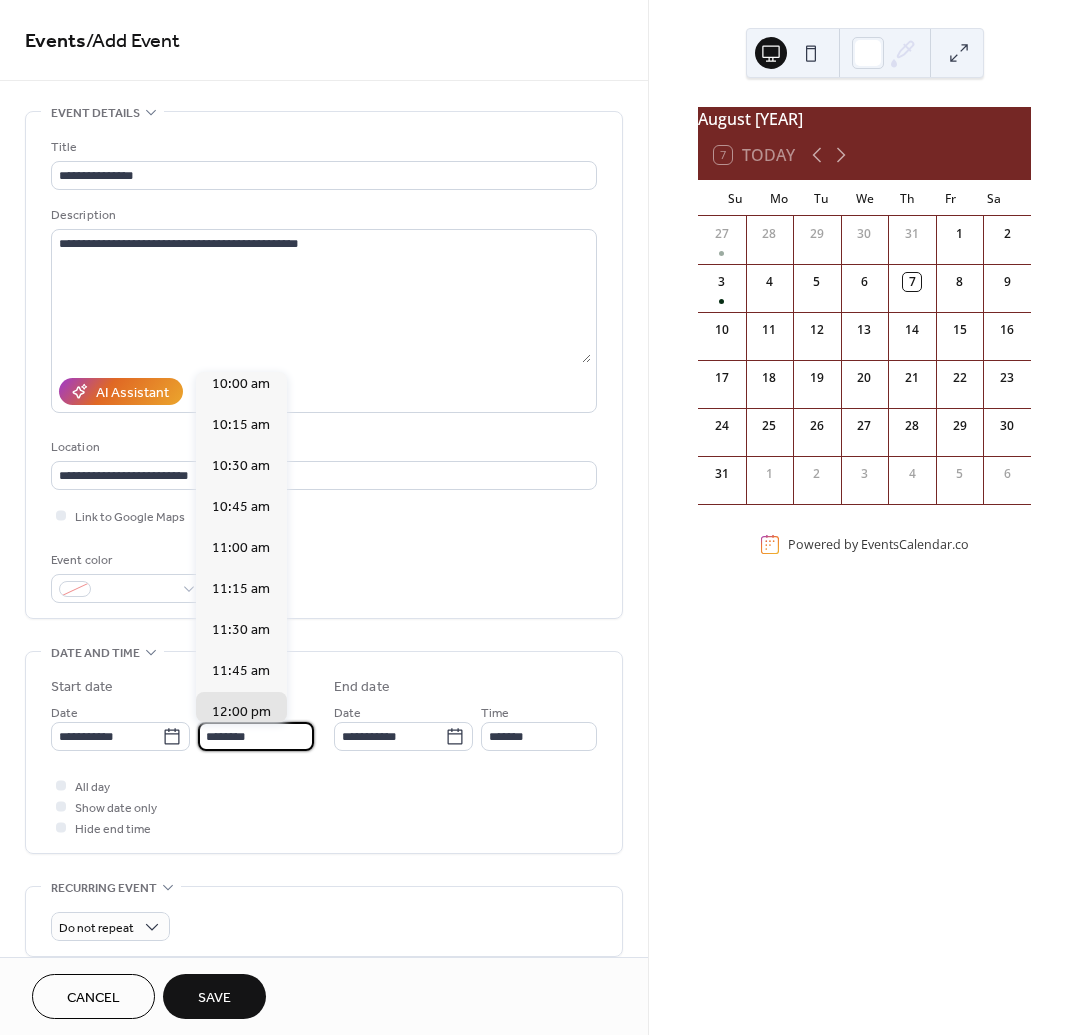scroll, scrollTop: 1637, scrollLeft: 0, axis: vertical 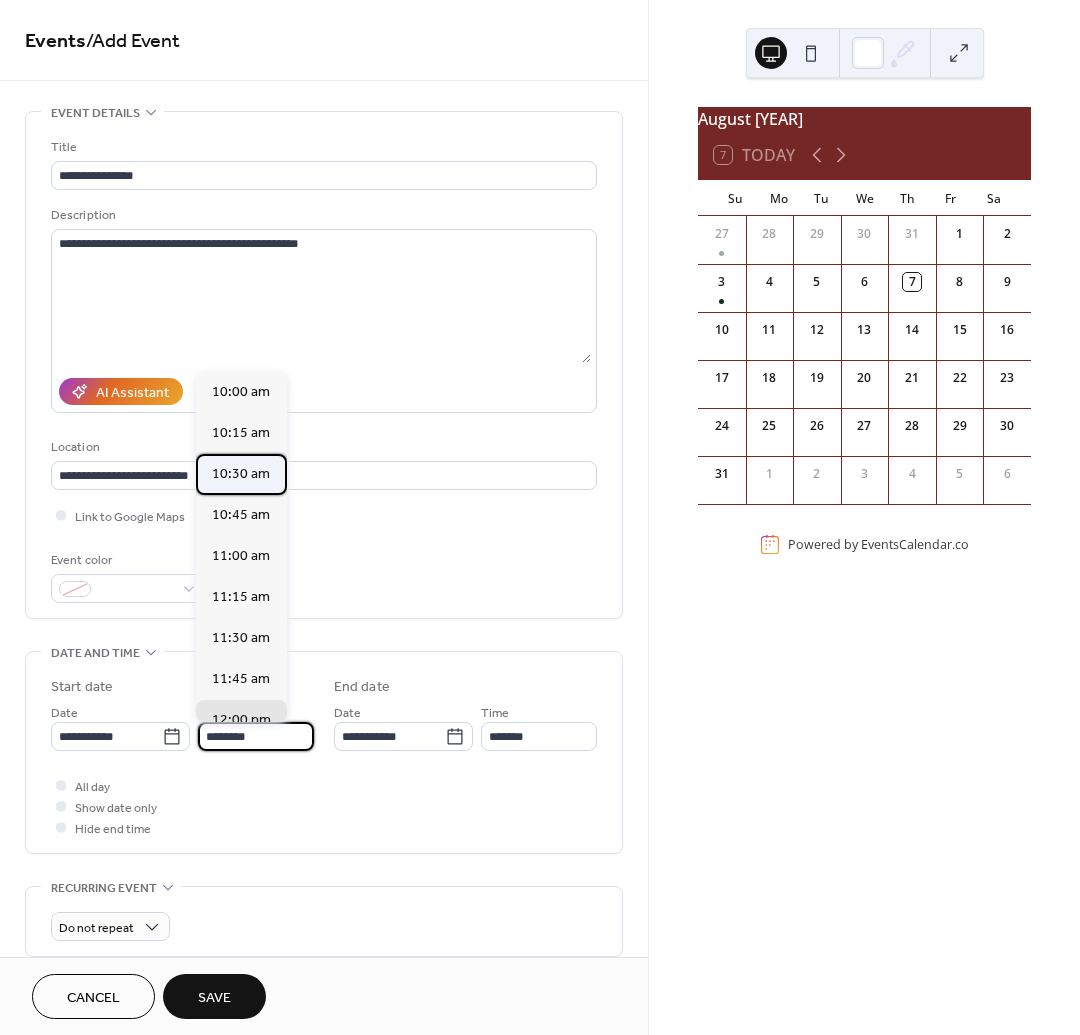 click on "10:30 am" at bounding box center (241, 474) 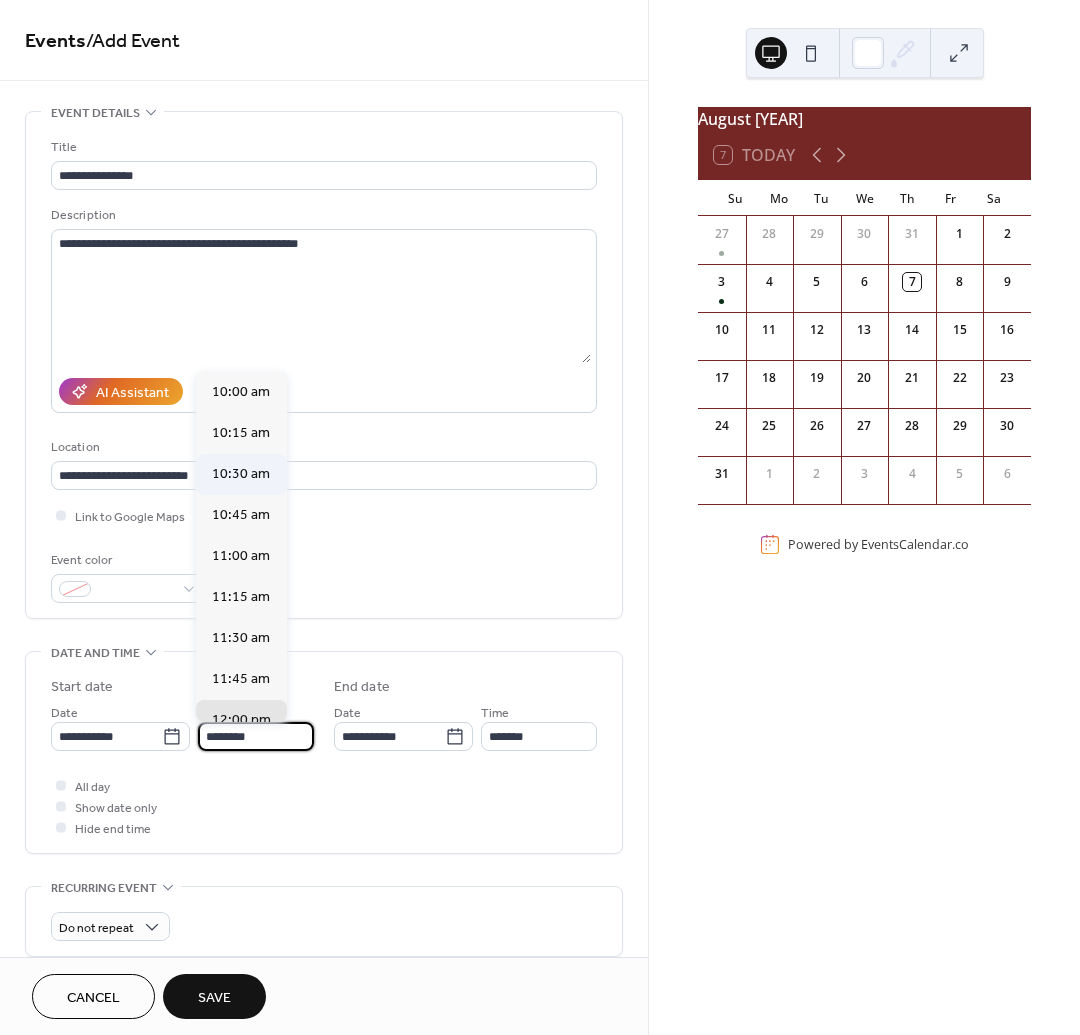 type on "********" 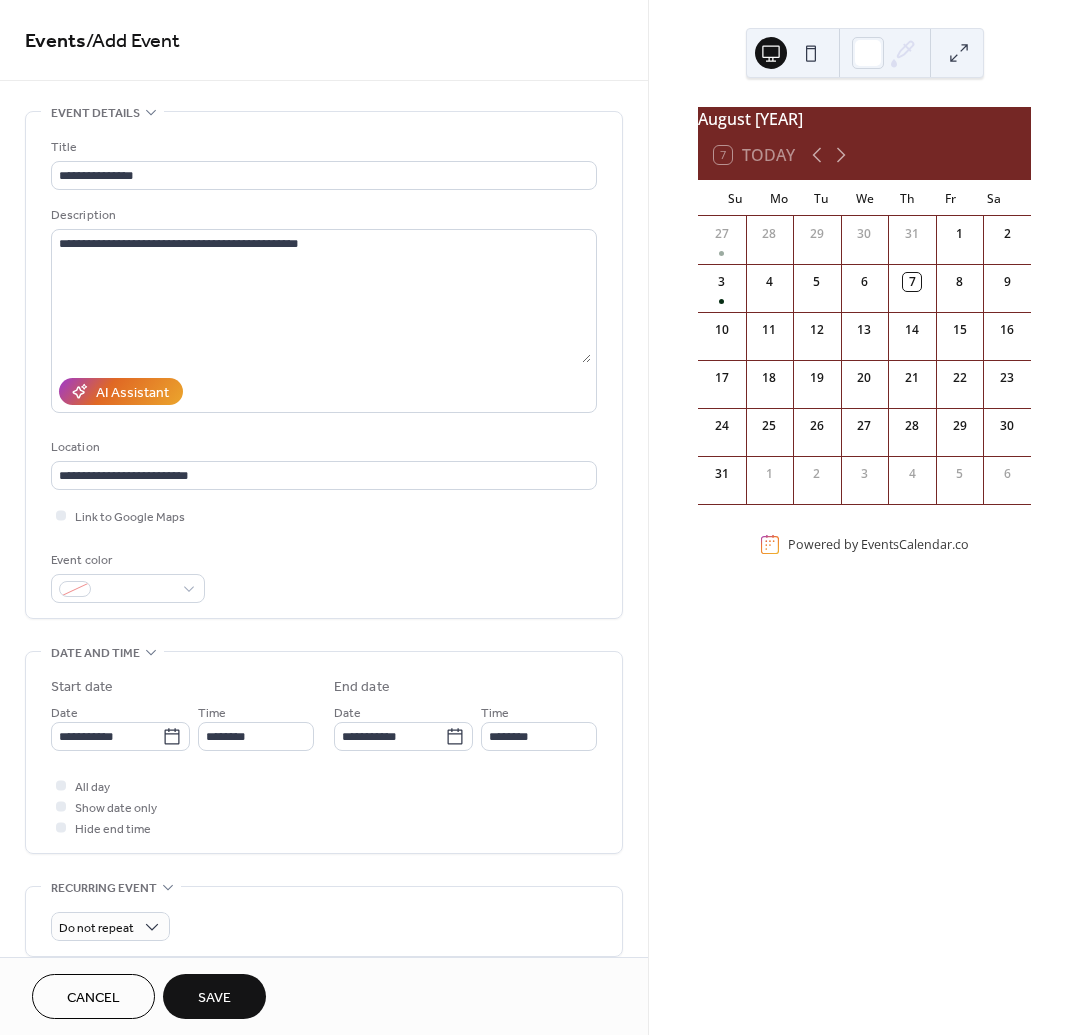 click on "Save" at bounding box center (214, 996) 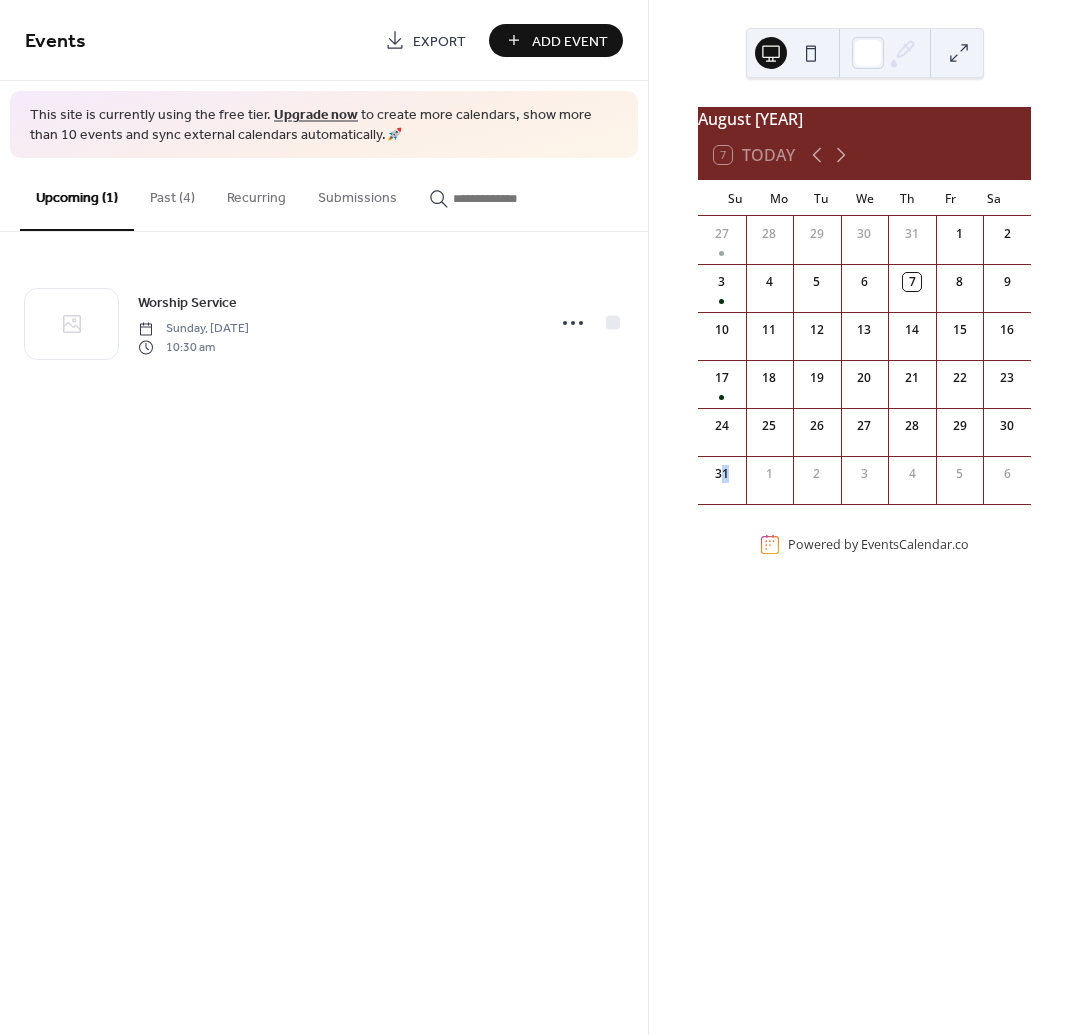 click on "31" at bounding box center [722, 471] 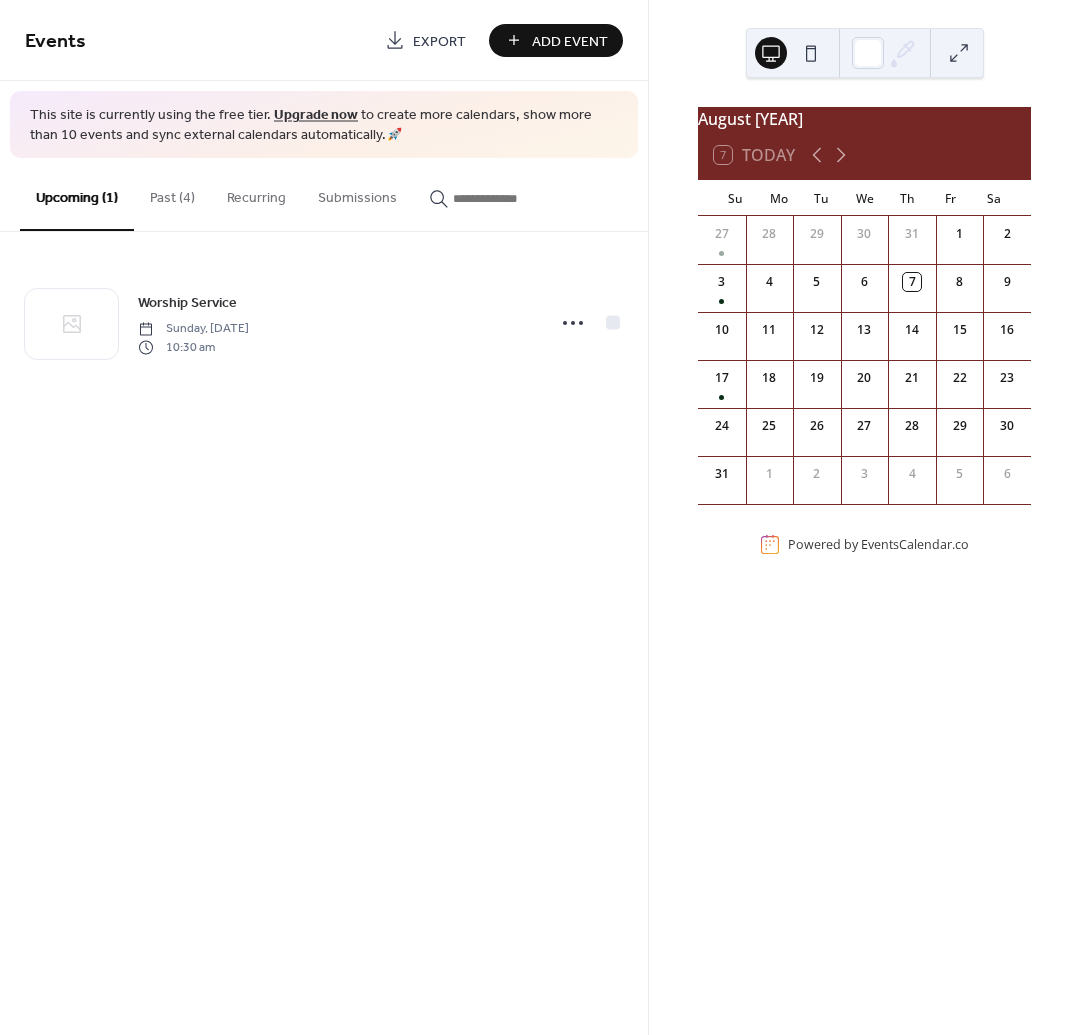 click on "Add Event" at bounding box center [570, 41] 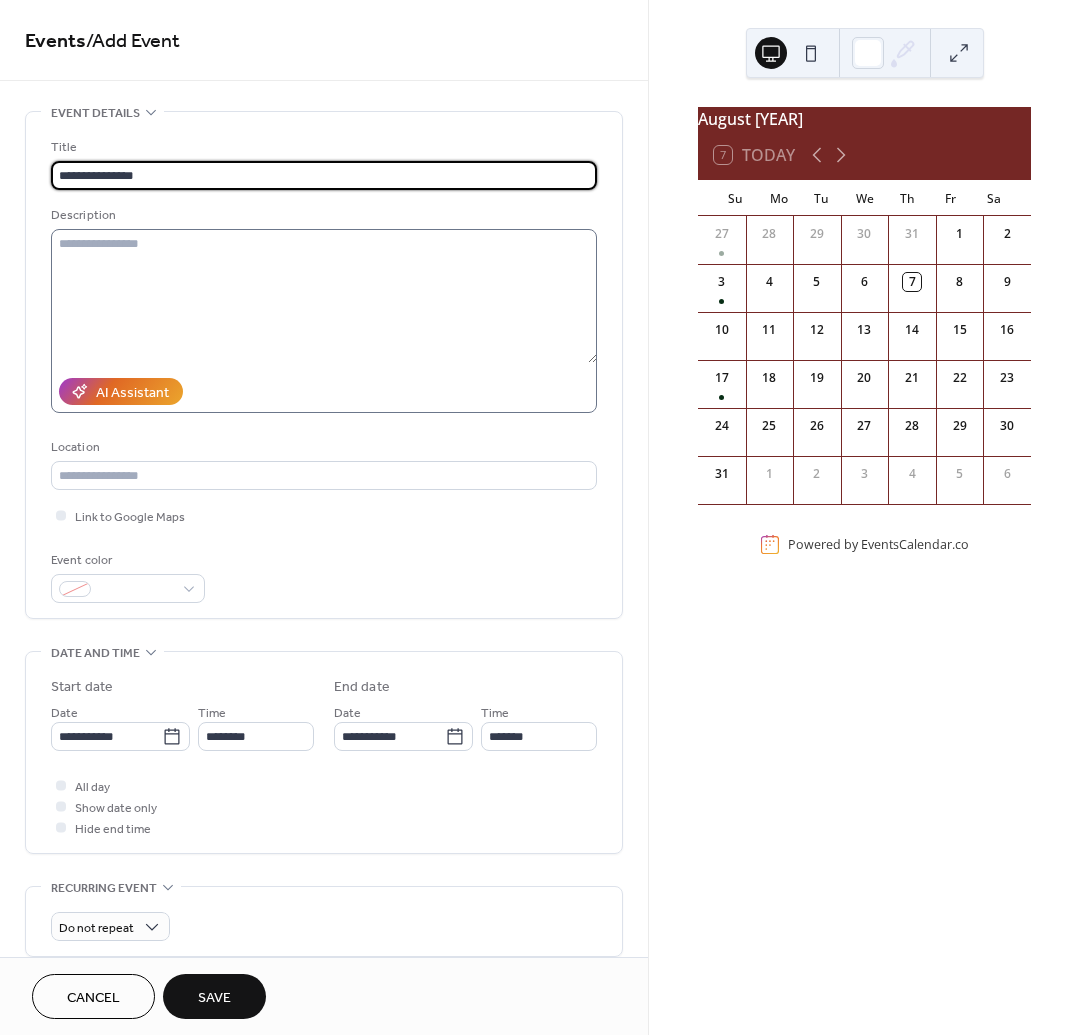 type on "**********" 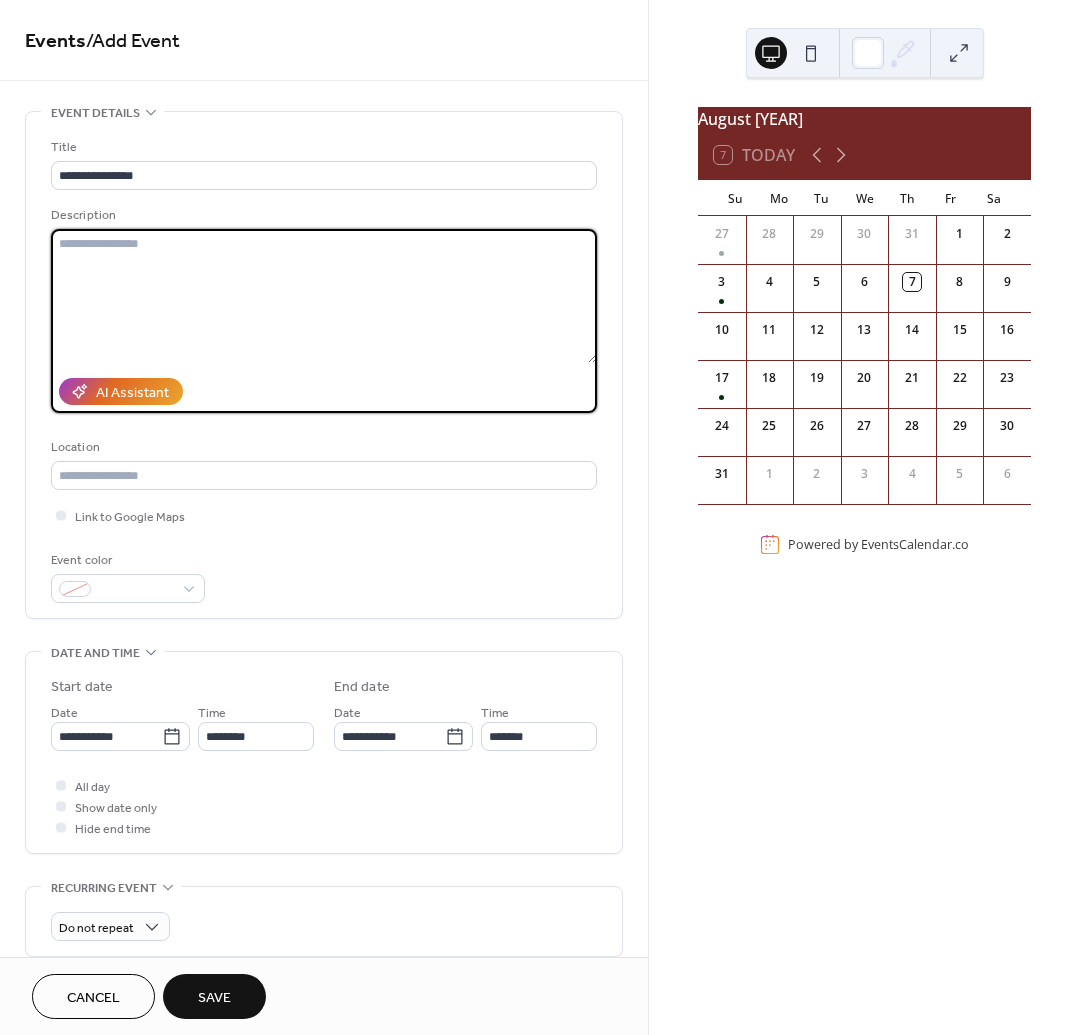 click at bounding box center [324, 296] 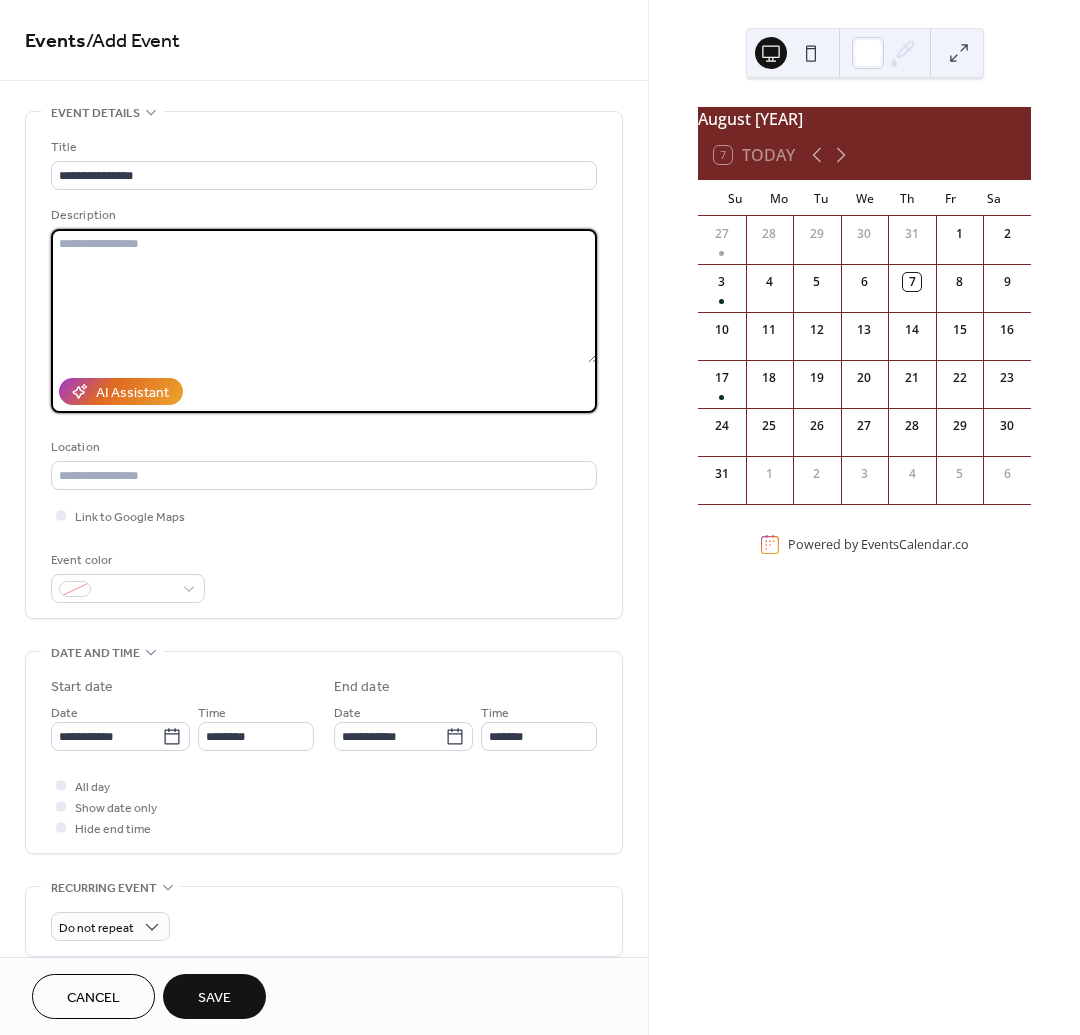 paste on "**********" 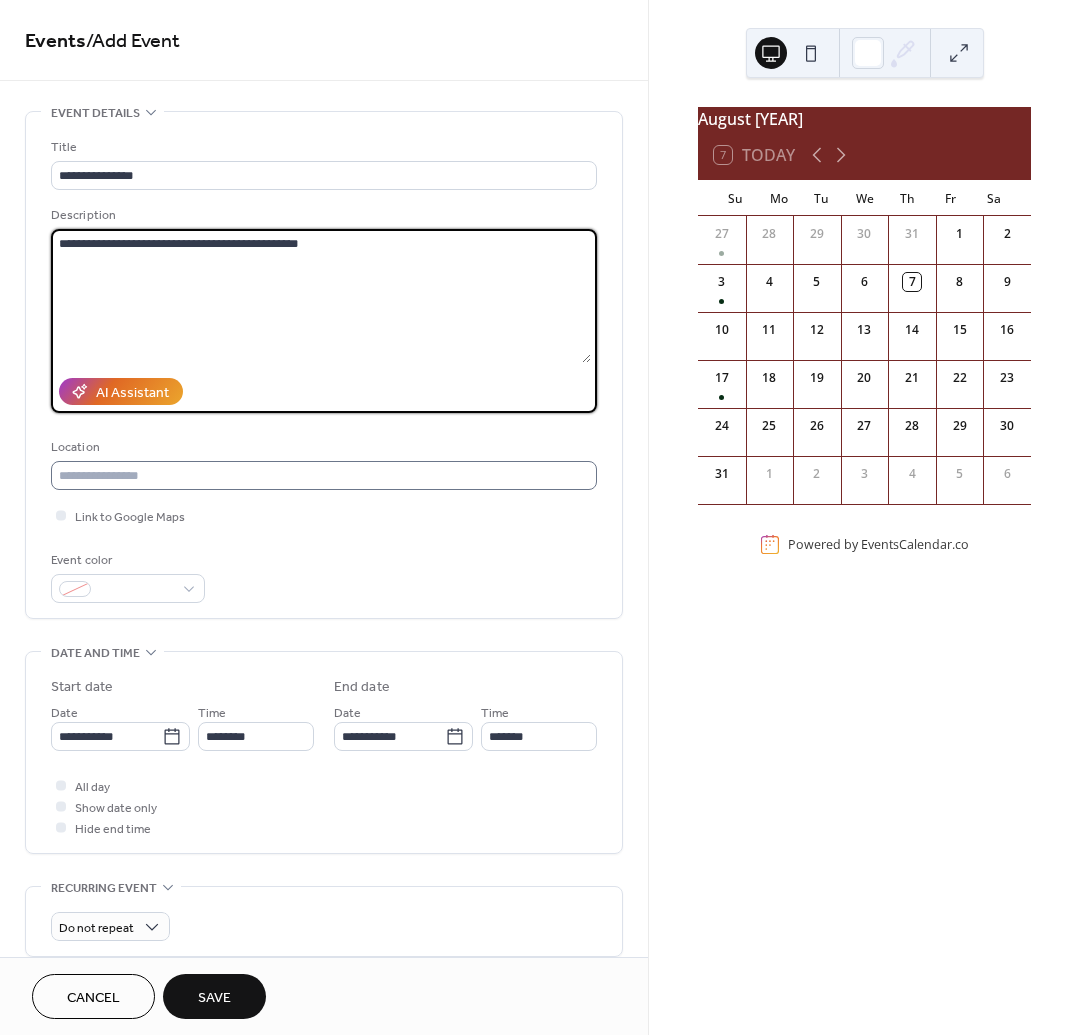 type on "**********" 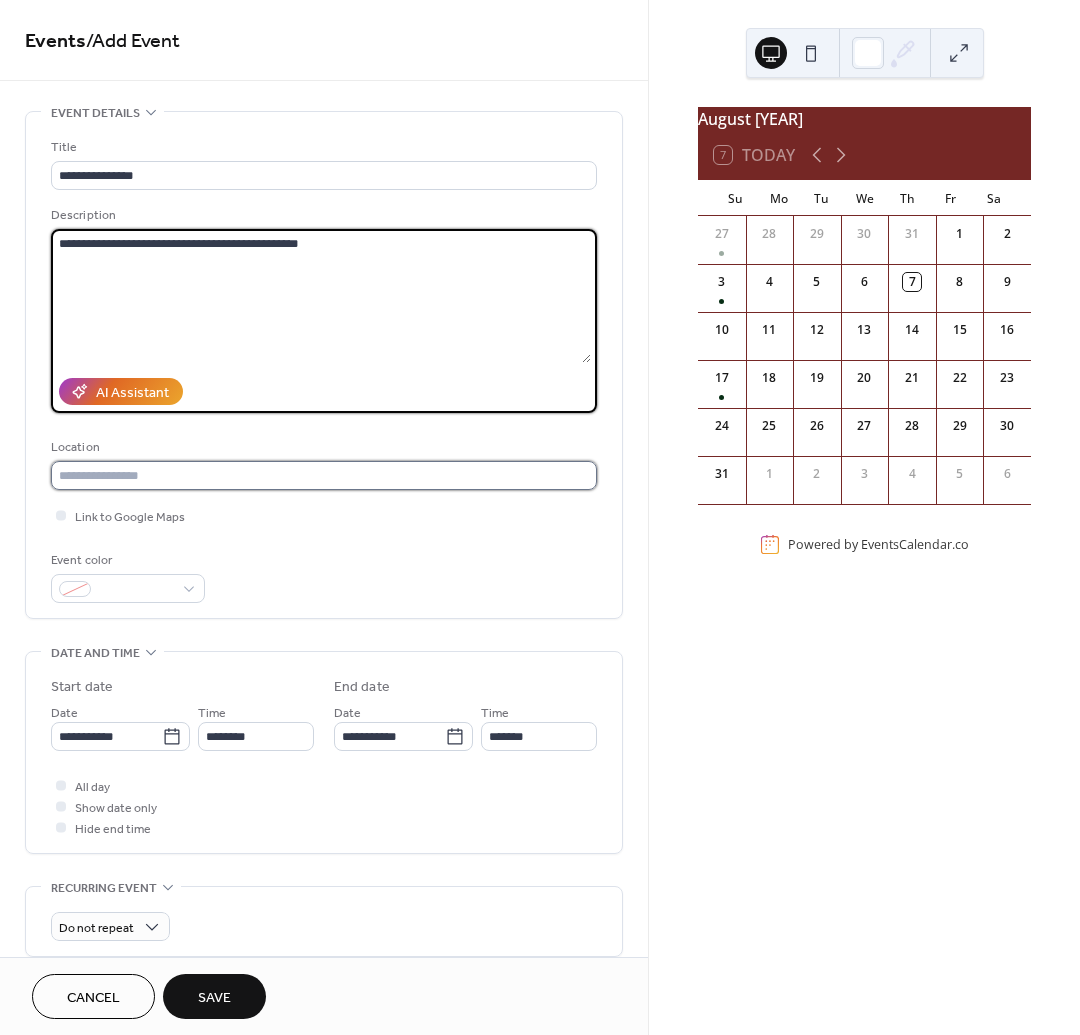 click at bounding box center [324, 475] 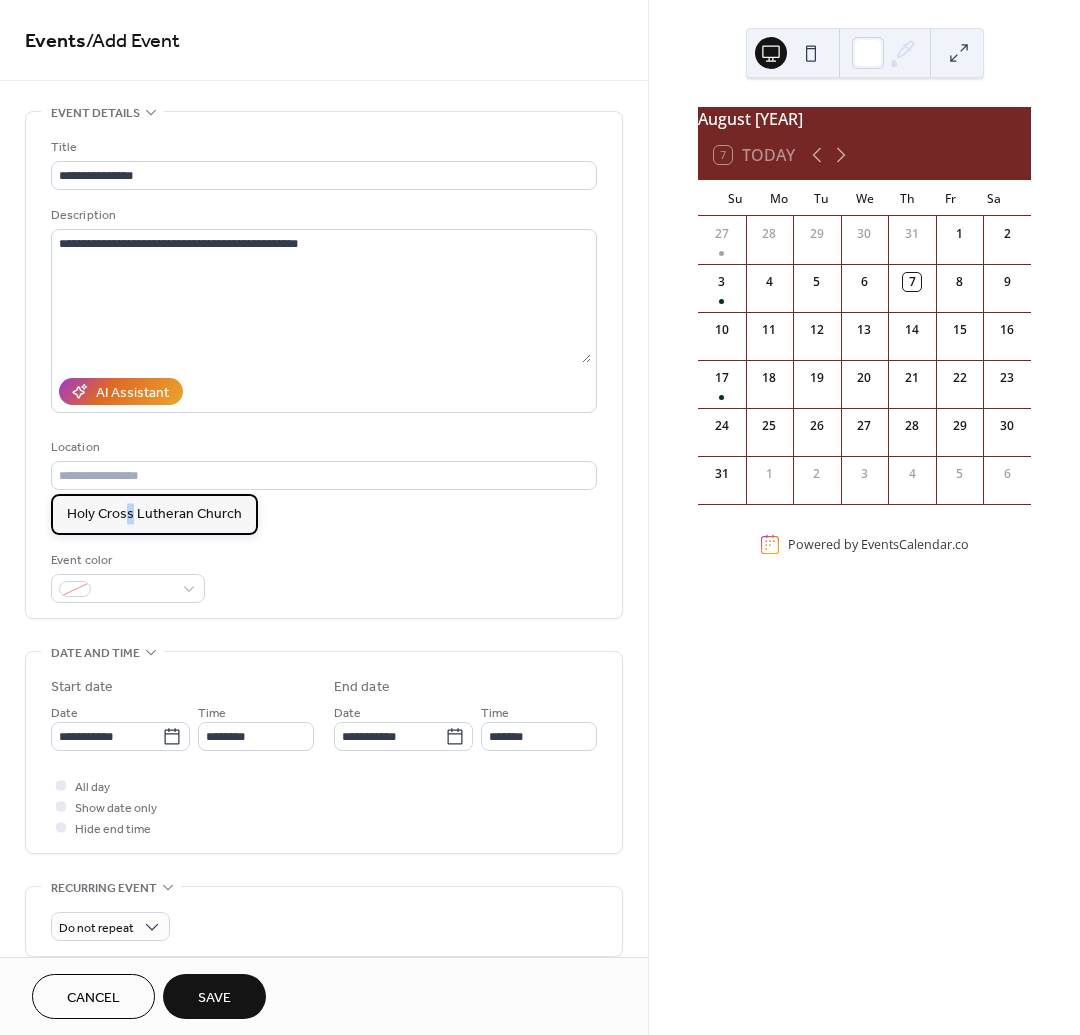 click on "Holy Cross Lutheran Church" at bounding box center (154, 514) 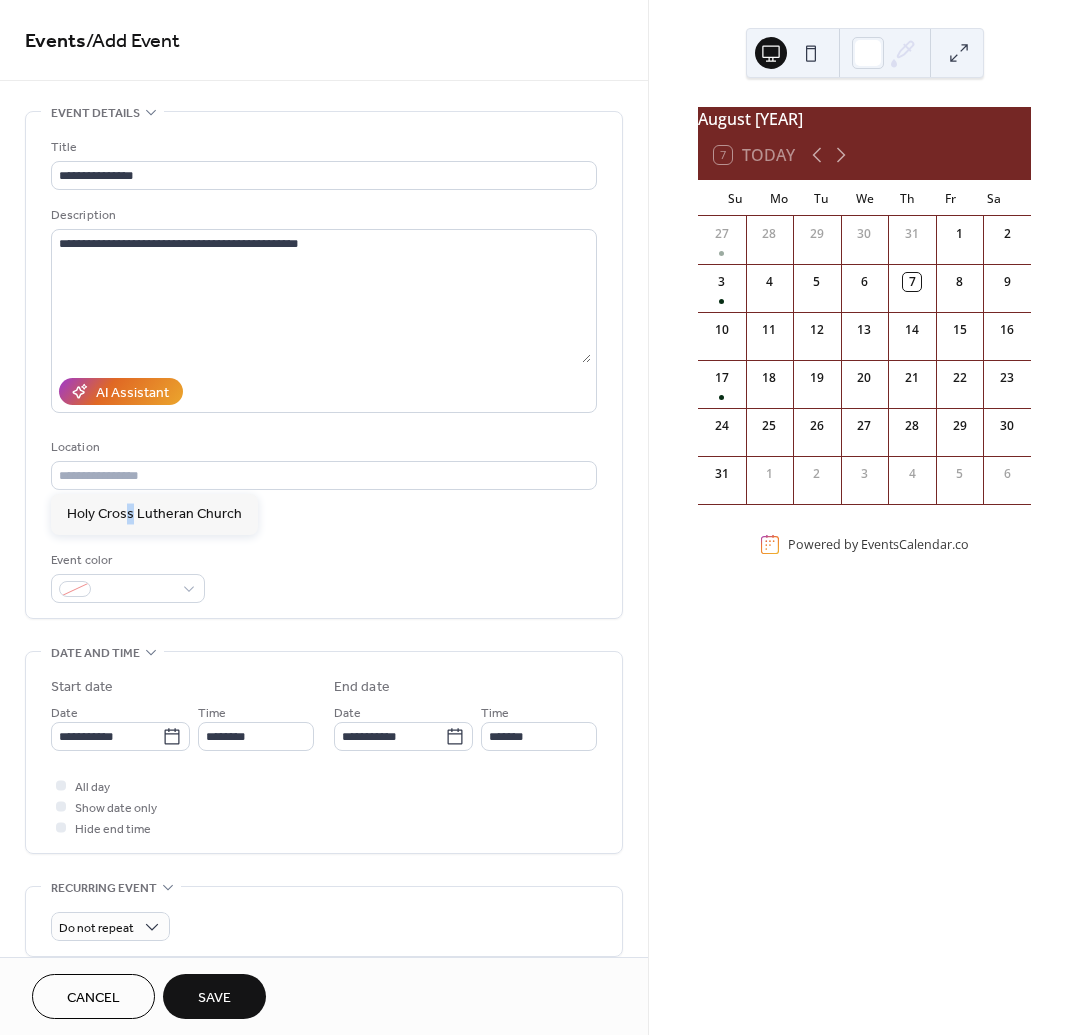 type on "**********" 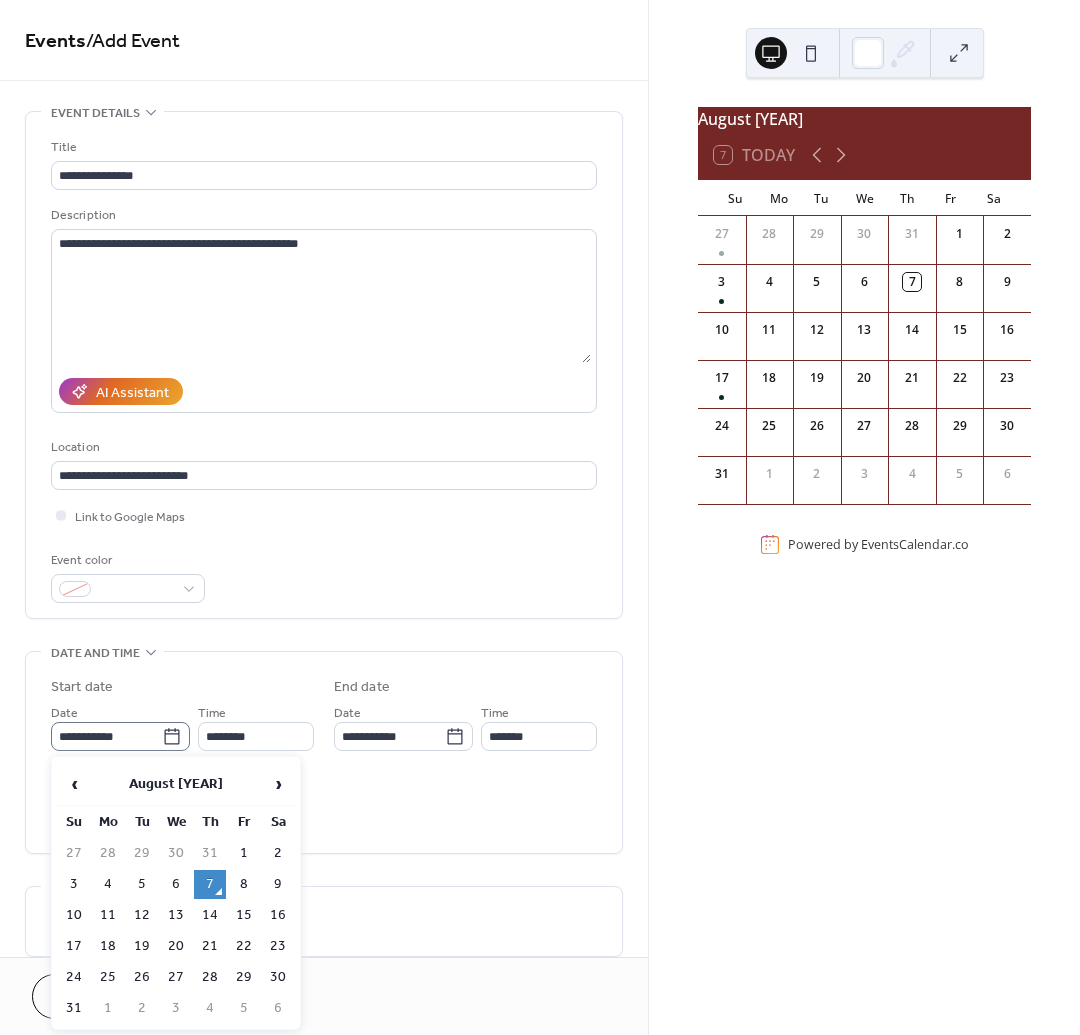 click 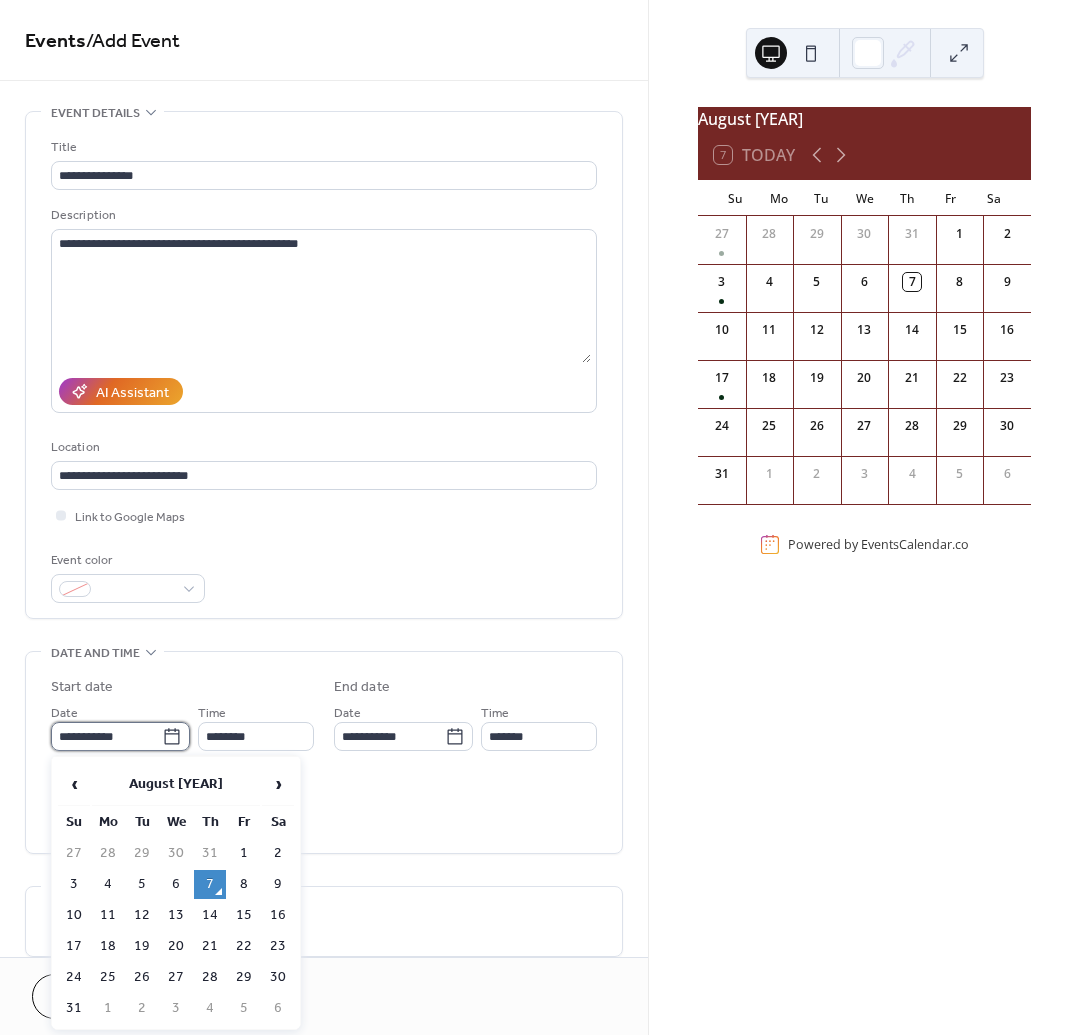 click on "**********" at bounding box center (106, 736) 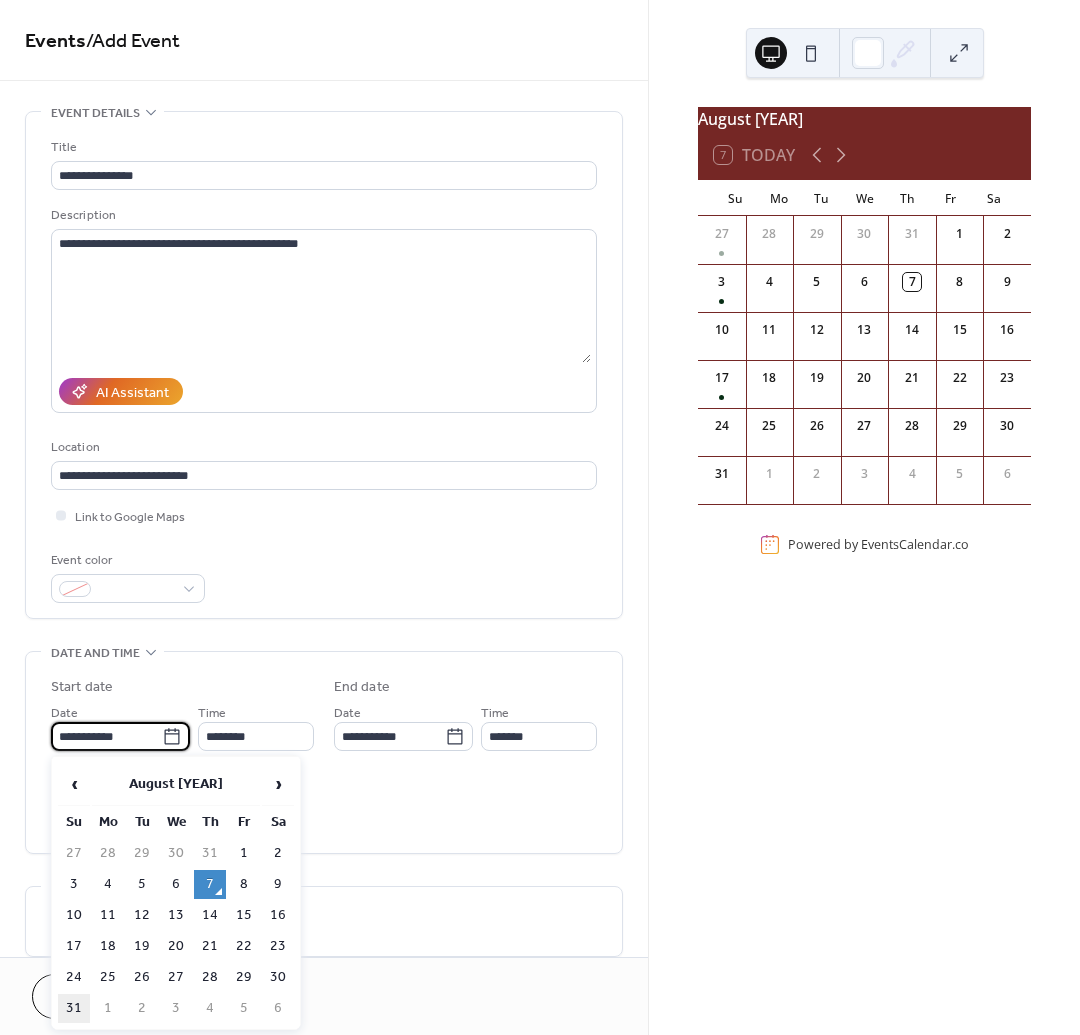 click on "31" at bounding box center (74, 1008) 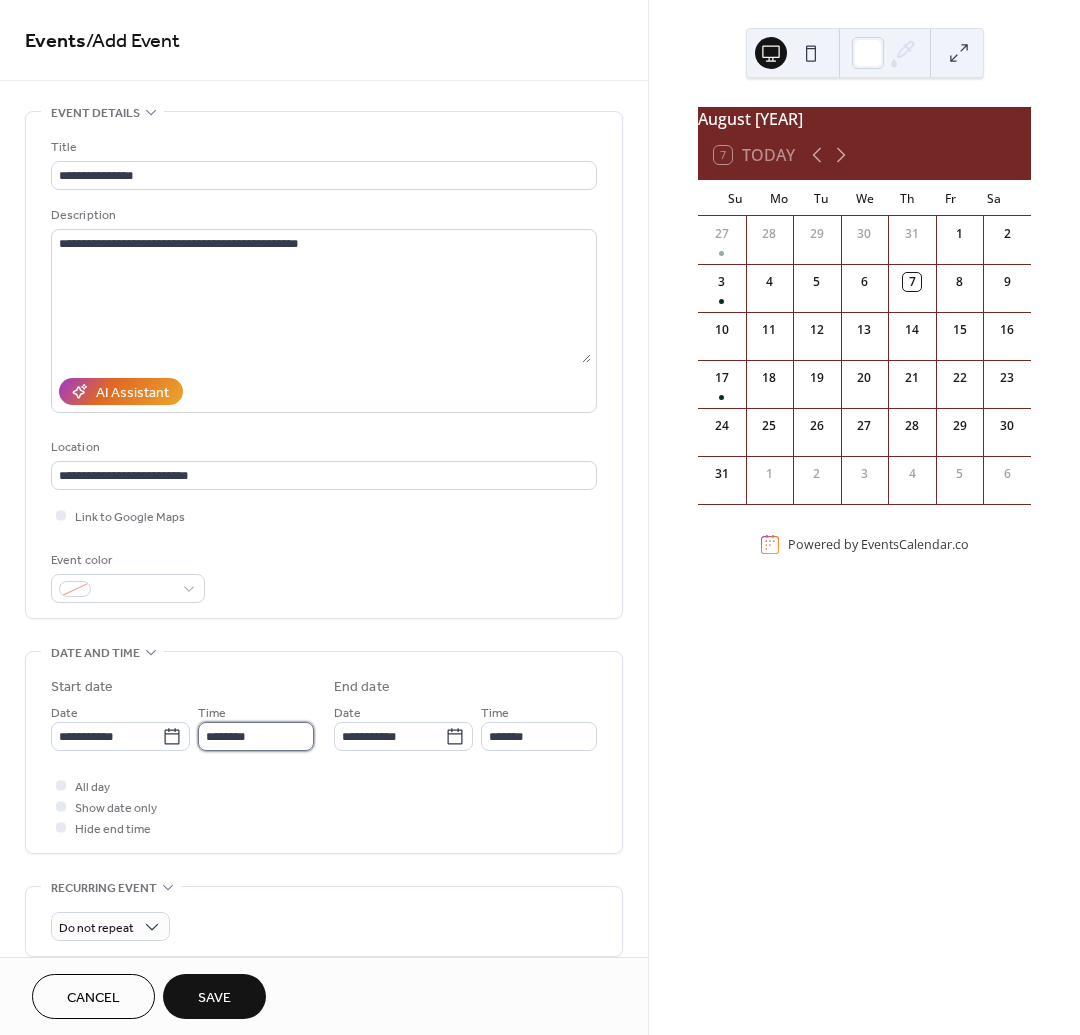 click on "********" at bounding box center (256, 736) 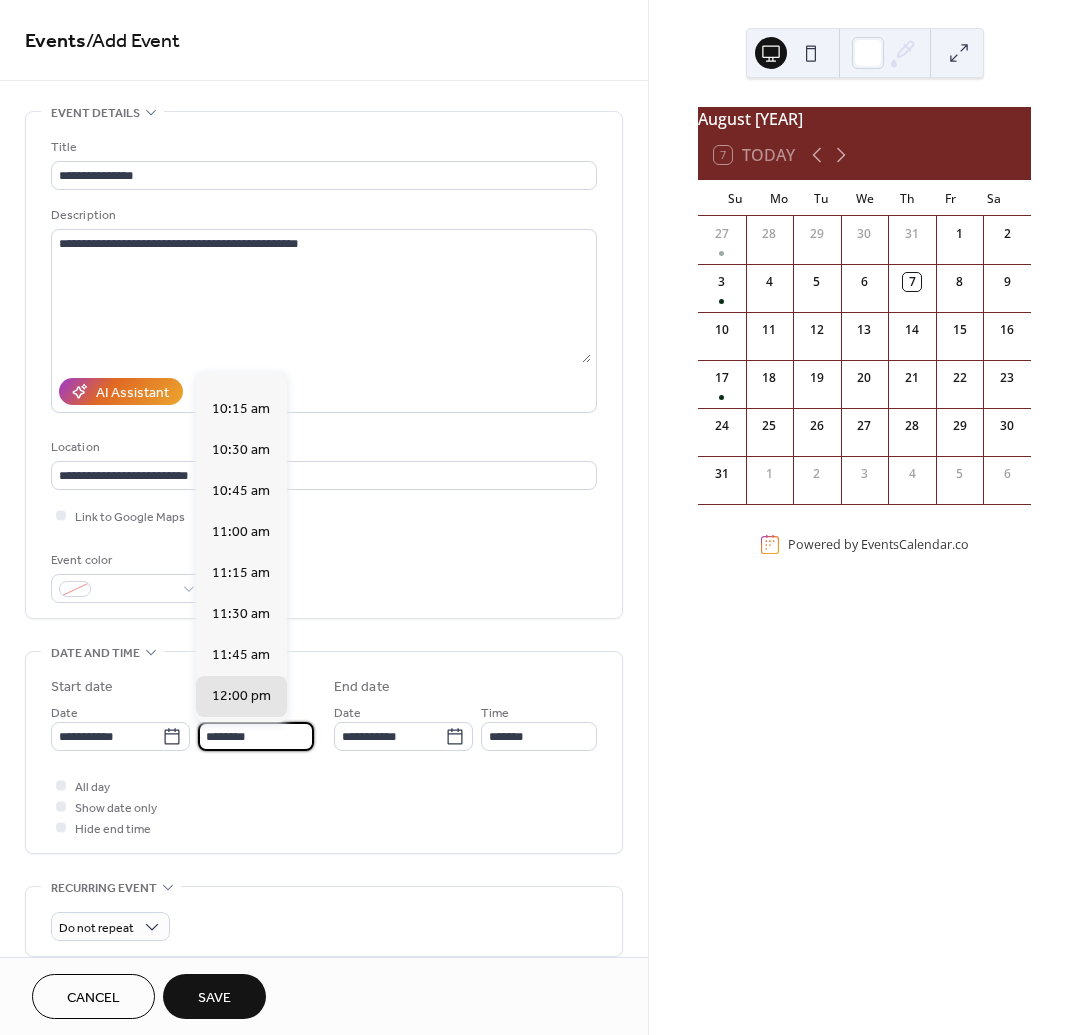 scroll, scrollTop: 1663, scrollLeft: 0, axis: vertical 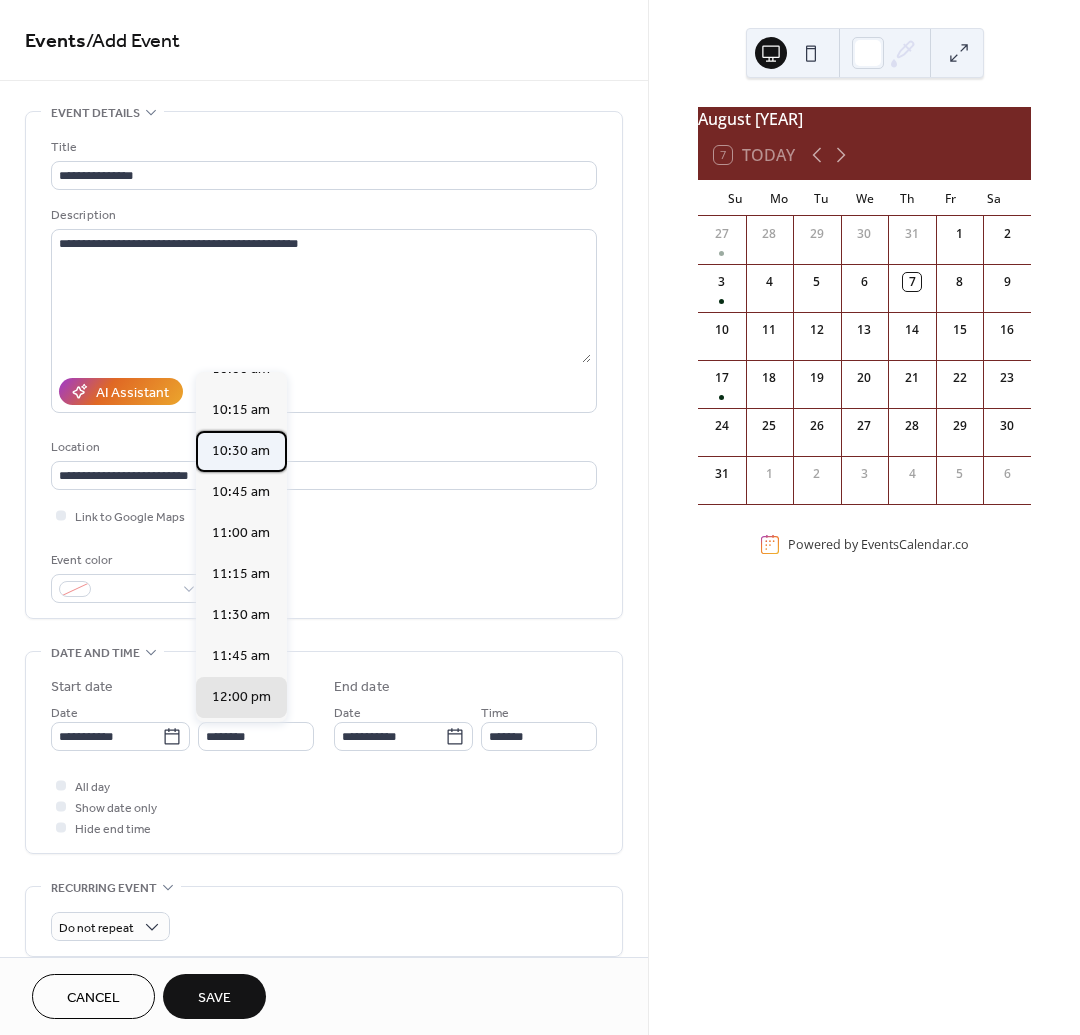 click on "10:30 am" at bounding box center (241, 451) 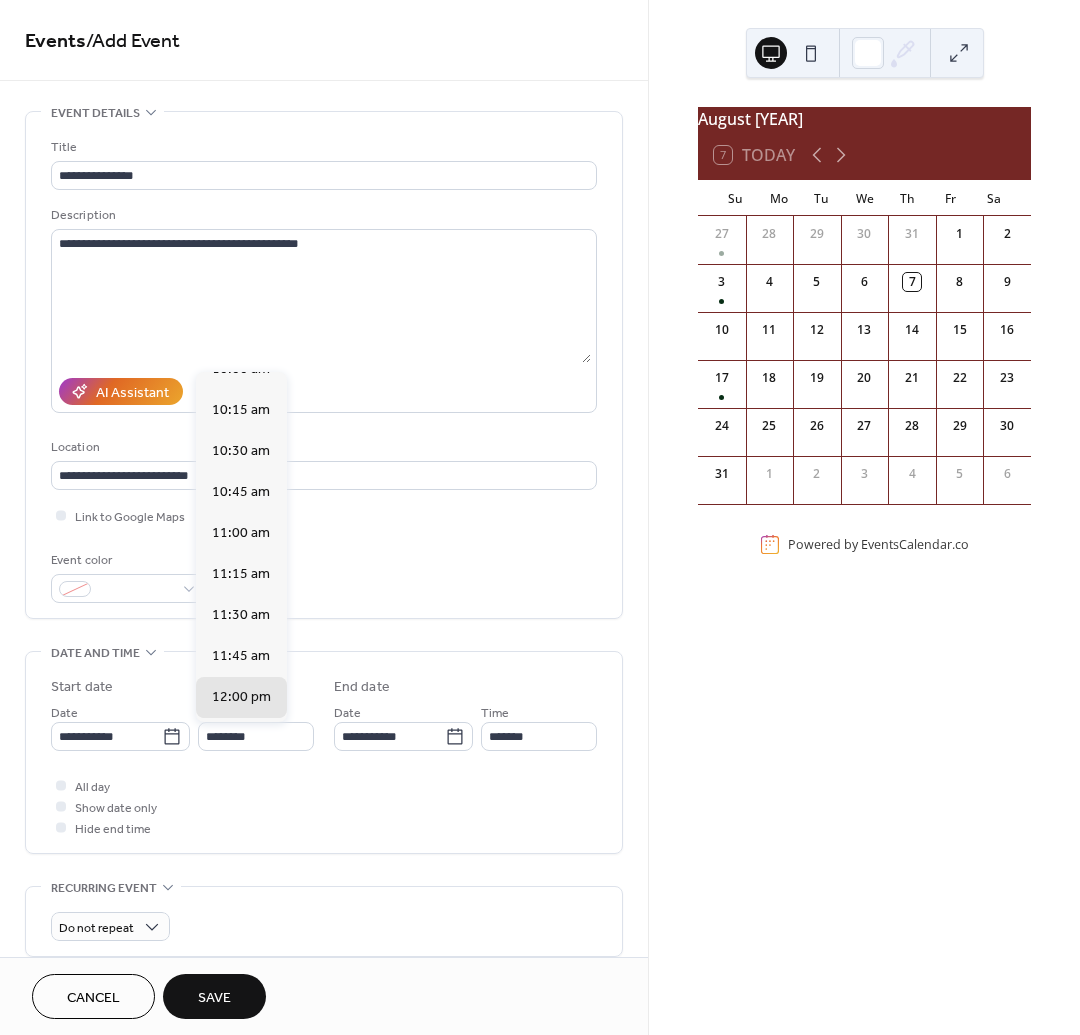 type on "********" 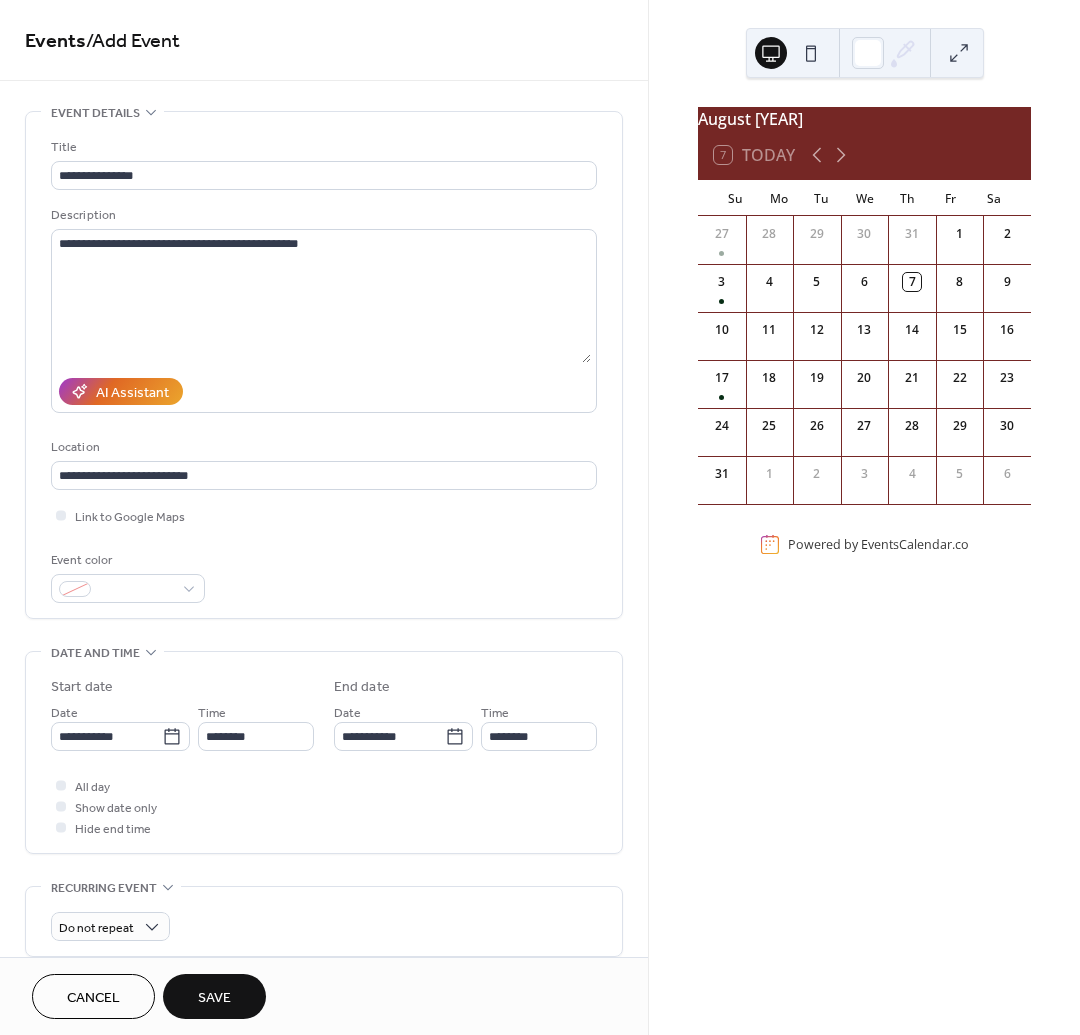 click on "Save" at bounding box center (214, 998) 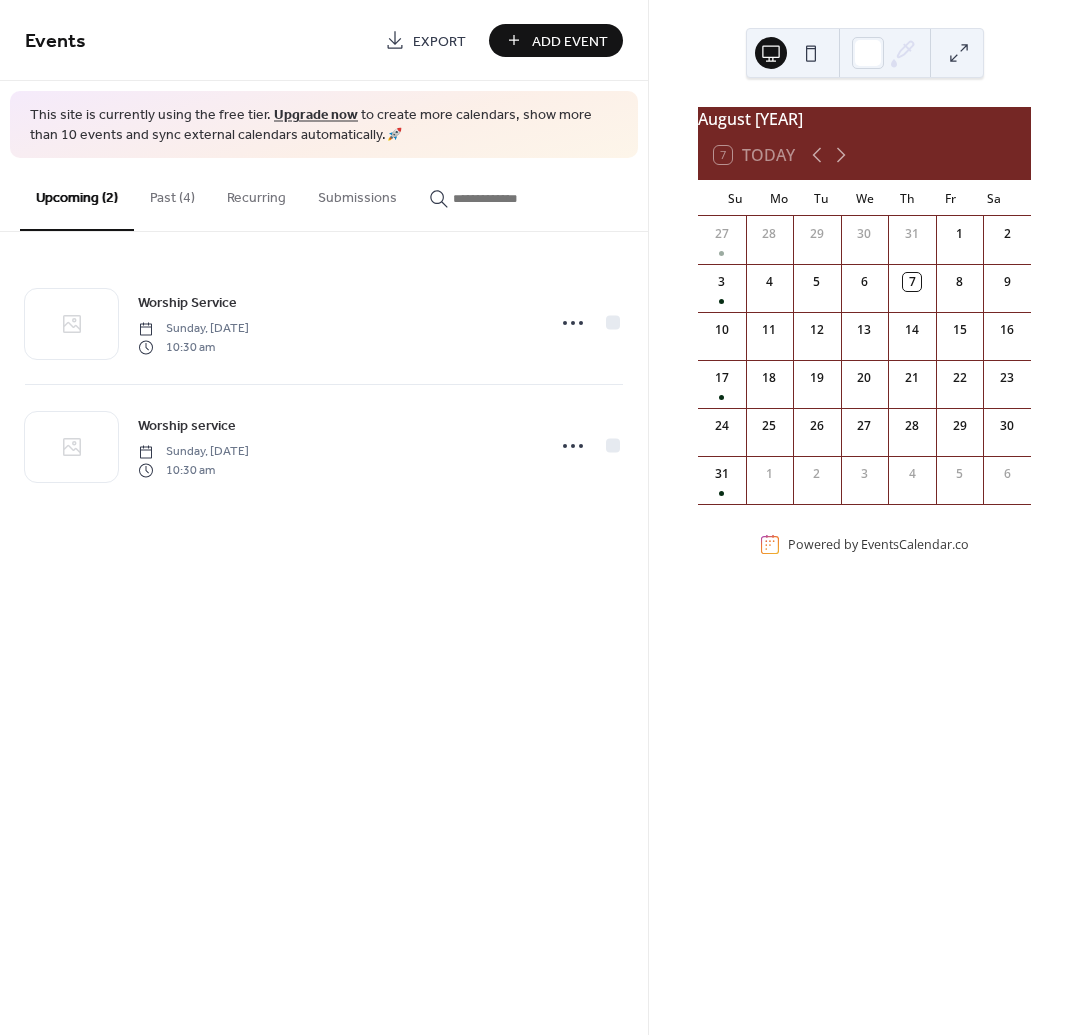 click on "Past (4)" at bounding box center (172, 193) 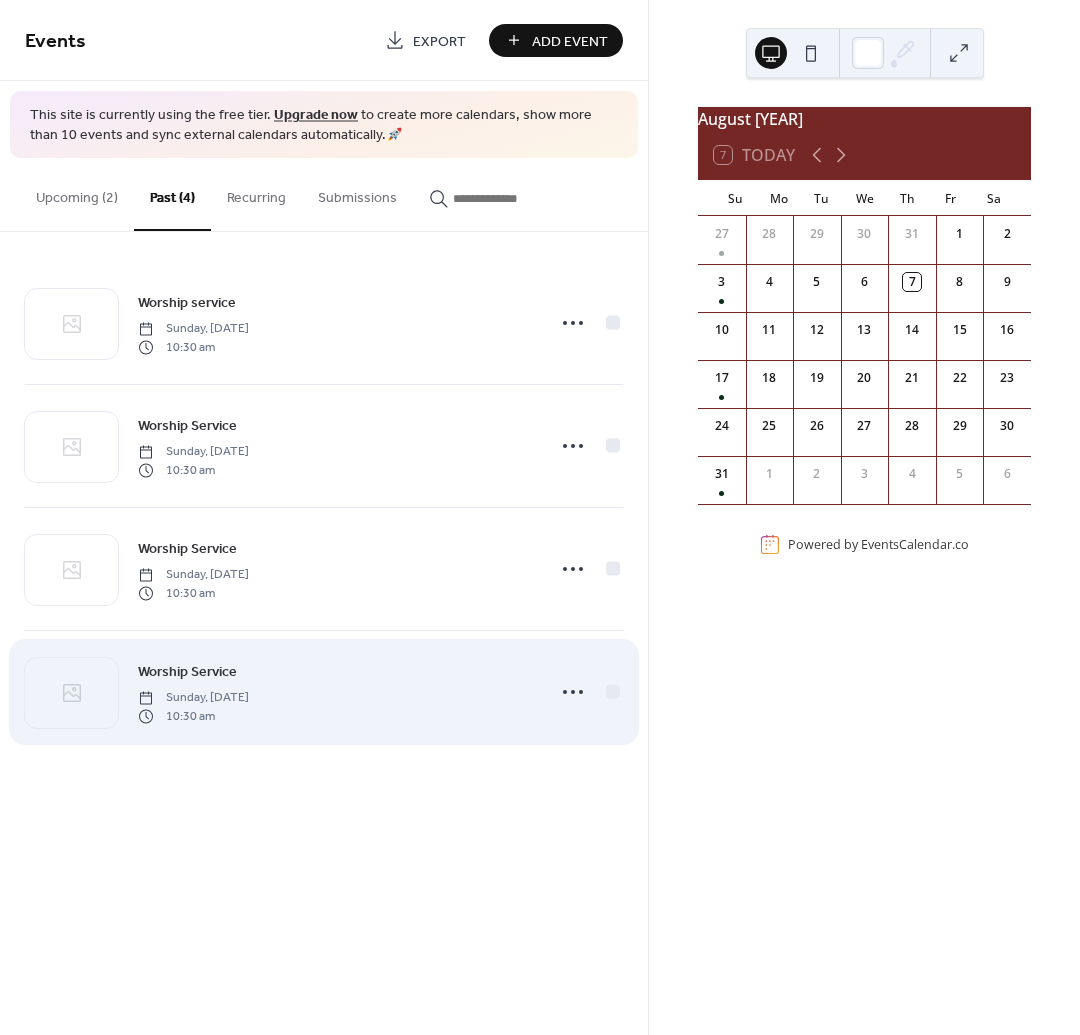 click on "Worship Service" at bounding box center [187, 672] 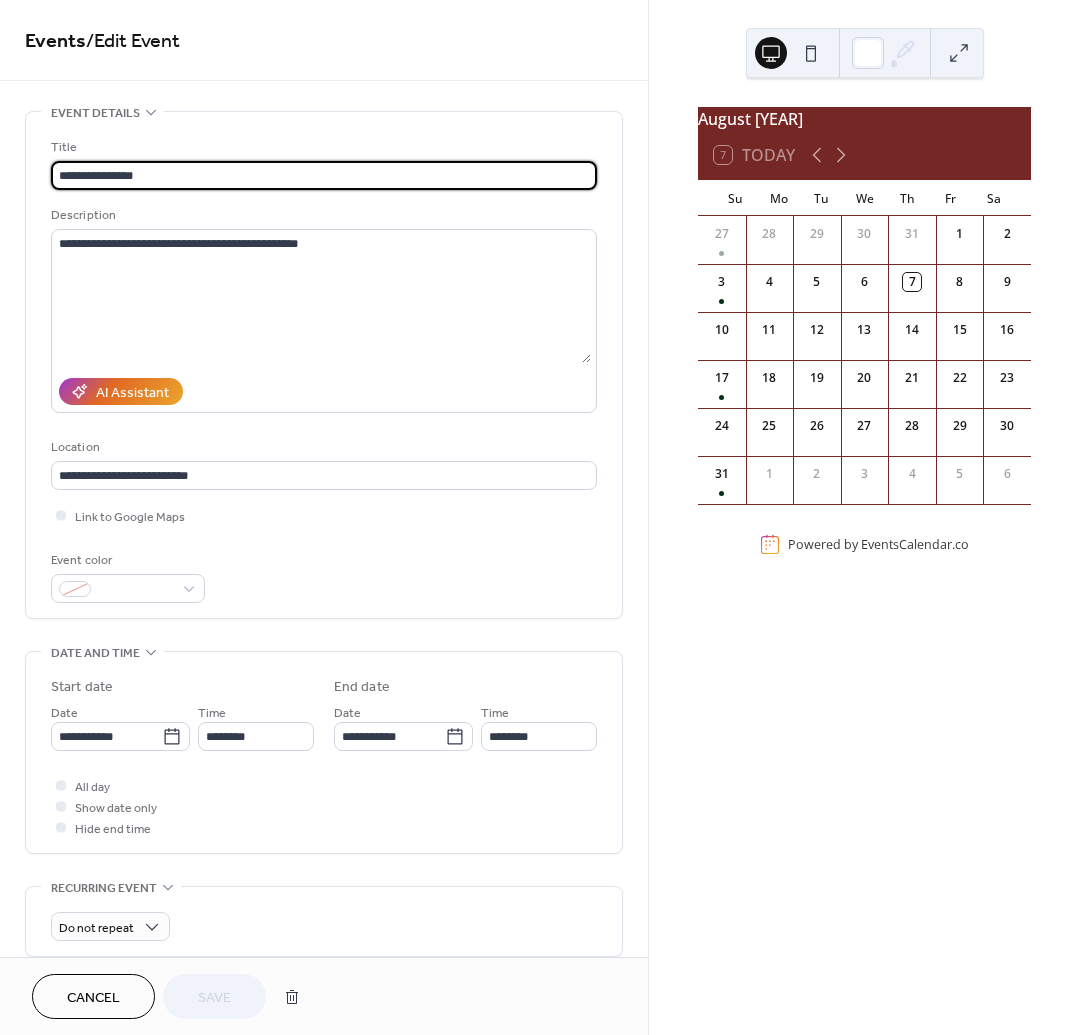click on "Start date" at bounding box center [182, 687] 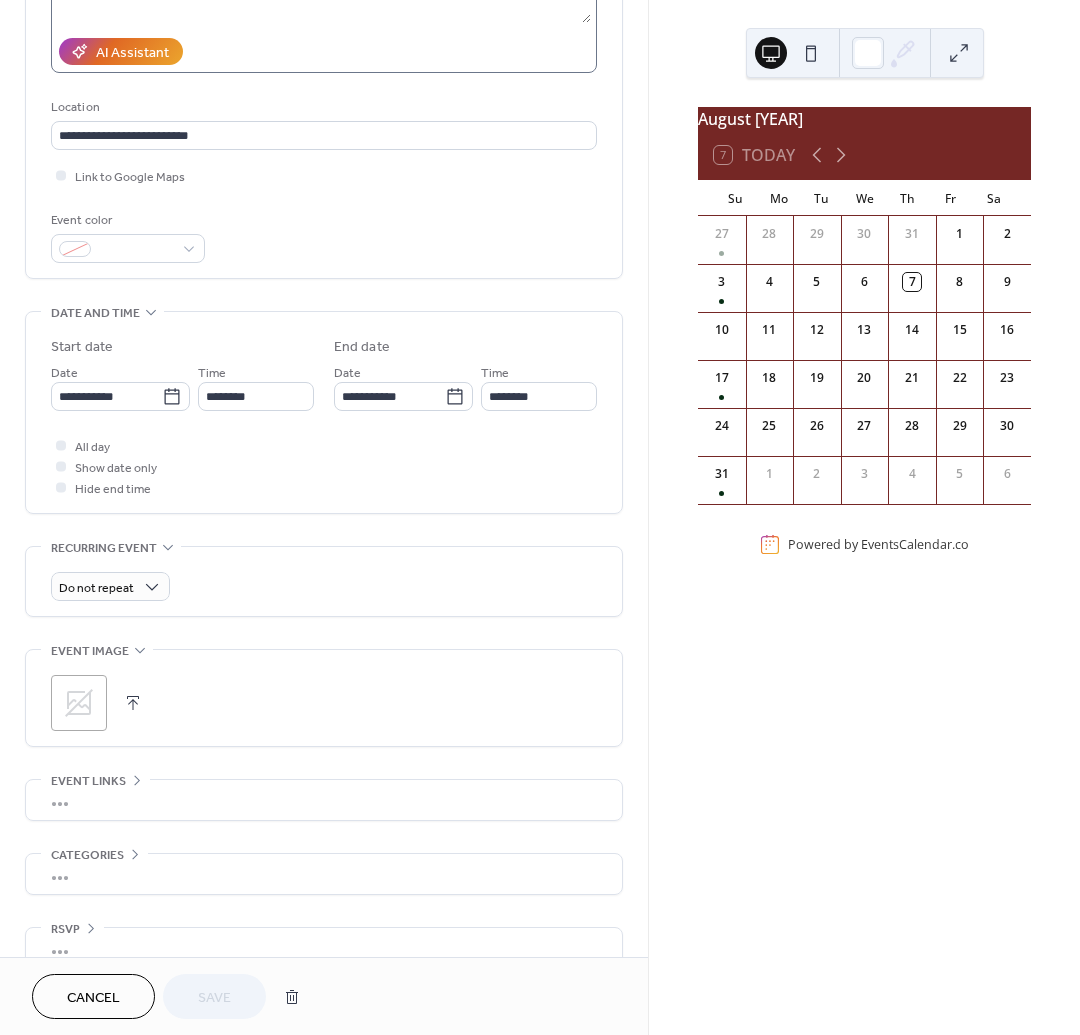 scroll, scrollTop: 372, scrollLeft: 0, axis: vertical 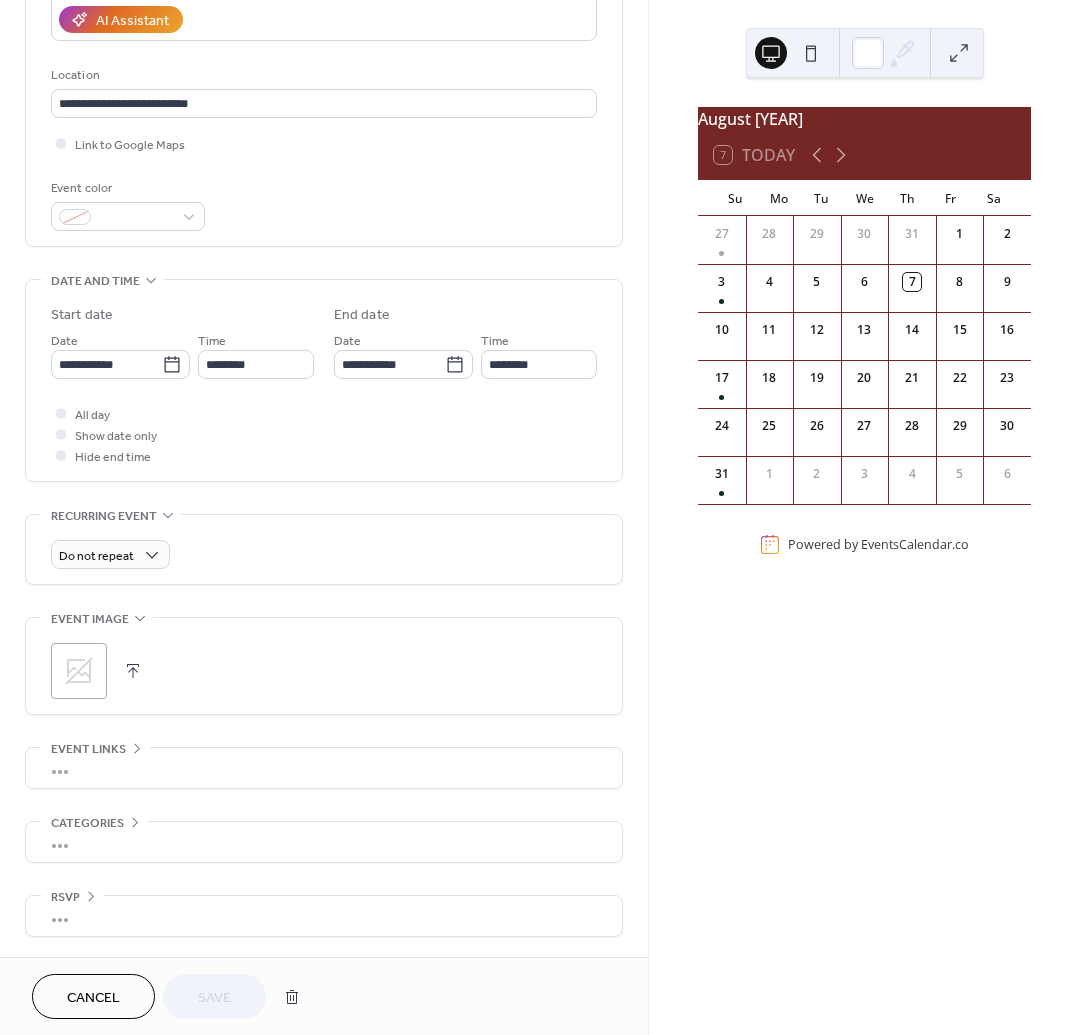 click on "Cancel" at bounding box center [93, 998] 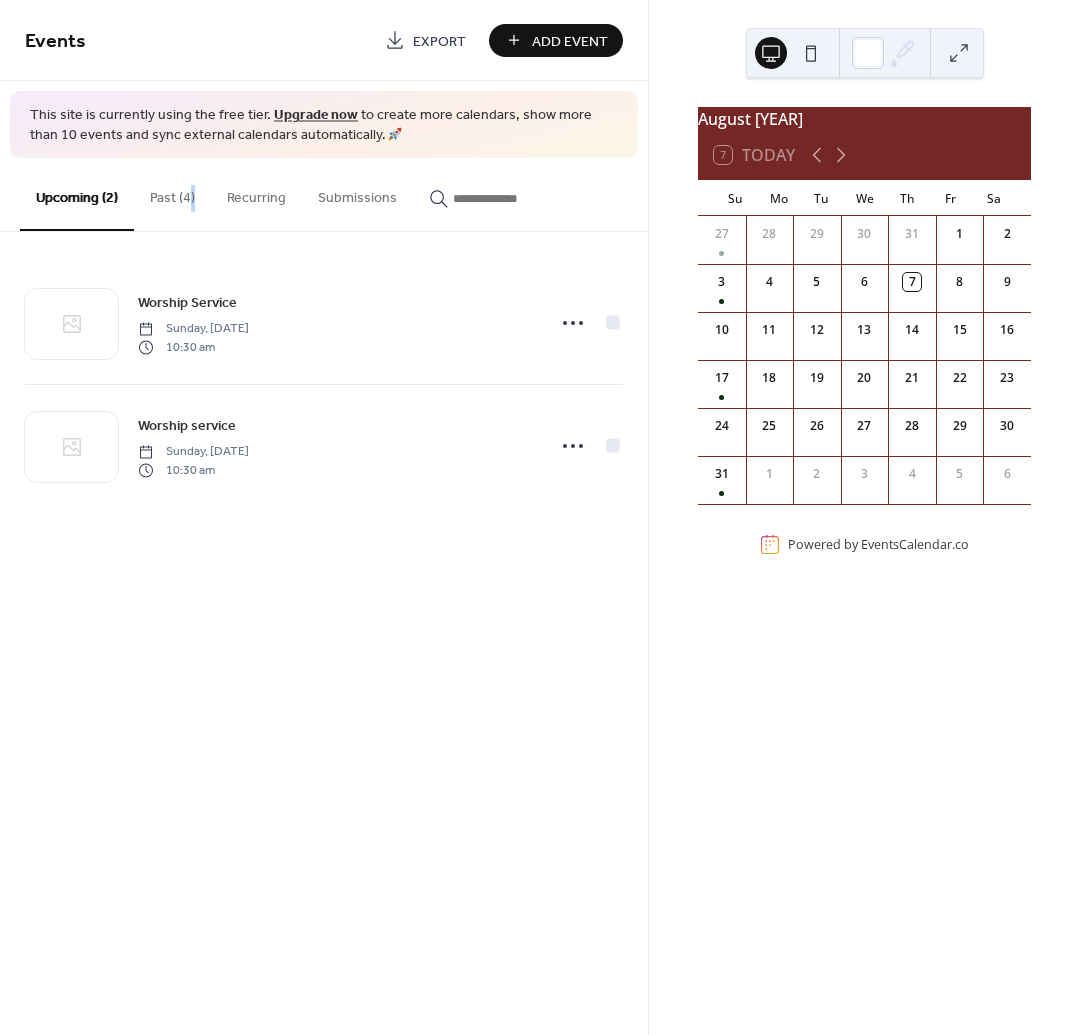 click on "Past (4)" at bounding box center (172, 193) 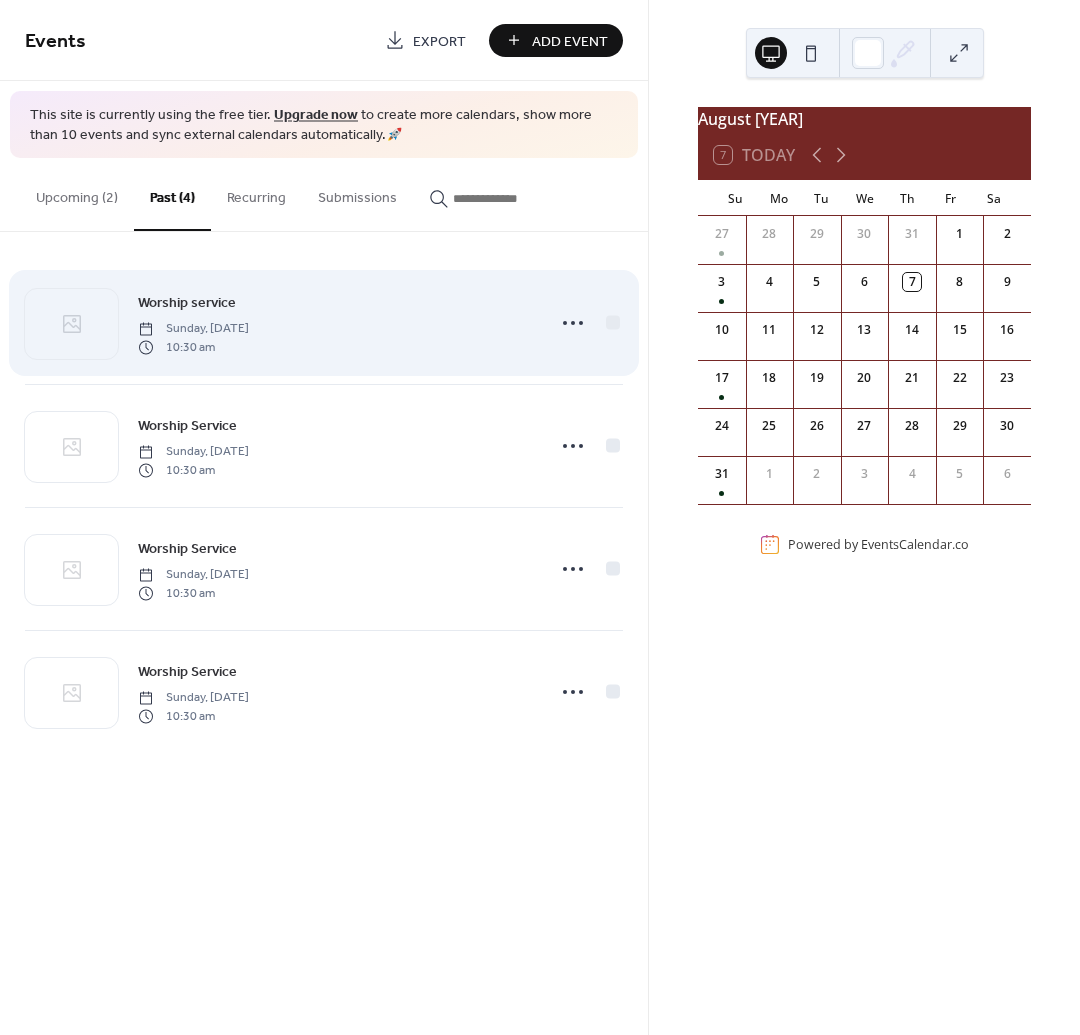 click on "Worship service Sunday, August 3, 2025 10:30 am" at bounding box center [335, 323] 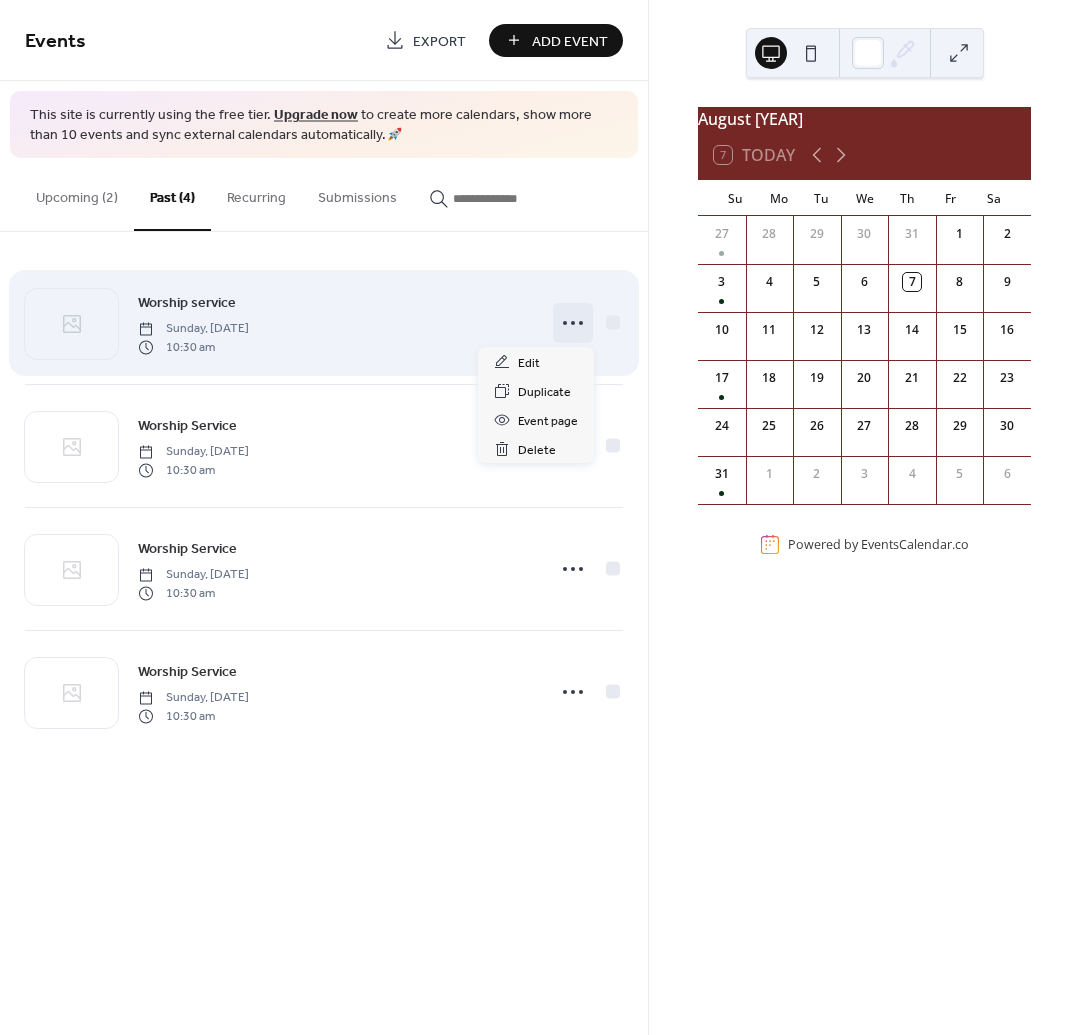 click 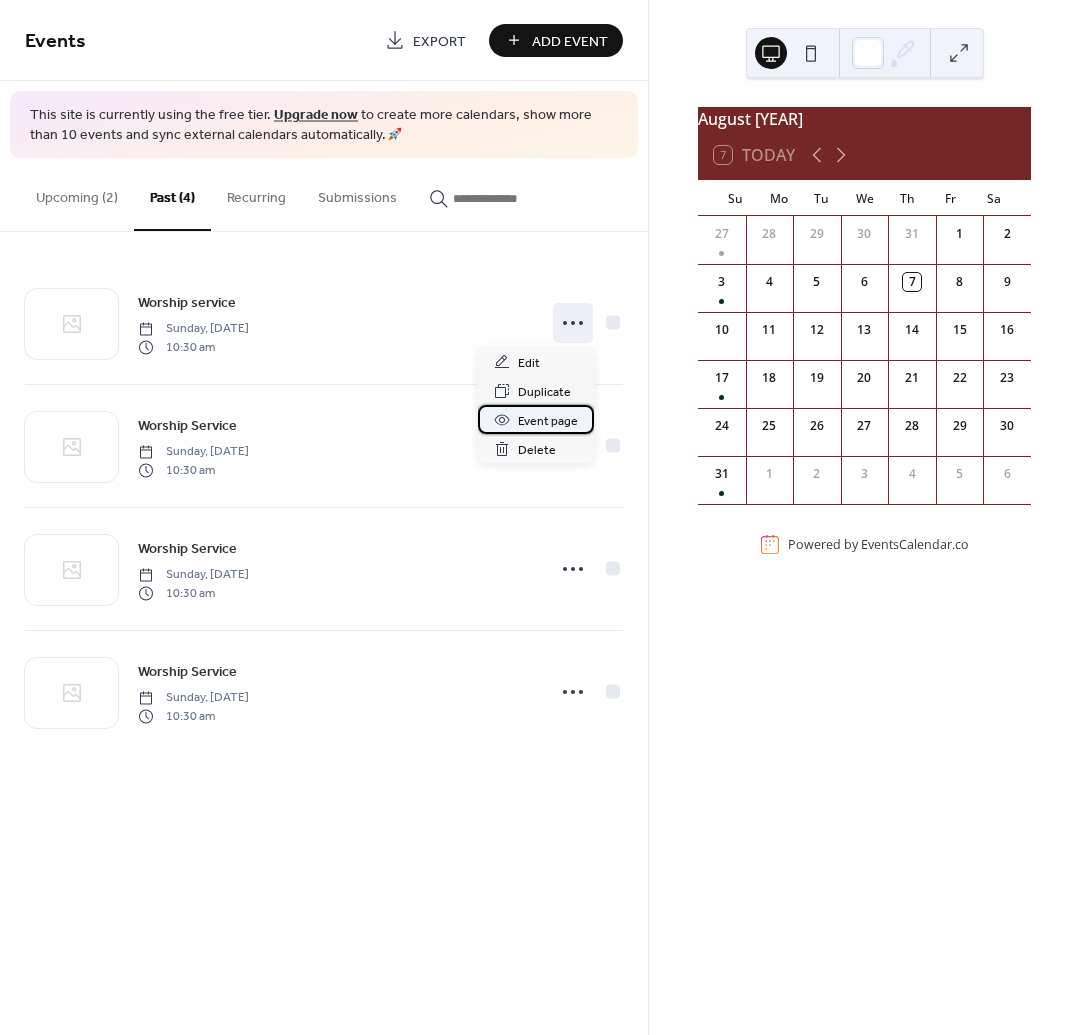 click on "Event page" at bounding box center [548, 421] 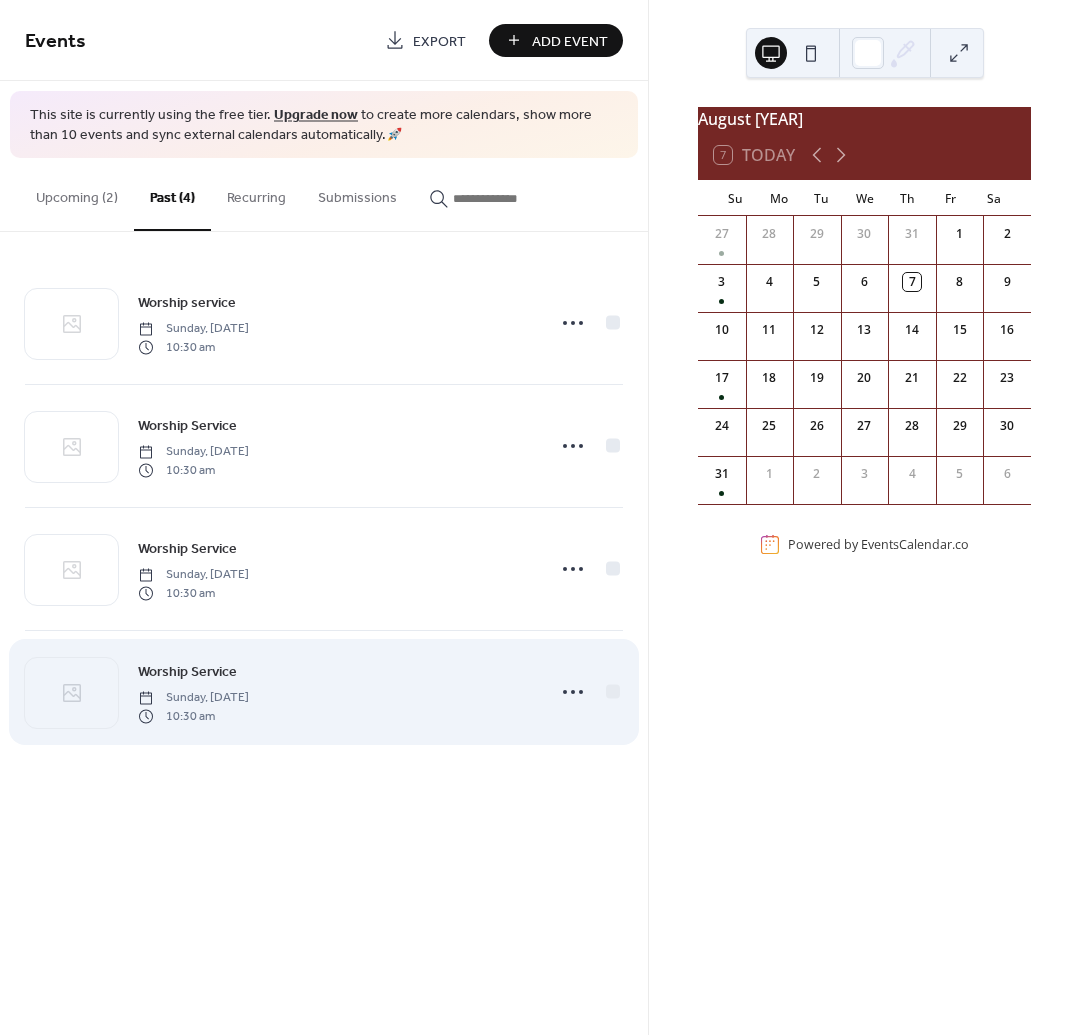 click on "Worship Service Sunday, June 15, 2025 10:30 am" at bounding box center (335, 692) 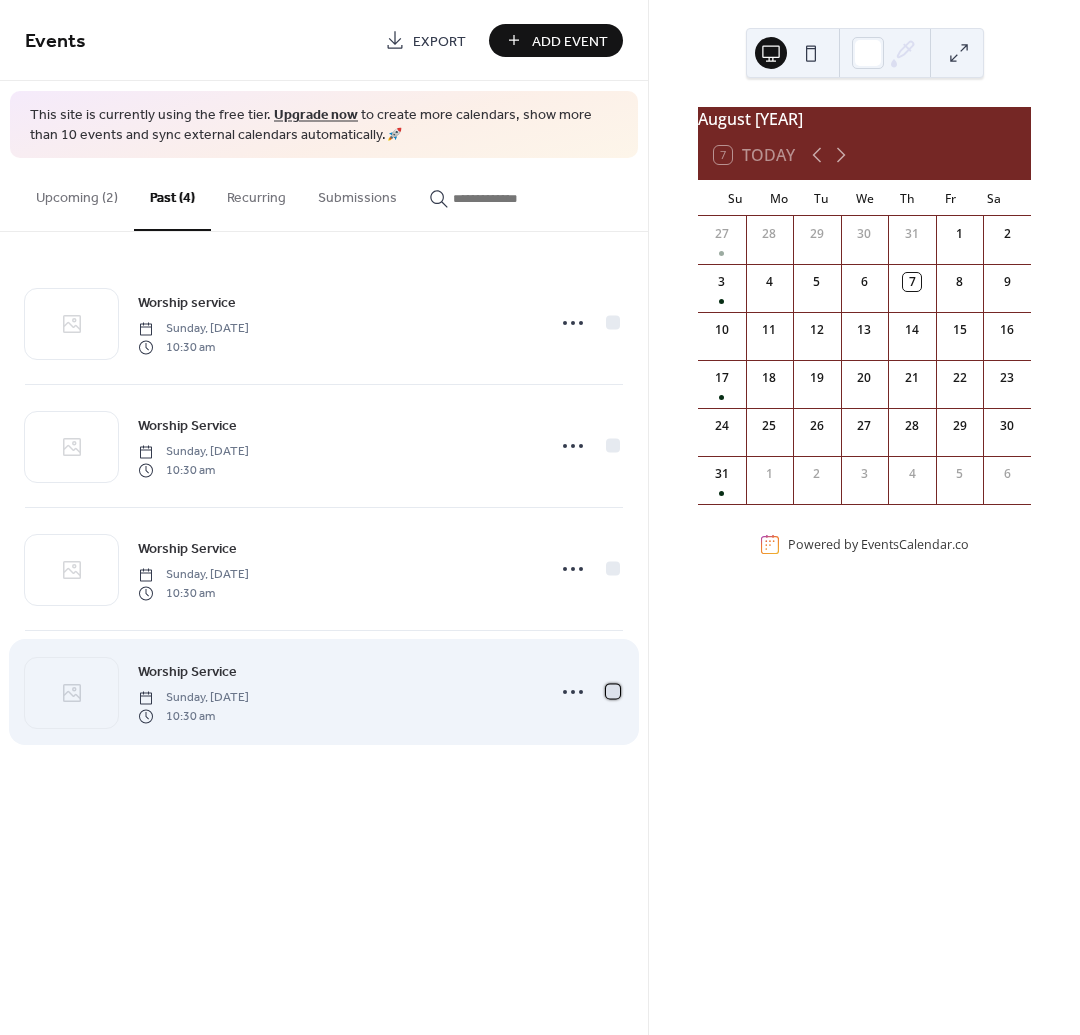 click at bounding box center [613, 692] 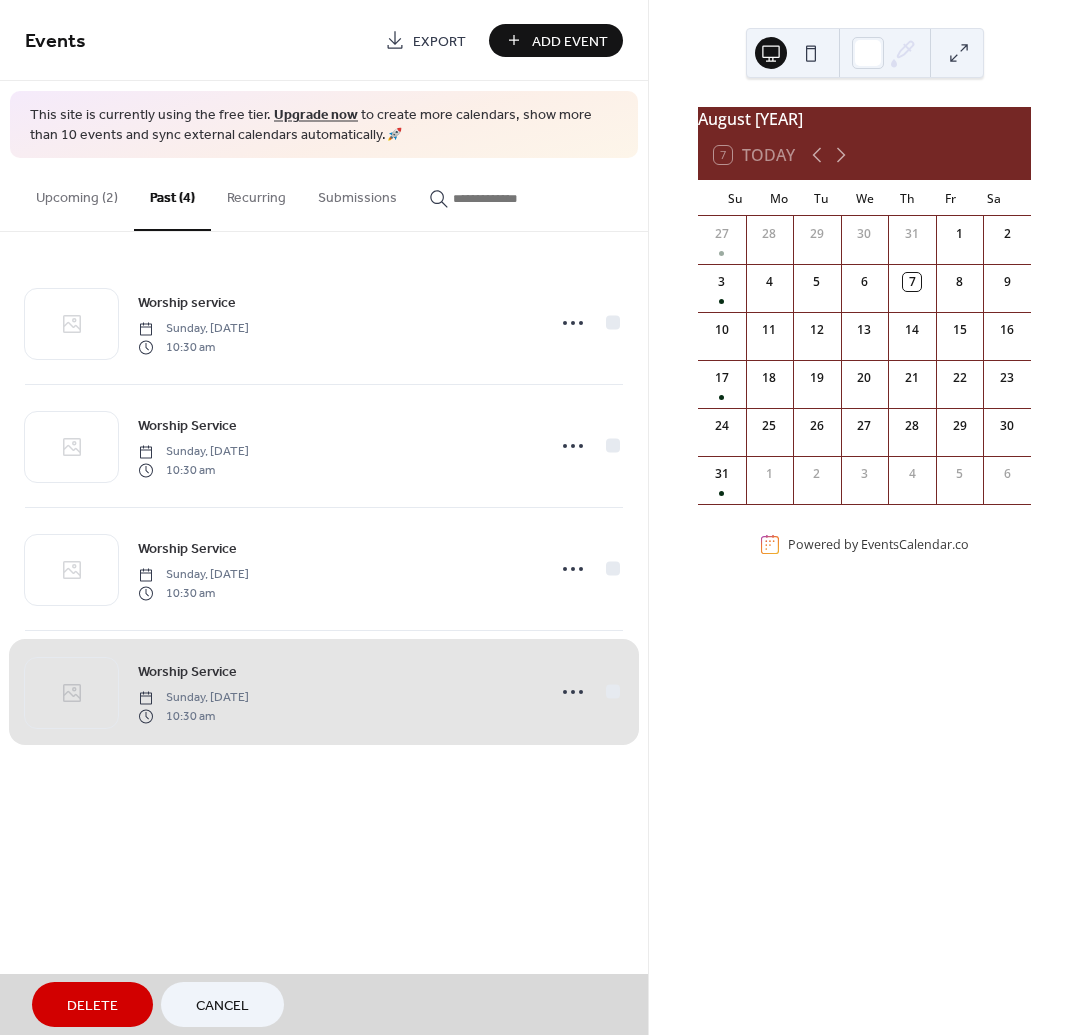 click on "Delete" at bounding box center [92, 1006] 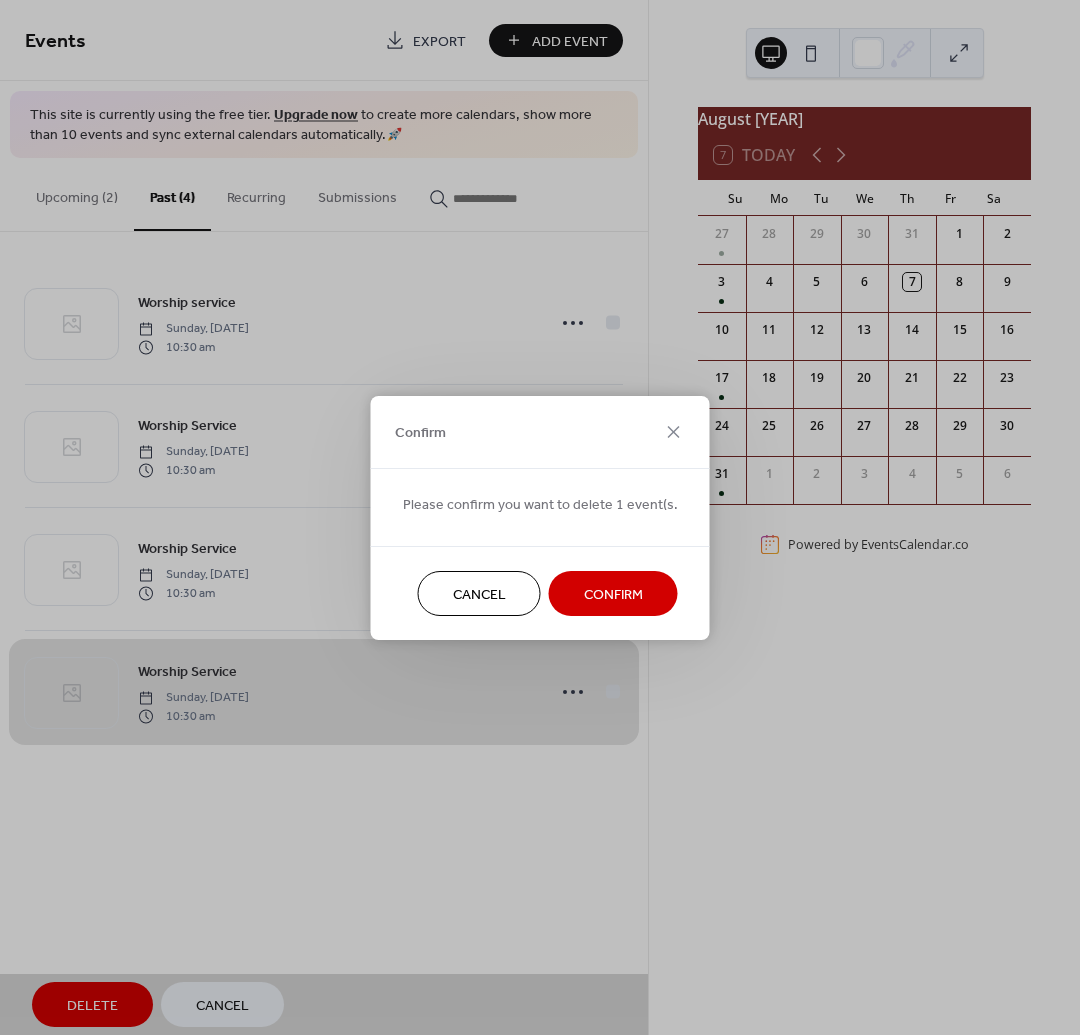 click on "Confirm" at bounding box center [613, 593] 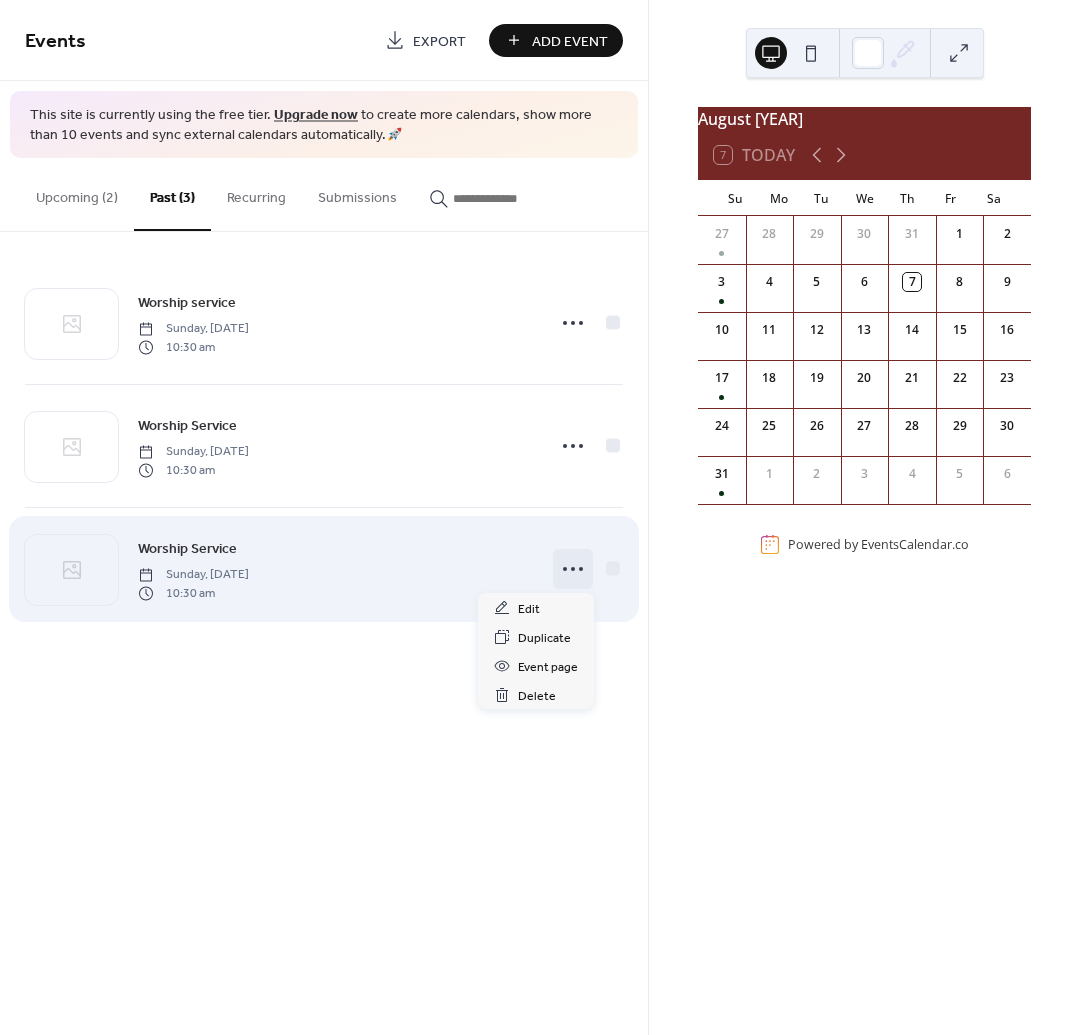 click 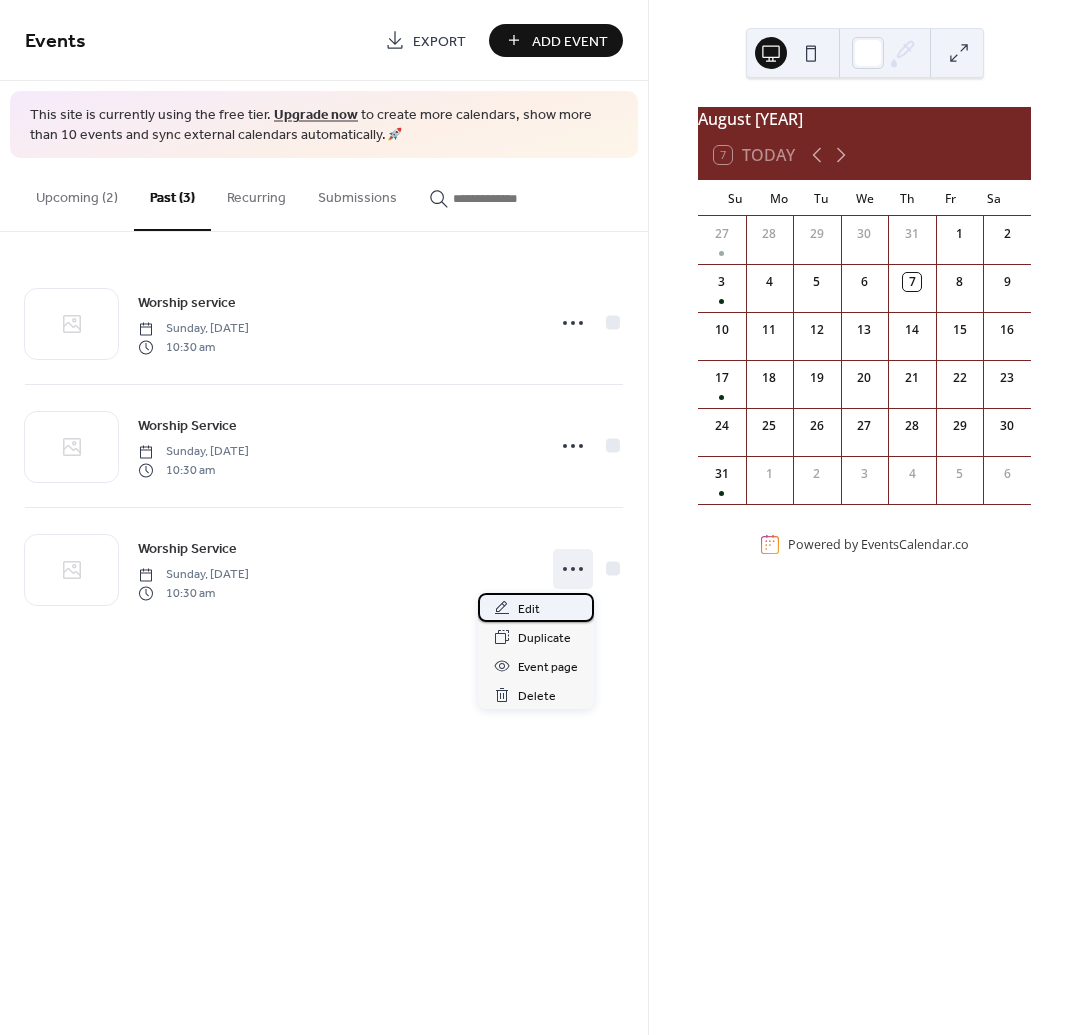 click on "Edit" at bounding box center (529, 609) 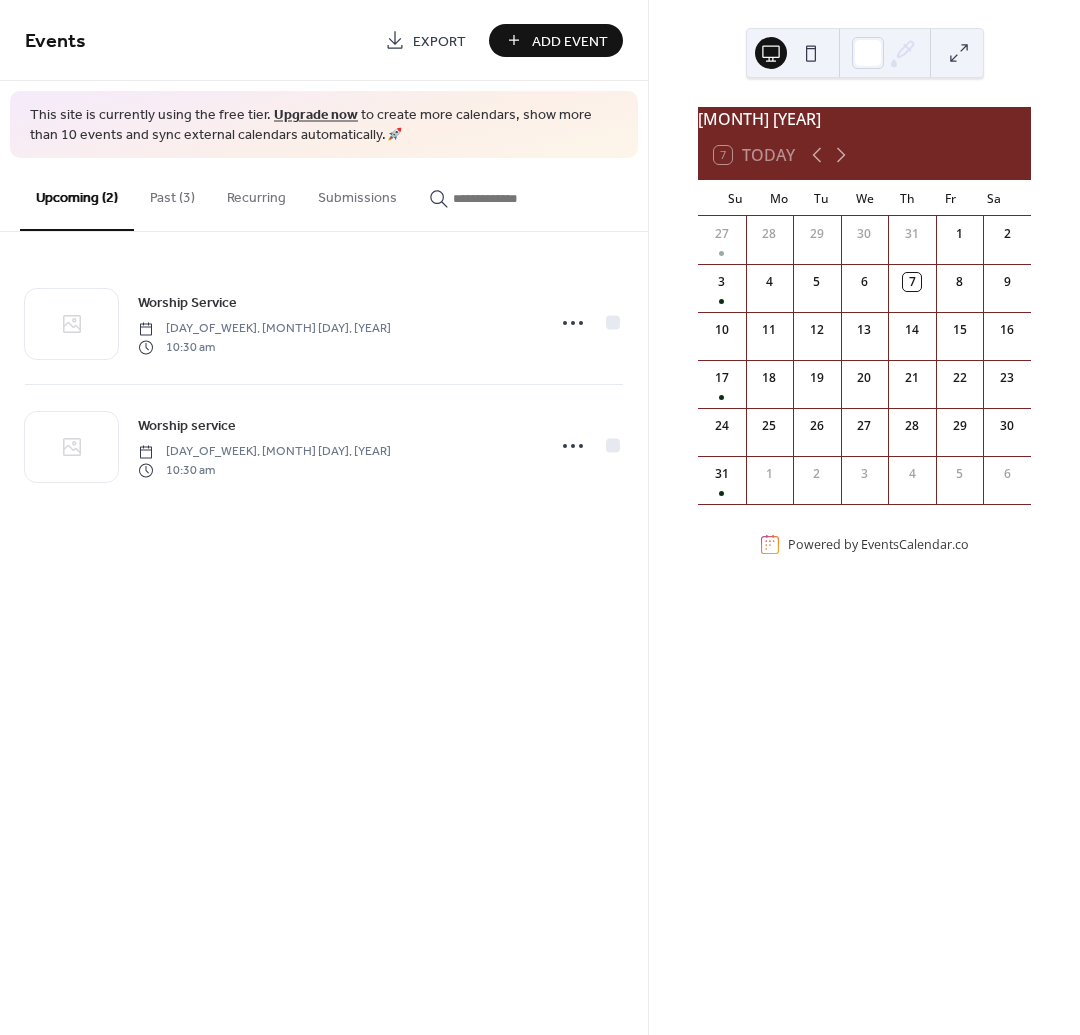scroll, scrollTop: 0, scrollLeft: 0, axis: both 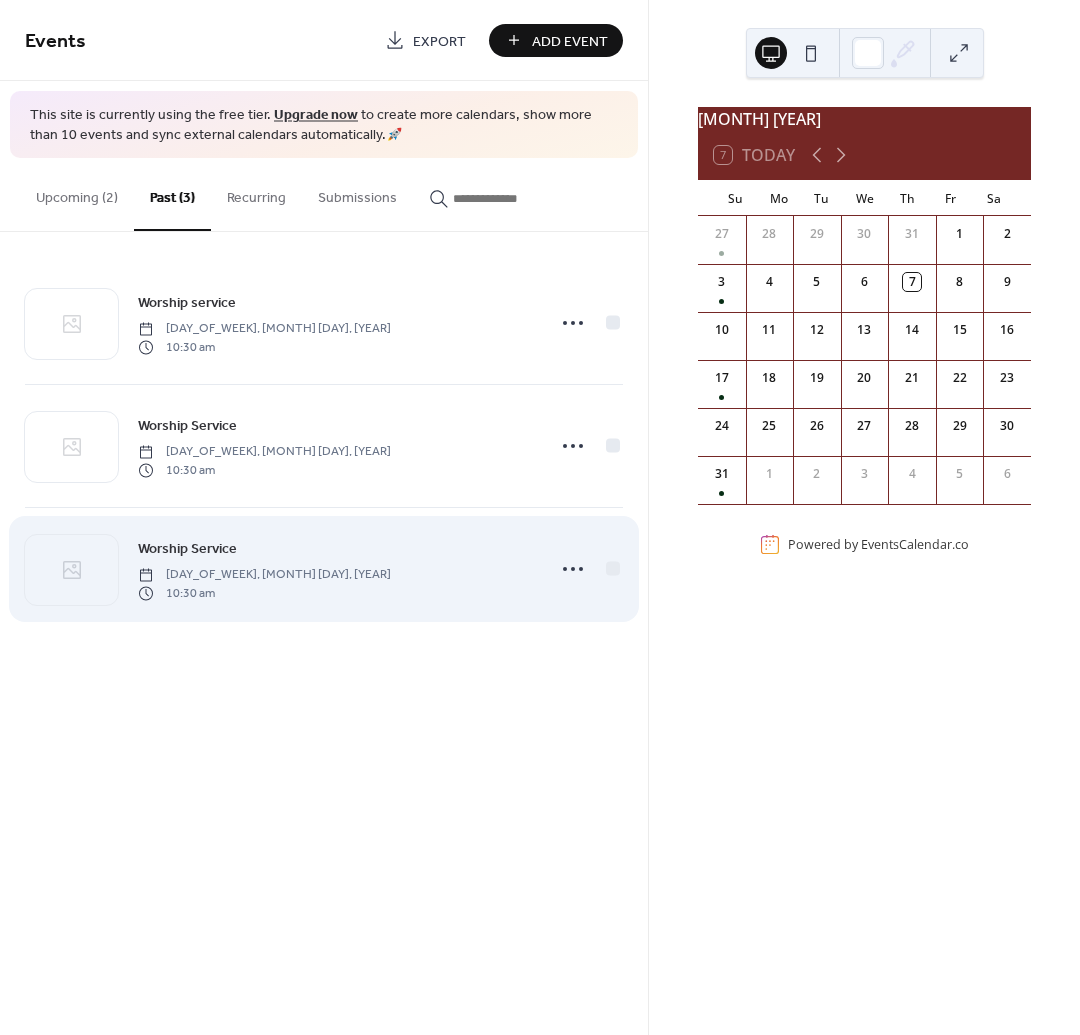 click on "Worship Service Sunday, July 20, 2025 10:30 am" at bounding box center [335, 569] 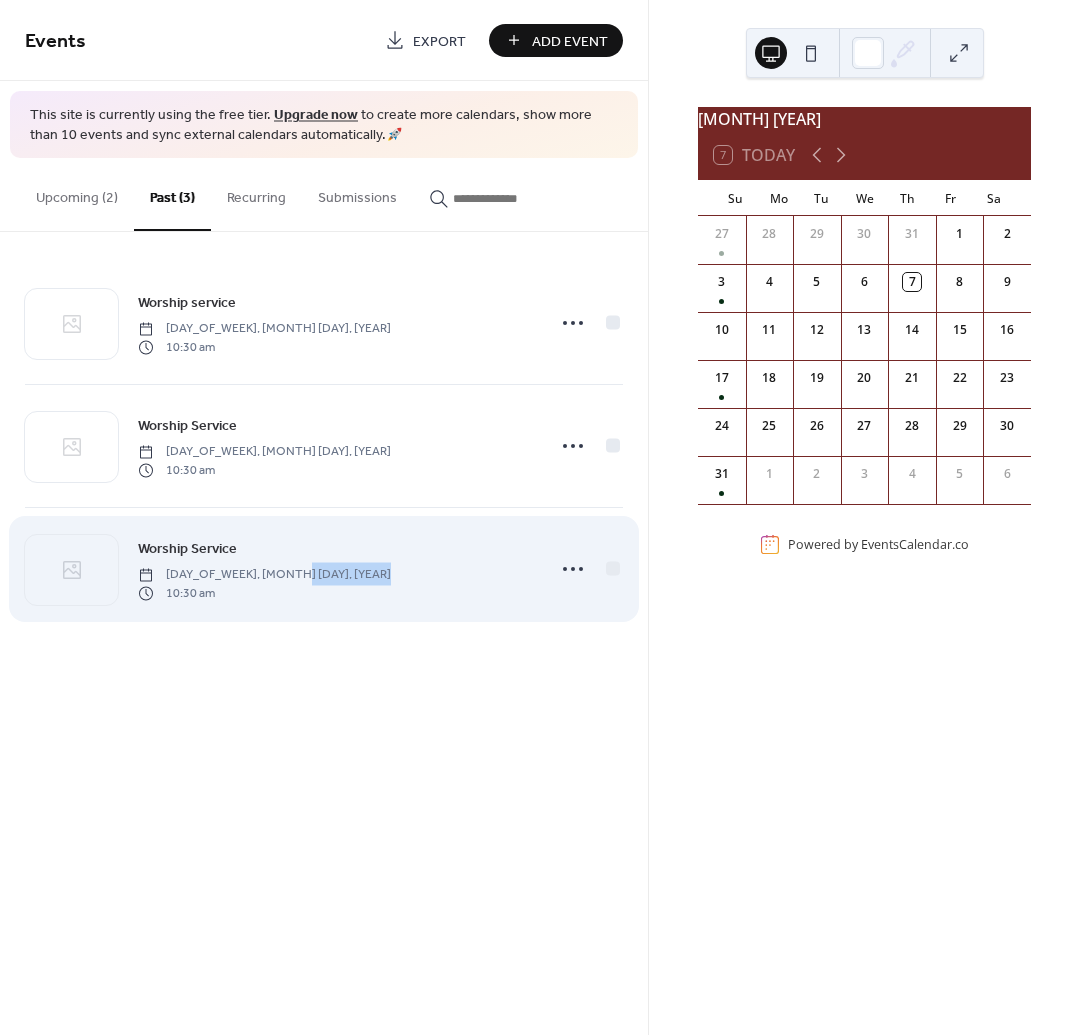 click on "Worship Service Sunday, July 20, 2025 10:30 am" at bounding box center [335, 569] 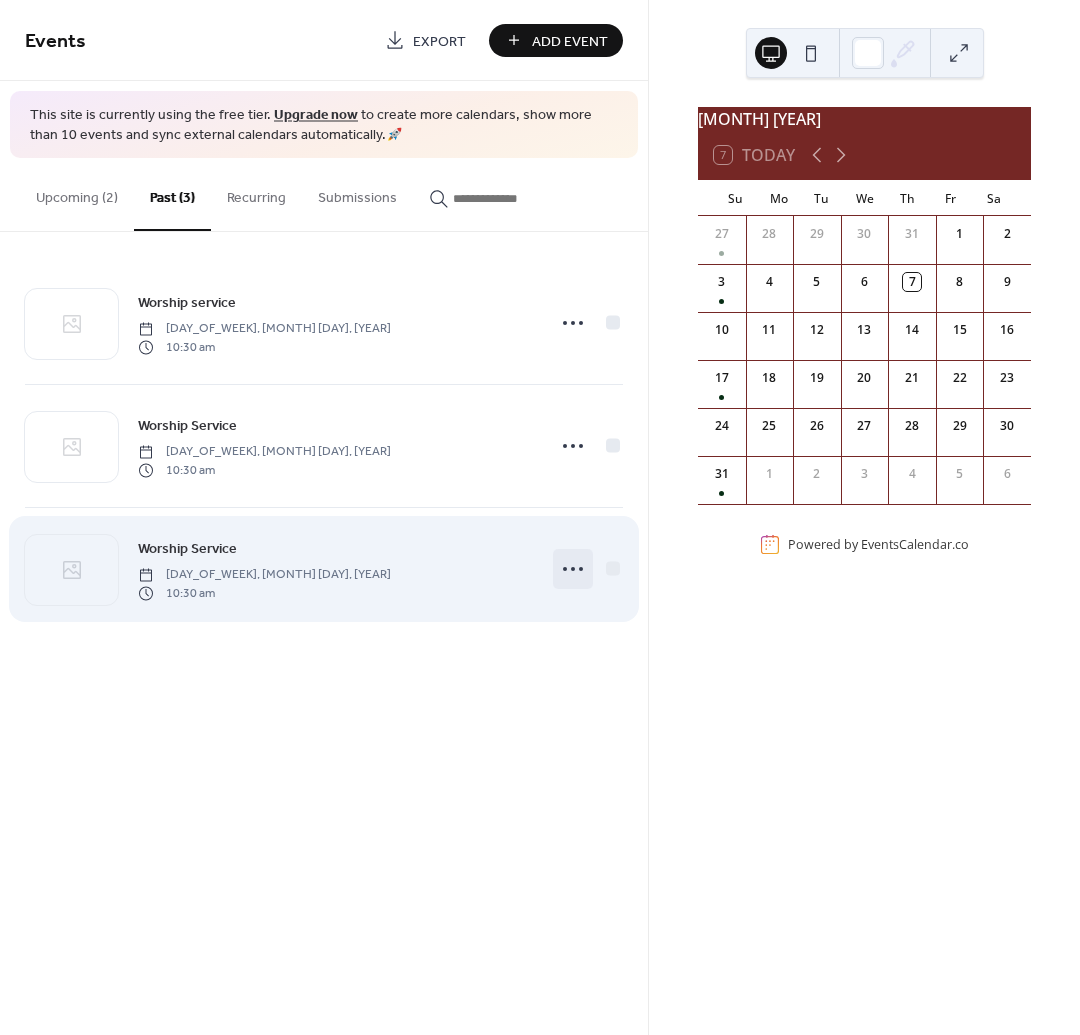 click 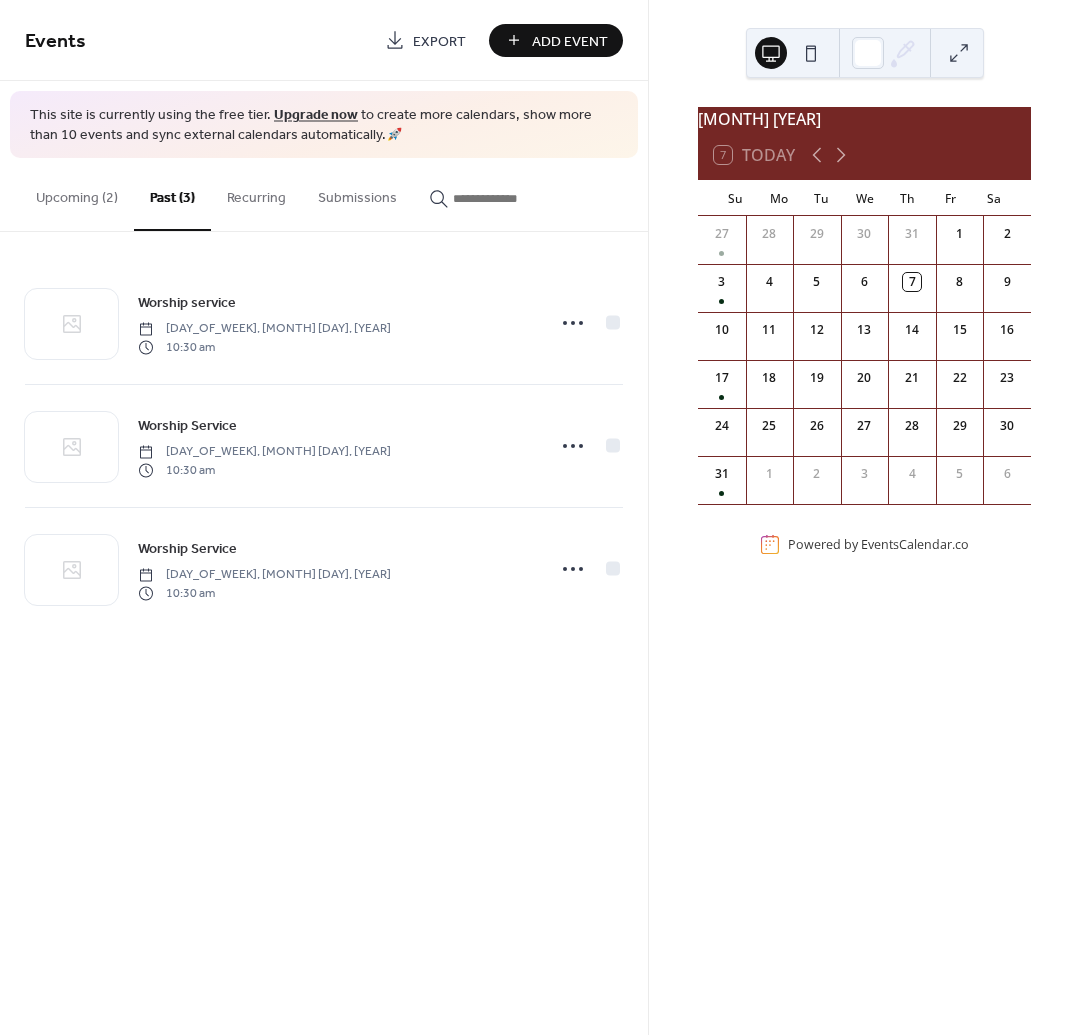 click on "Events Export Add Event This site is currently using the free tier.   Upgrade now   to create more calendars, show more than 10 events and sync external calendars automatically. 🚀 Upcoming (2) Past (3) Recurring Submissions Worship Service Sunday, August 17, 2025 10:30 am Worship service Sunday, August 31, 2025 10:30 am Worship service Sunday, August 3, 2025 10:30 am Worship Service Sunday, July 27, 2025 10:30 am Worship Service Sunday, July 20, 2025 10:30 am Cancel" at bounding box center [324, 517] 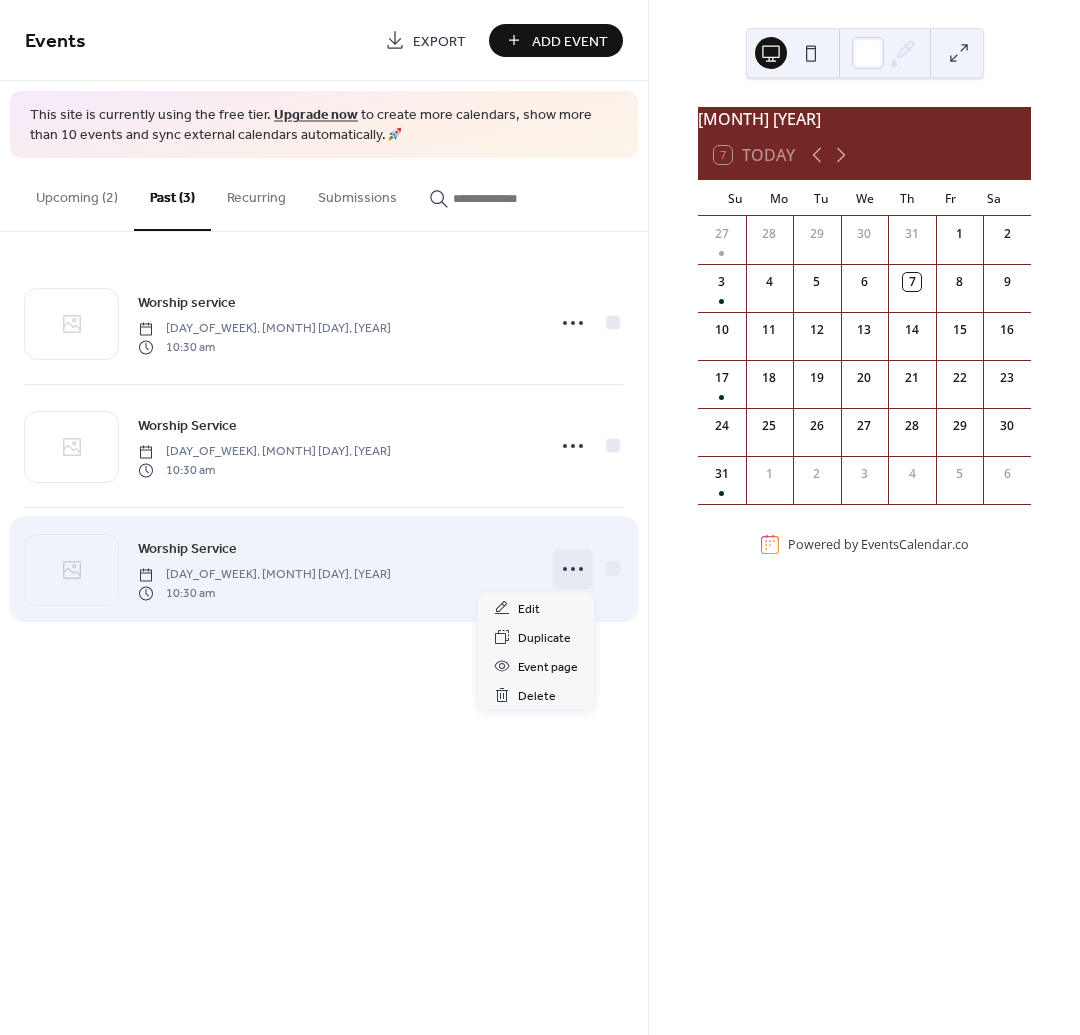 click 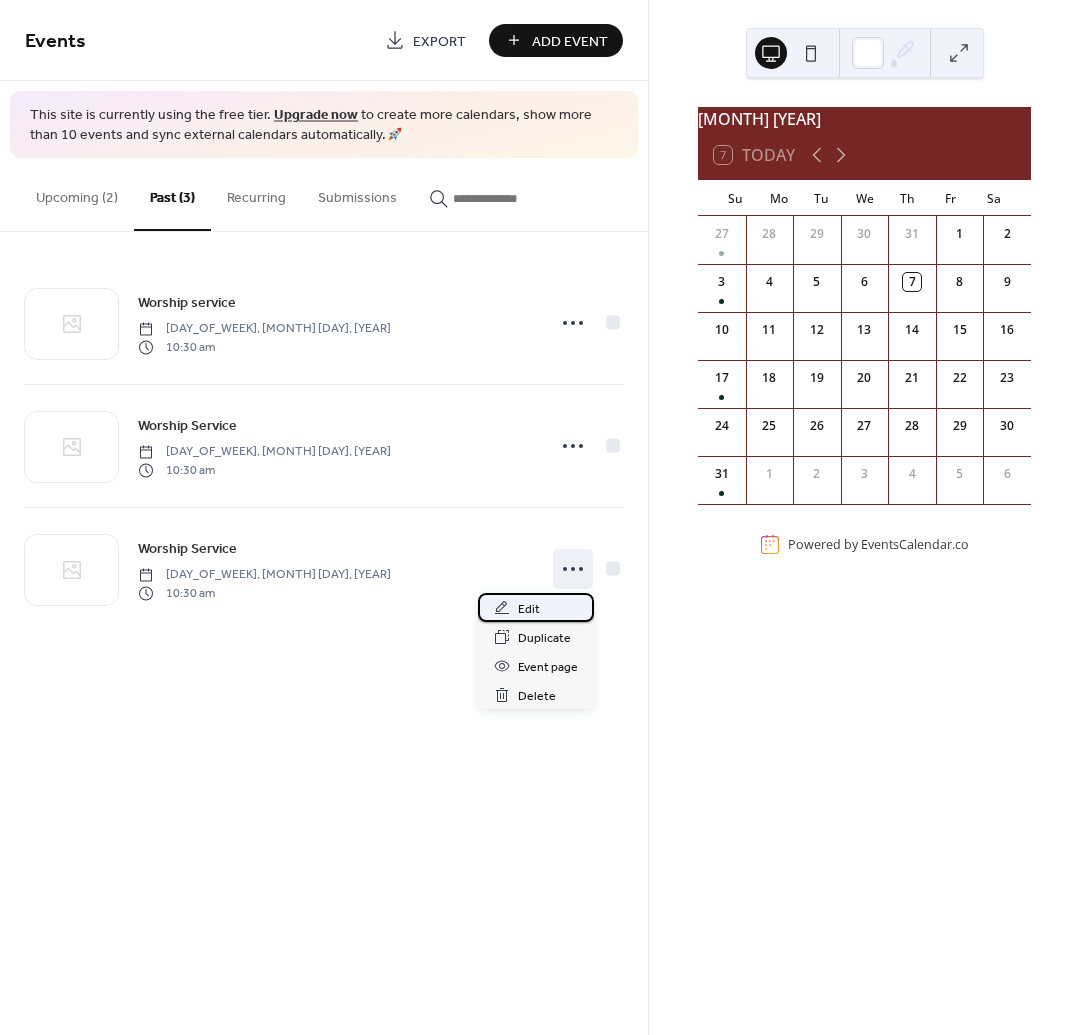 click on "Edit" at bounding box center (536, 607) 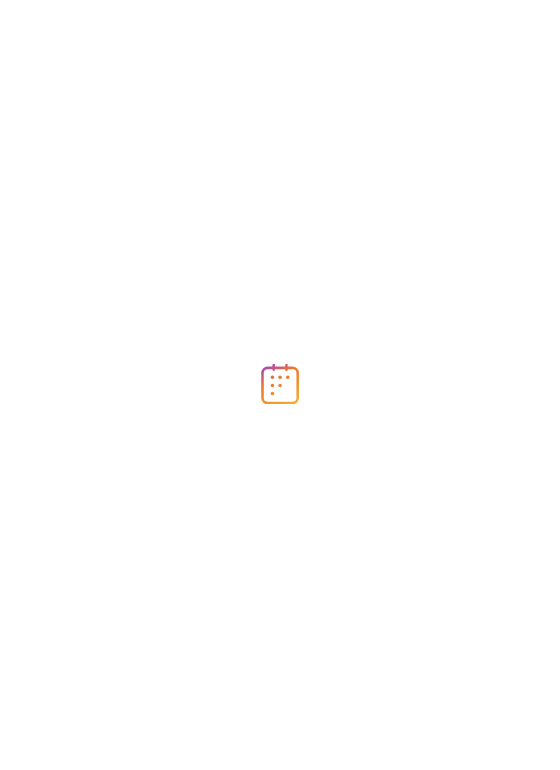 scroll, scrollTop: 0, scrollLeft: 0, axis: both 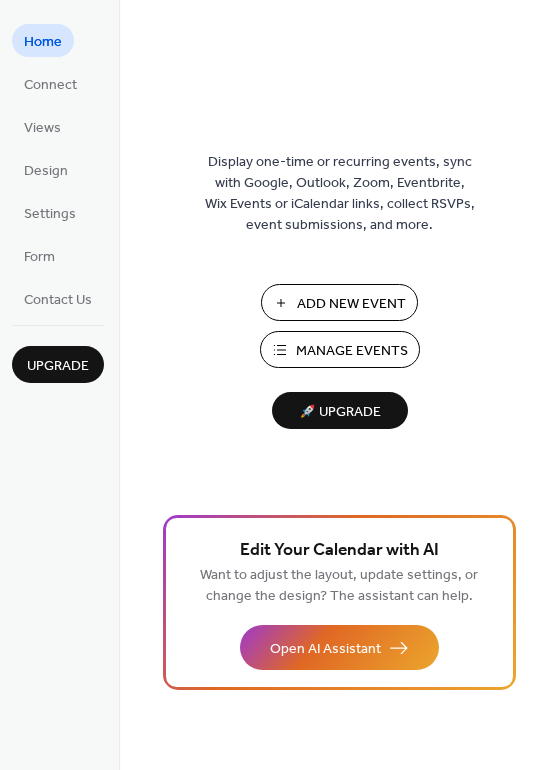 click on "Manage Events" at bounding box center (352, 351) 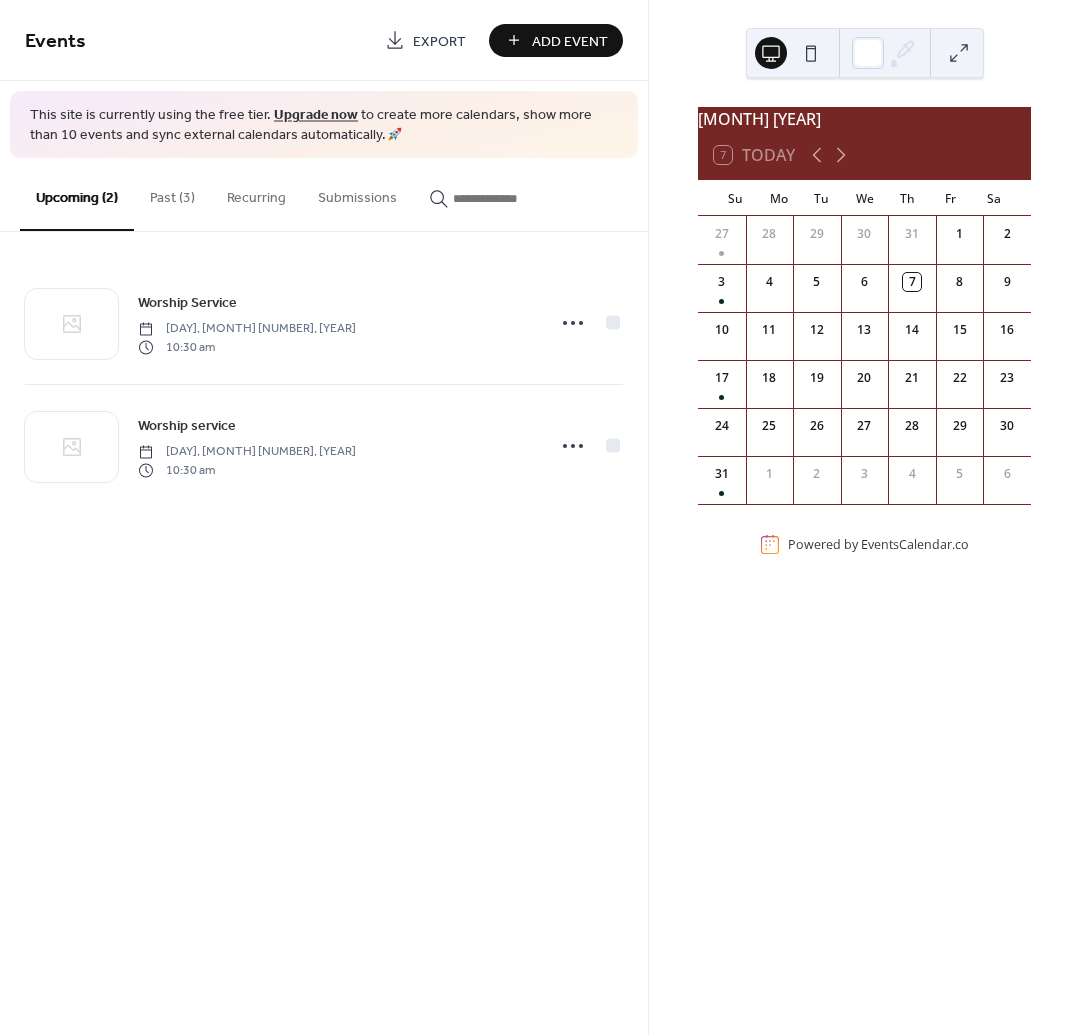 scroll, scrollTop: 0, scrollLeft: 0, axis: both 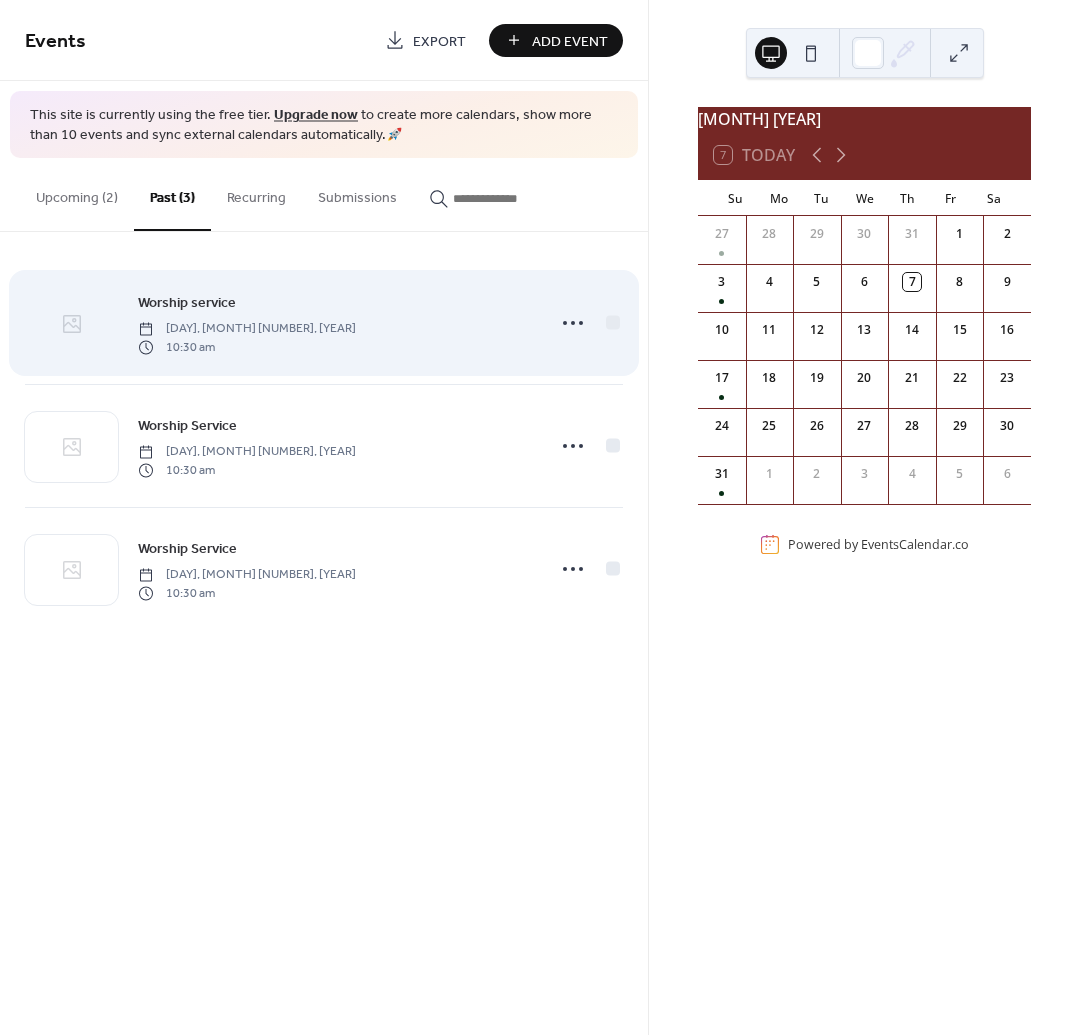 click 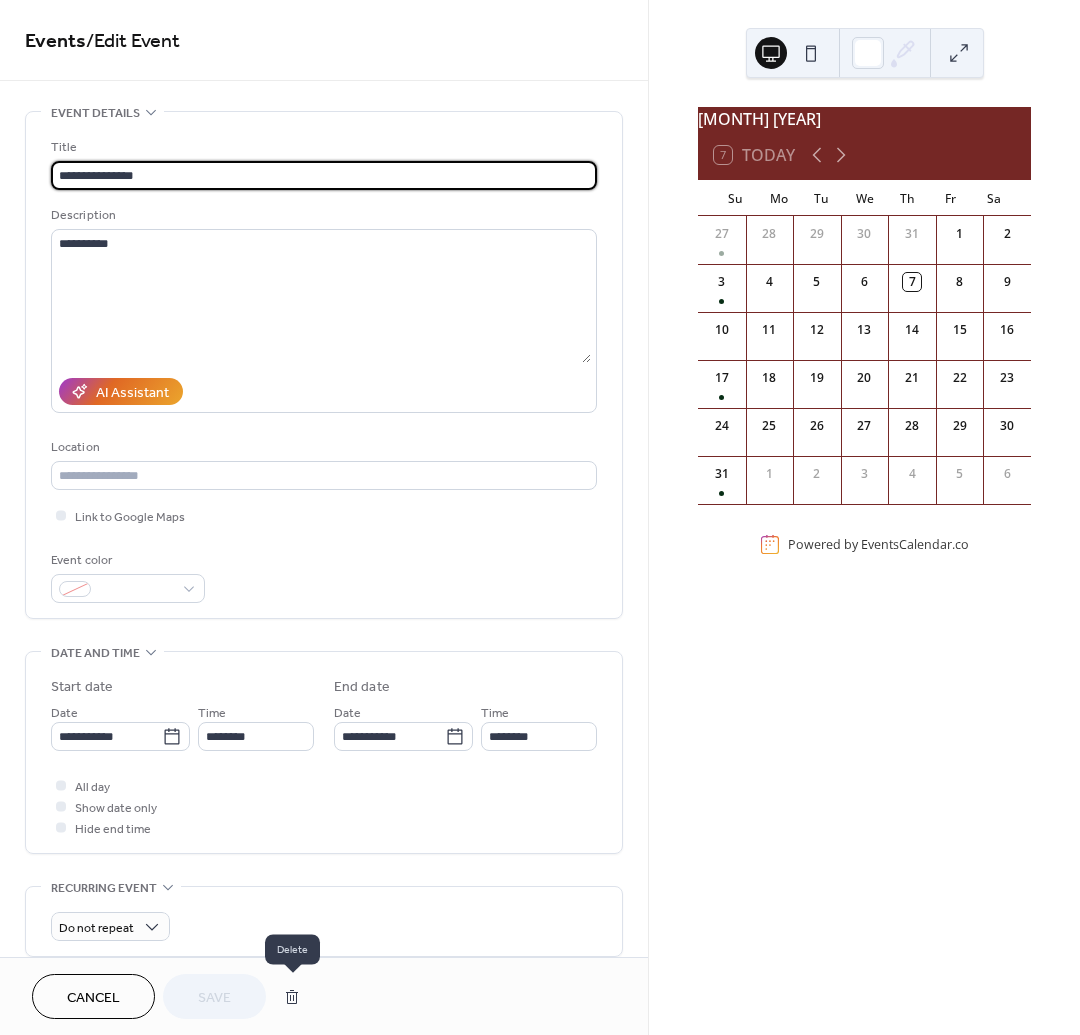 click at bounding box center (292, 997) 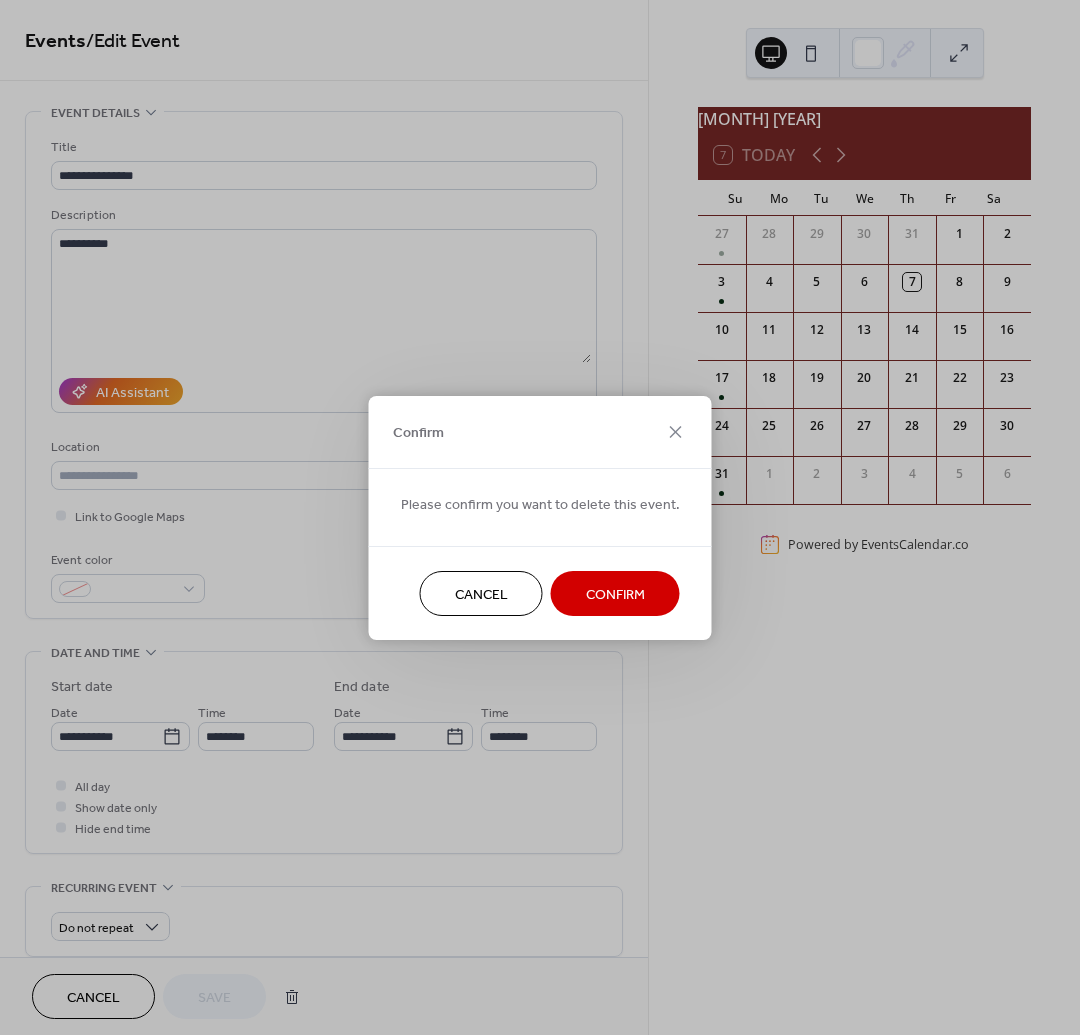click on "Confirm" at bounding box center (615, 594) 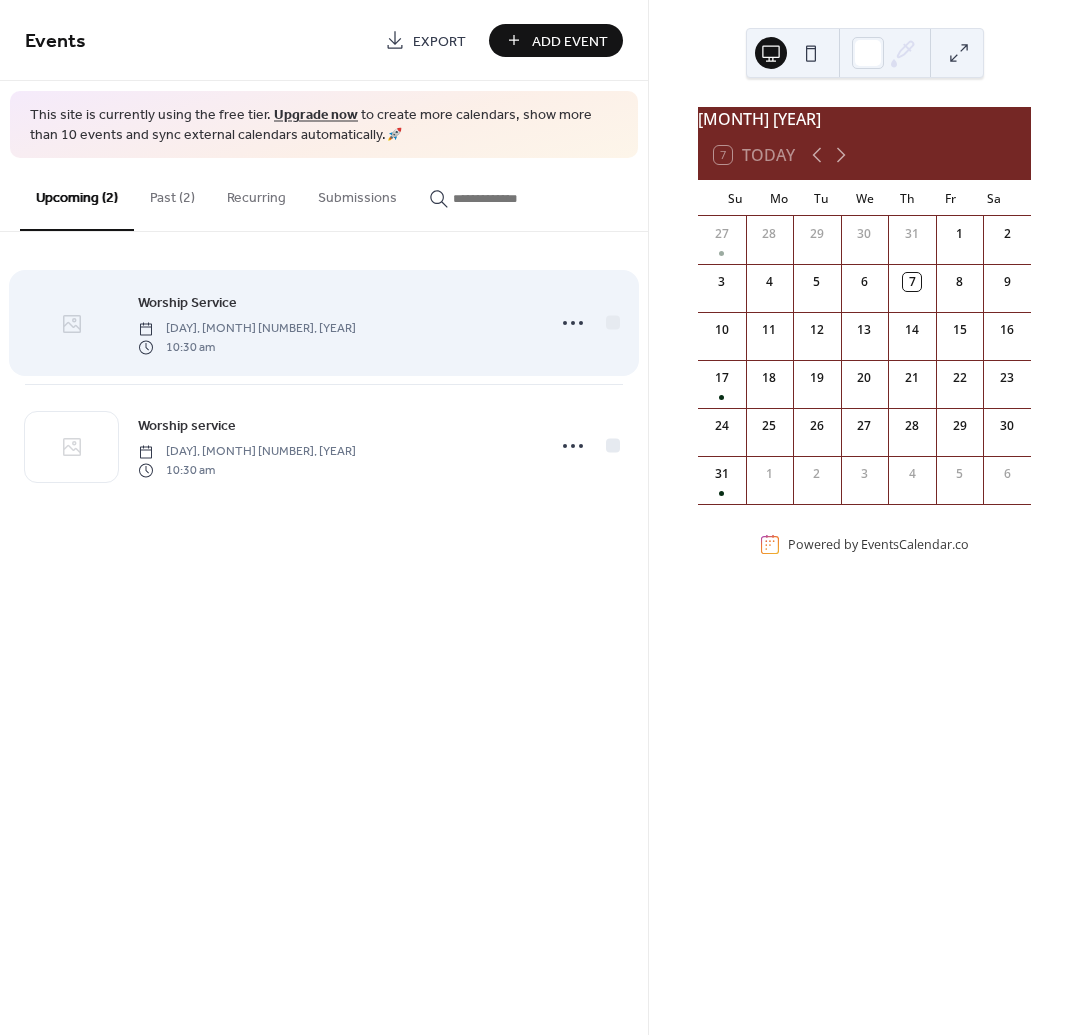 click 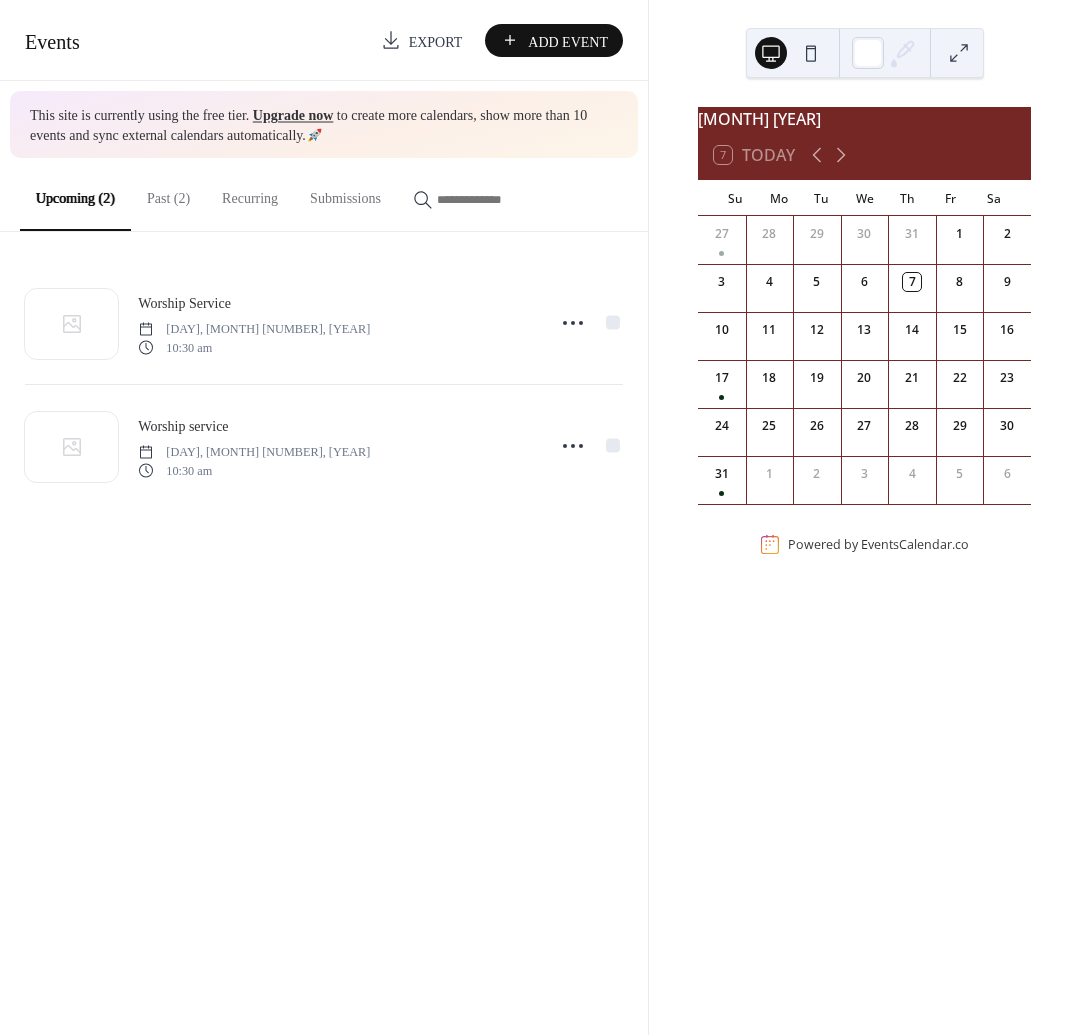 scroll, scrollTop: 0, scrollLeft: 0, axis: both 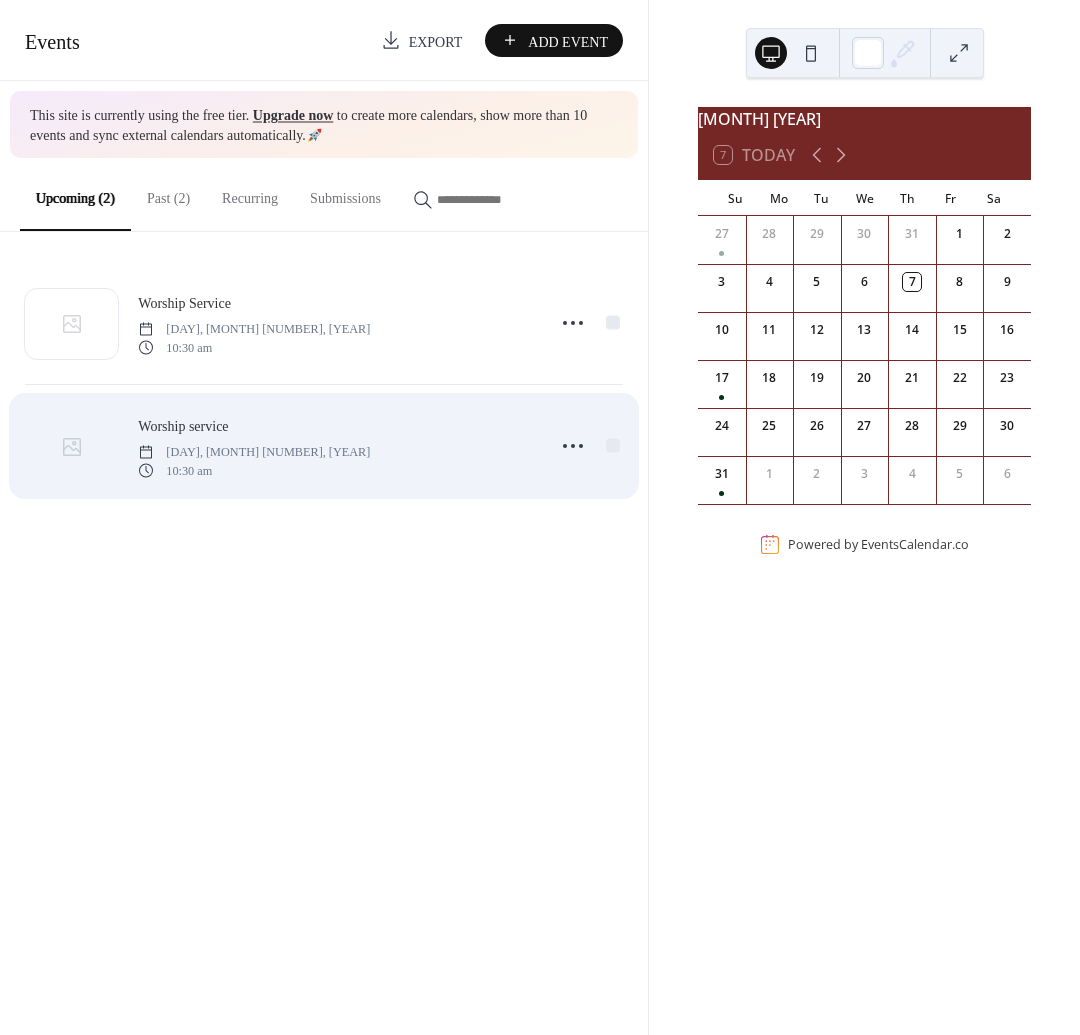 click 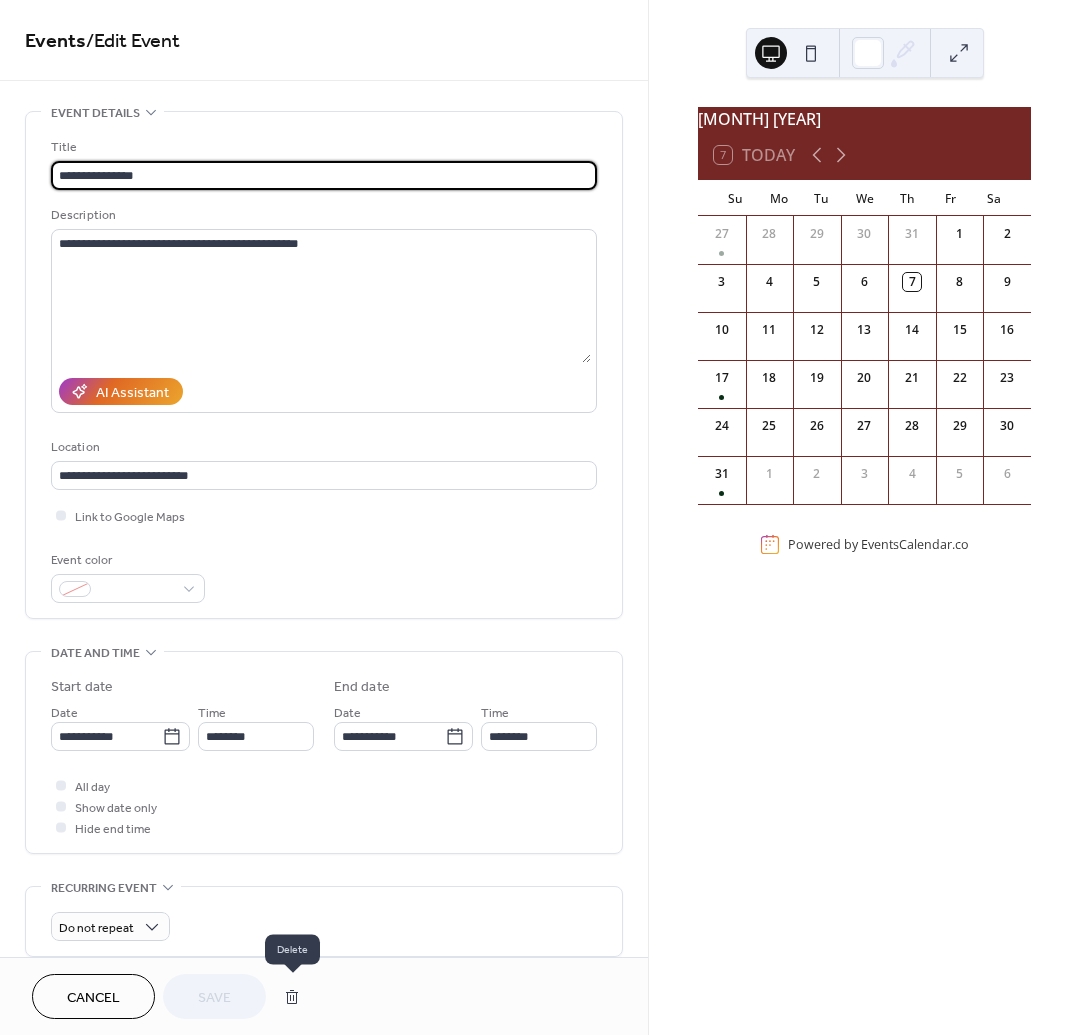 click at bounding box center [292, 997] 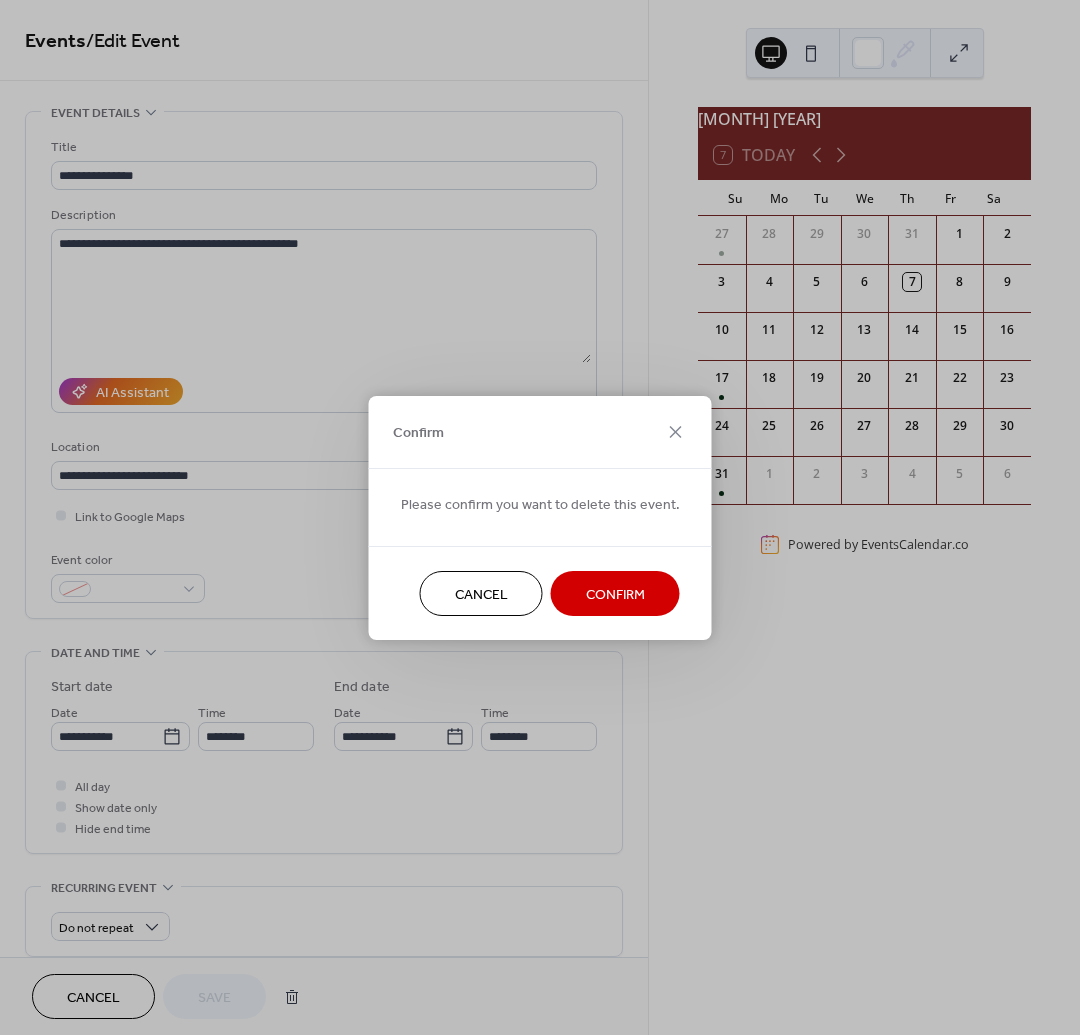 click on "Cancel" at bounding box center (481, 594) 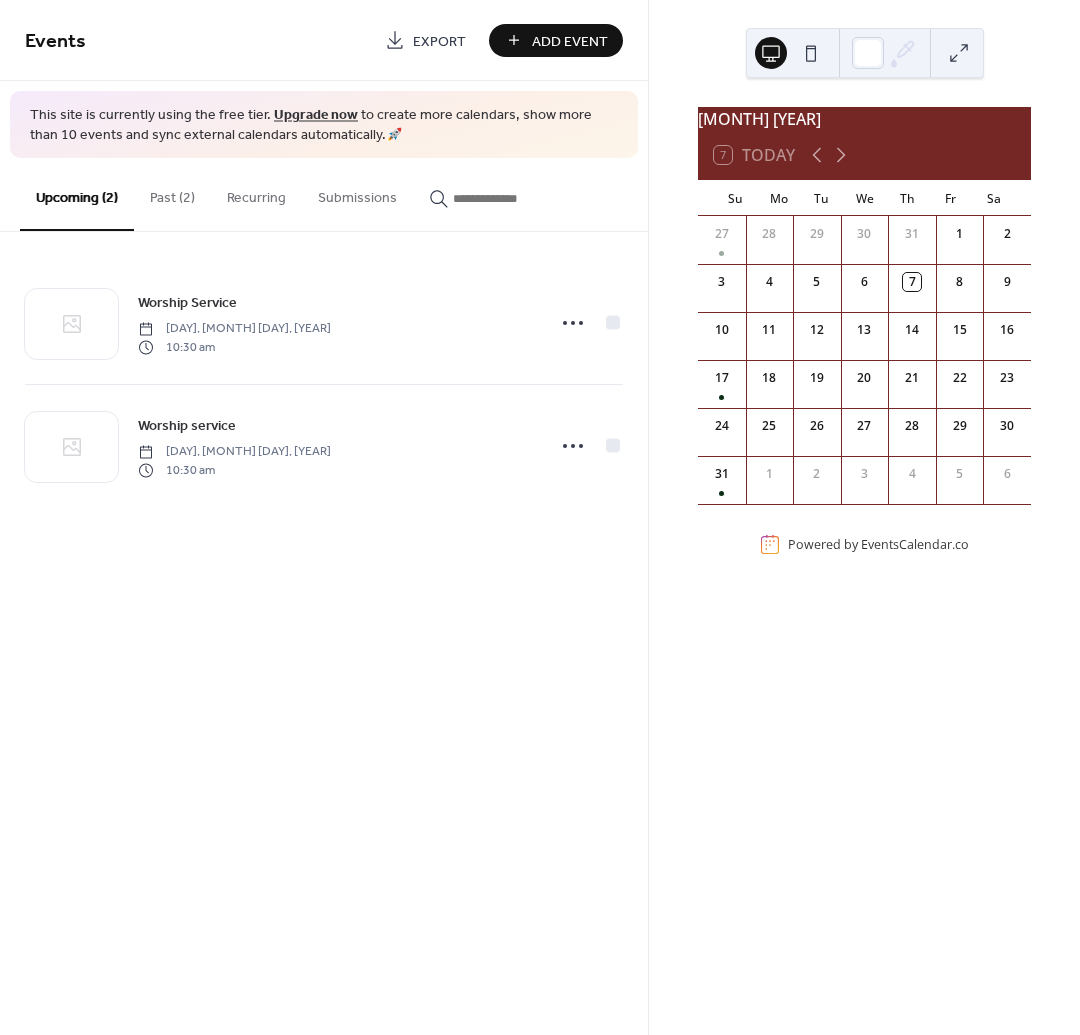 scroll, scrollTop: 0, scrollLeft: 0, axis: both 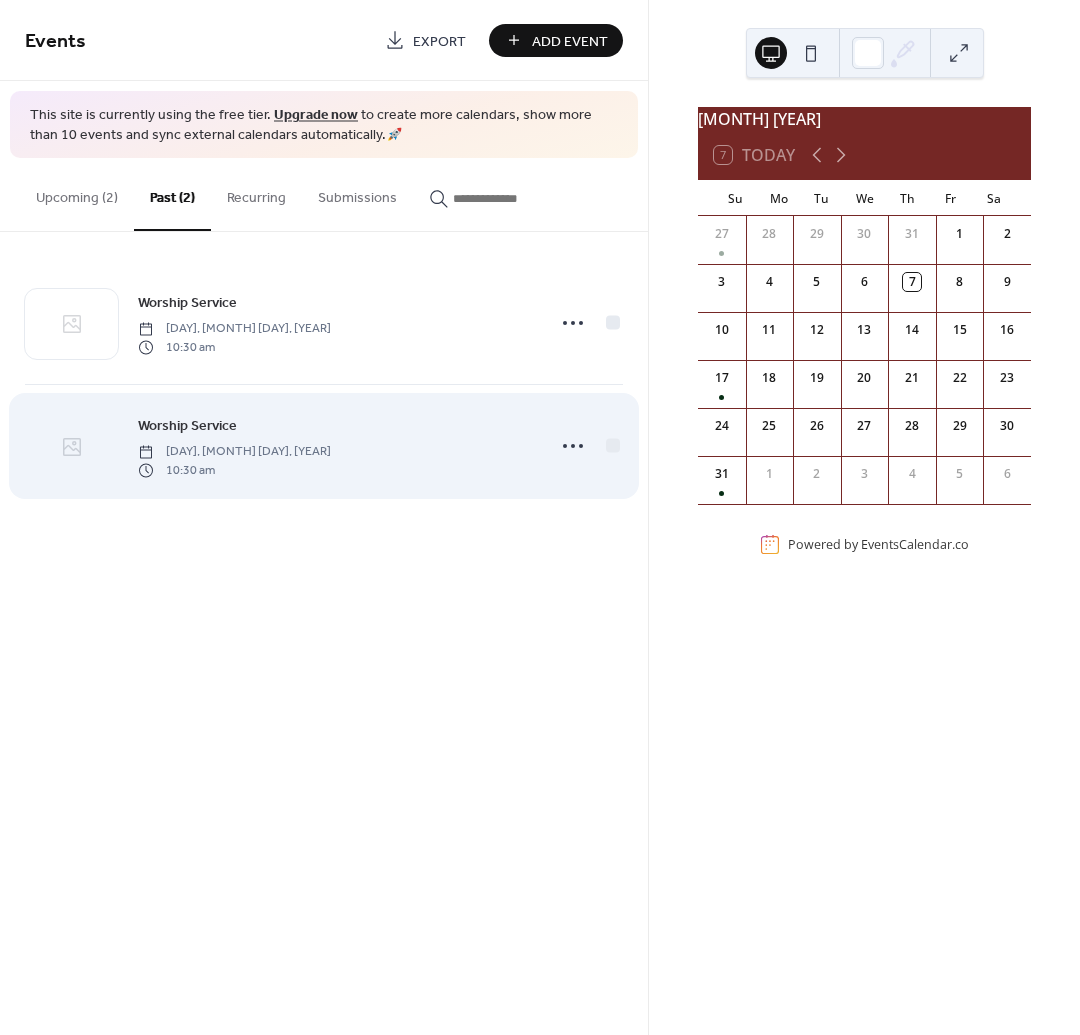click 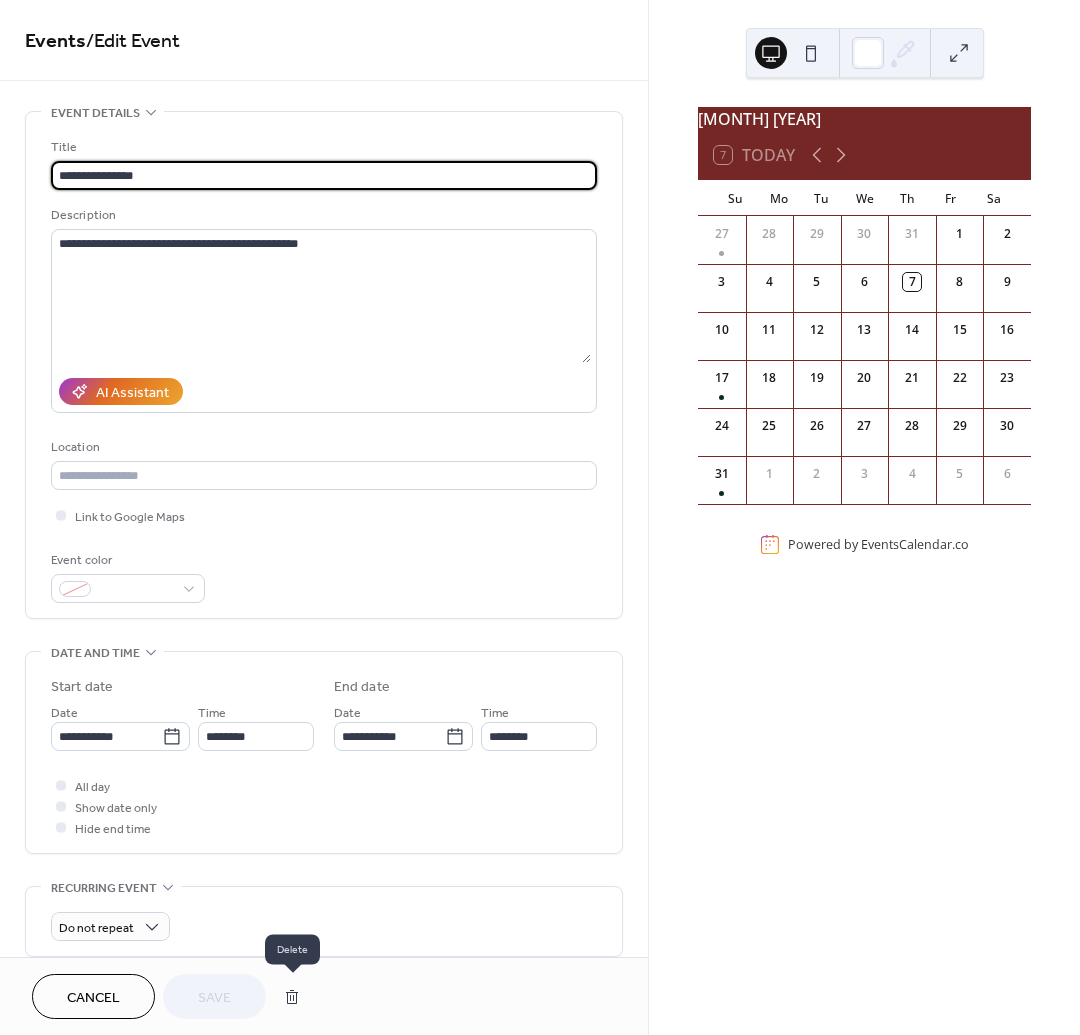 click at bounding box center (292, 997) 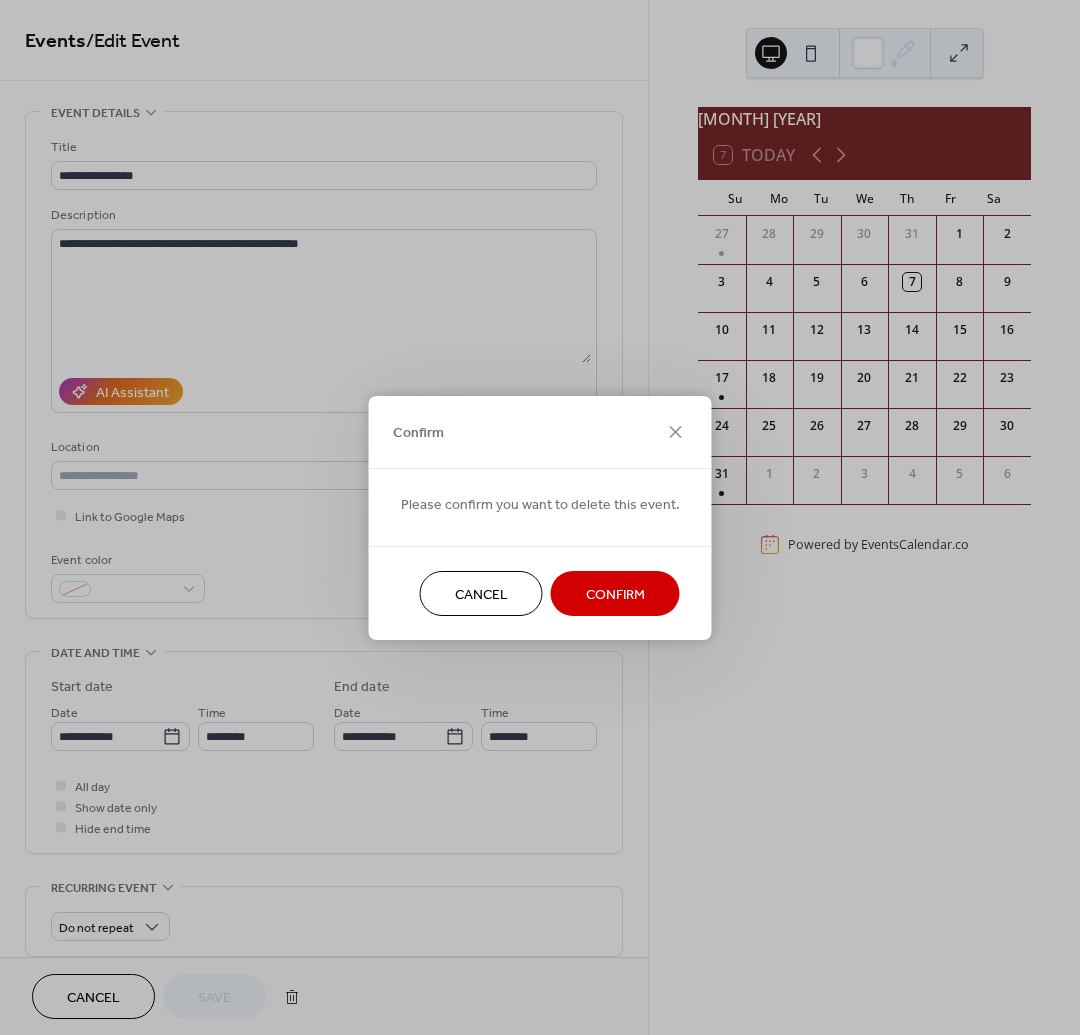 click on "Confirm" at bounding box center [615, 594] 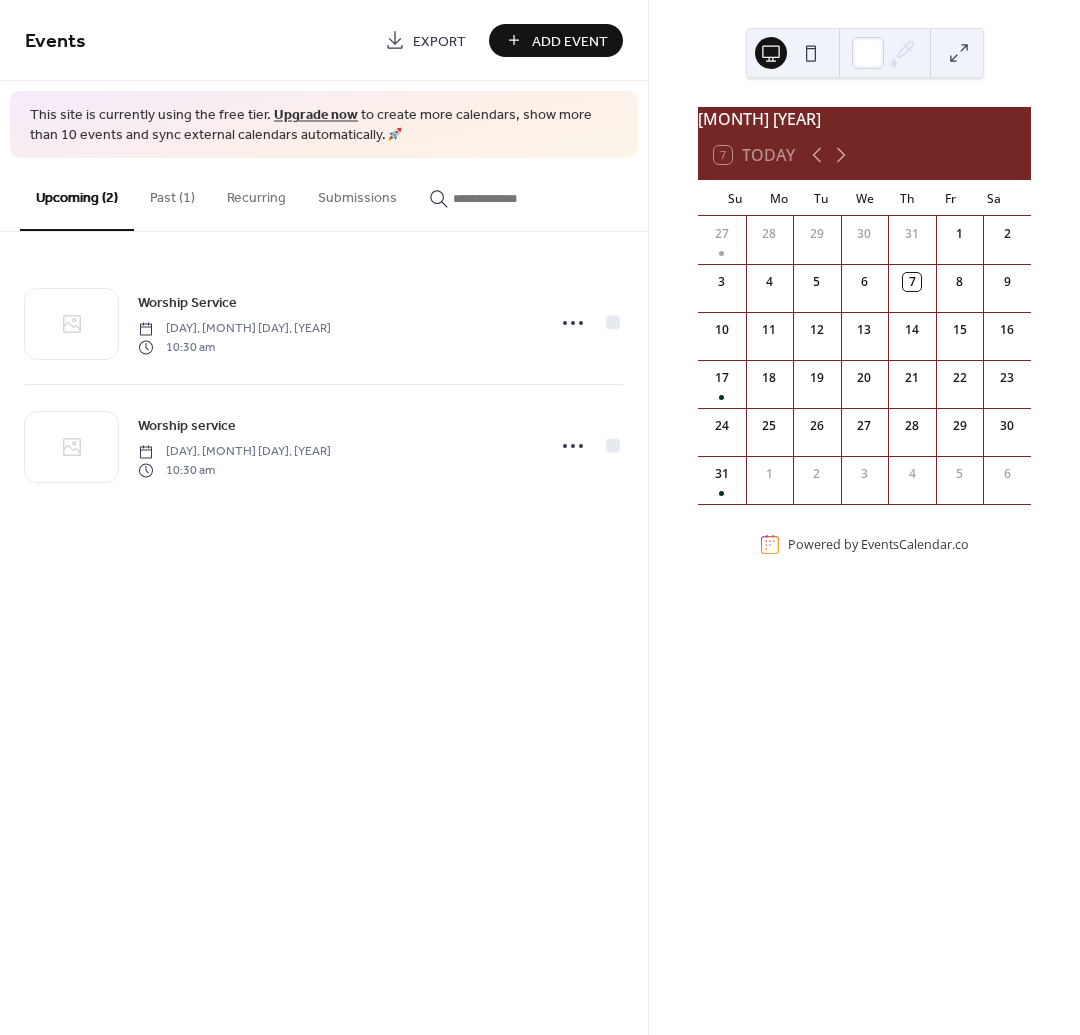 click on "Past (1)" at bounding box center (172, 193) 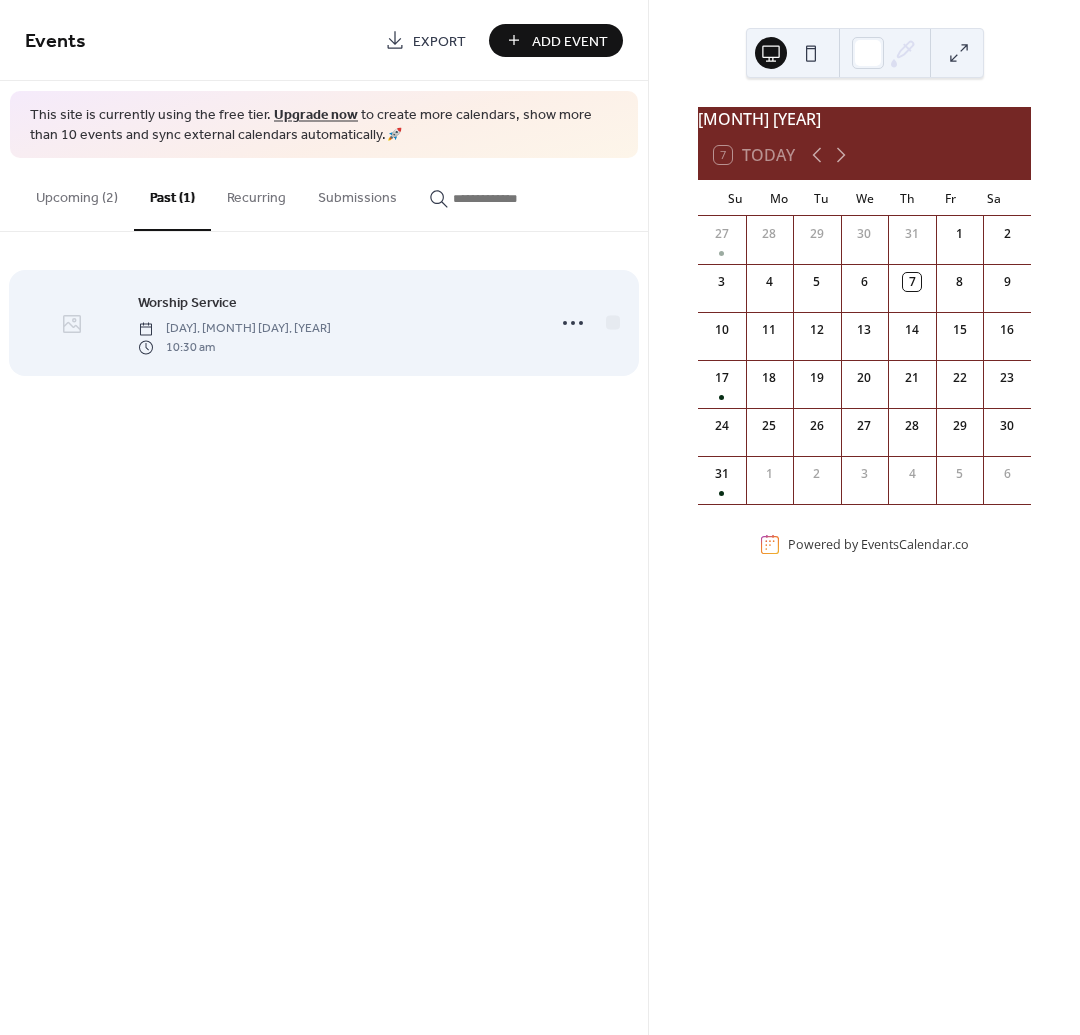 click 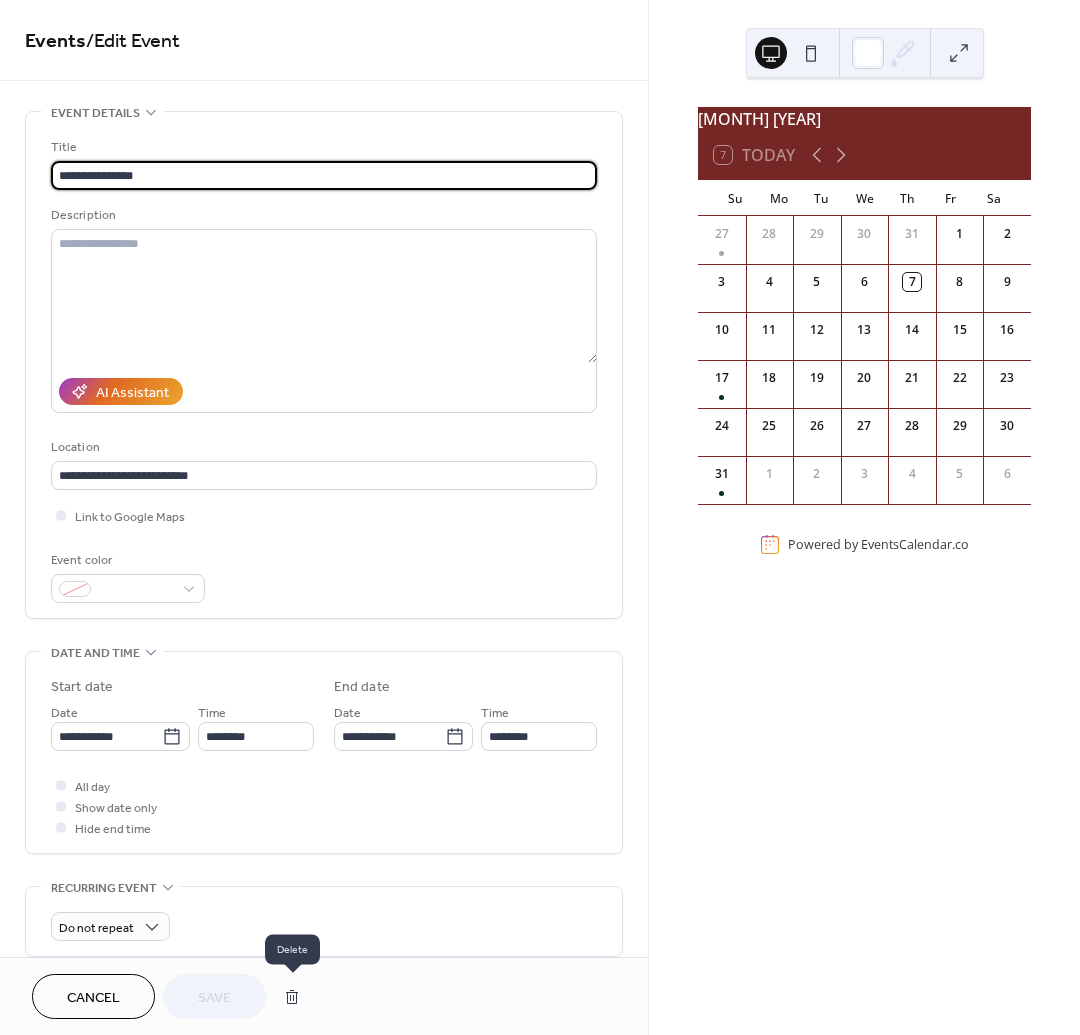 click at bounding box center [292, 997] 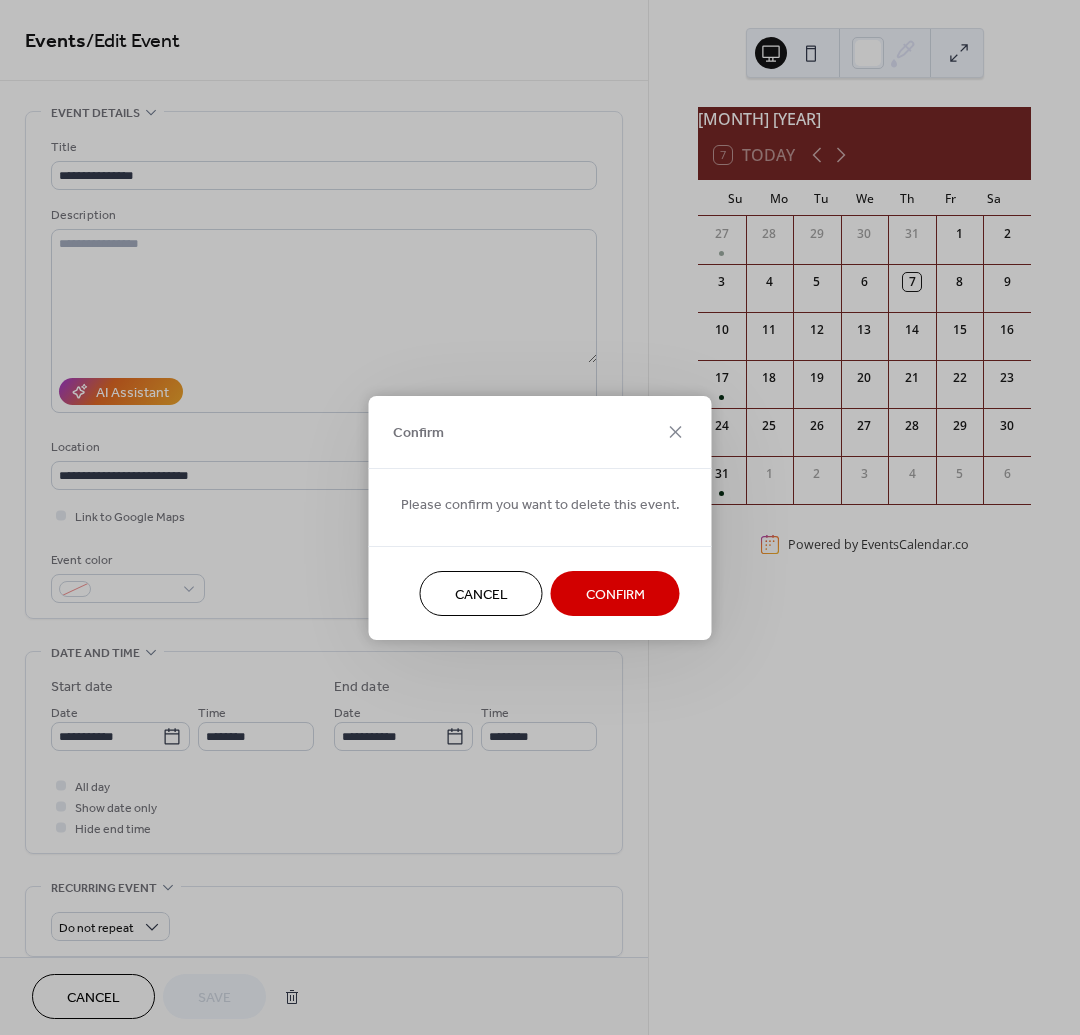 click on "Confirm" at bounding box center (615, 594) 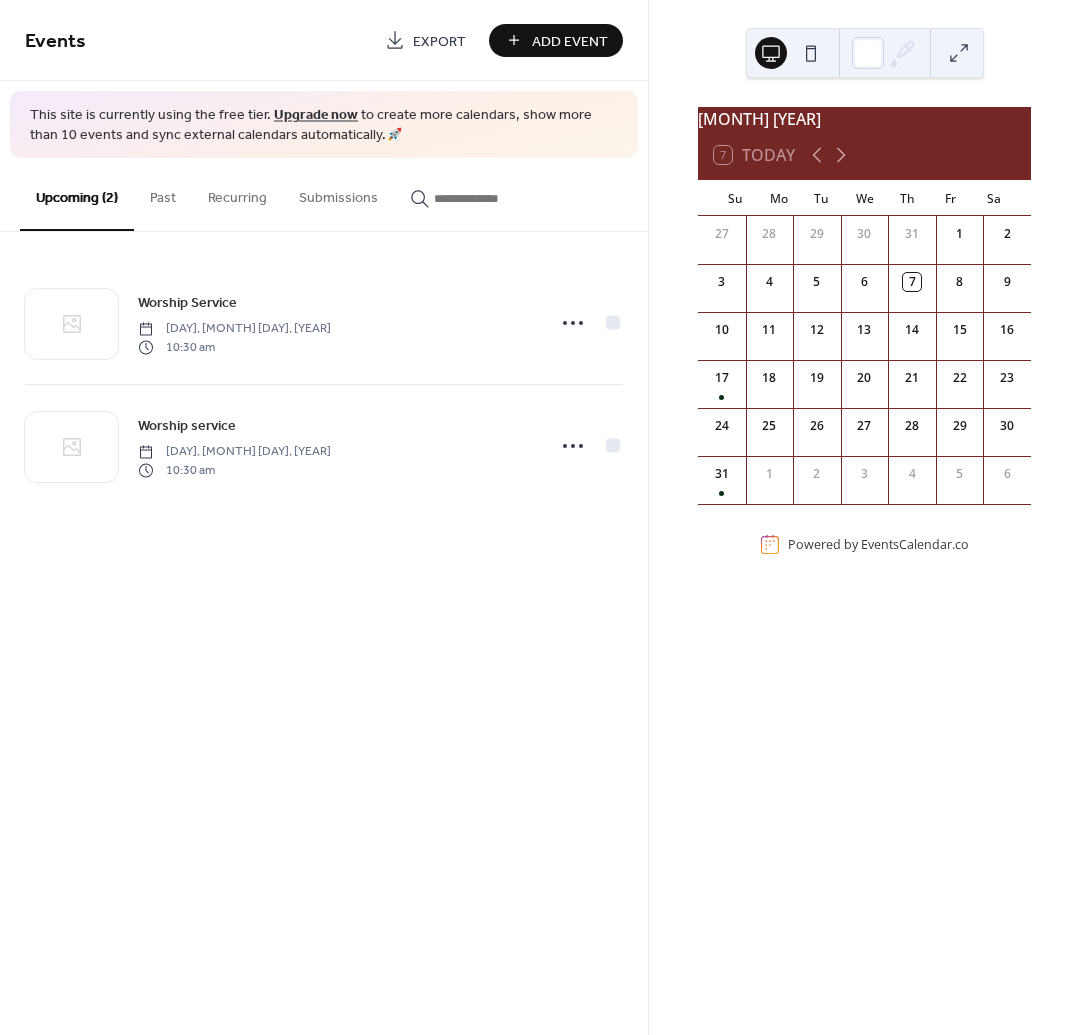 click on "Add Event" at bounding box center (570, 41) 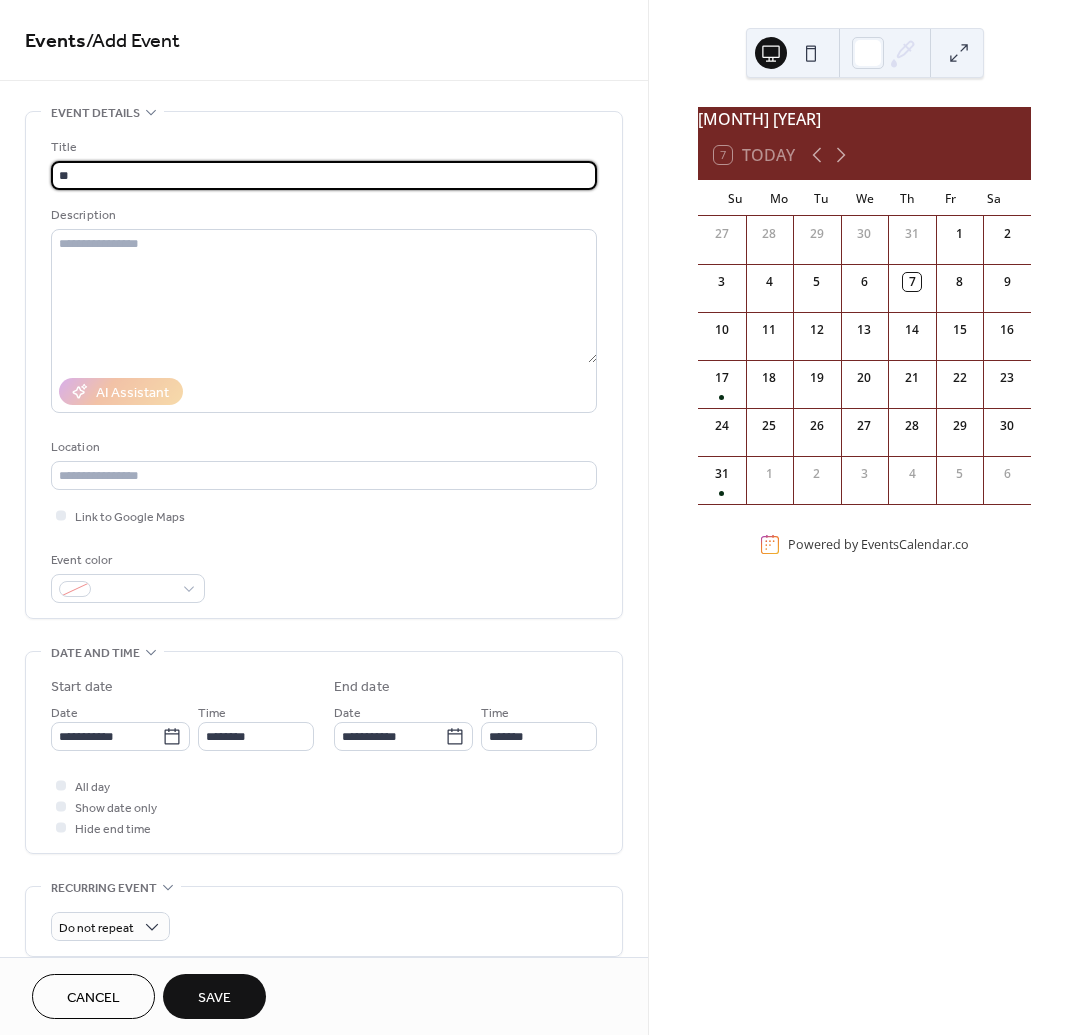 type on "*" 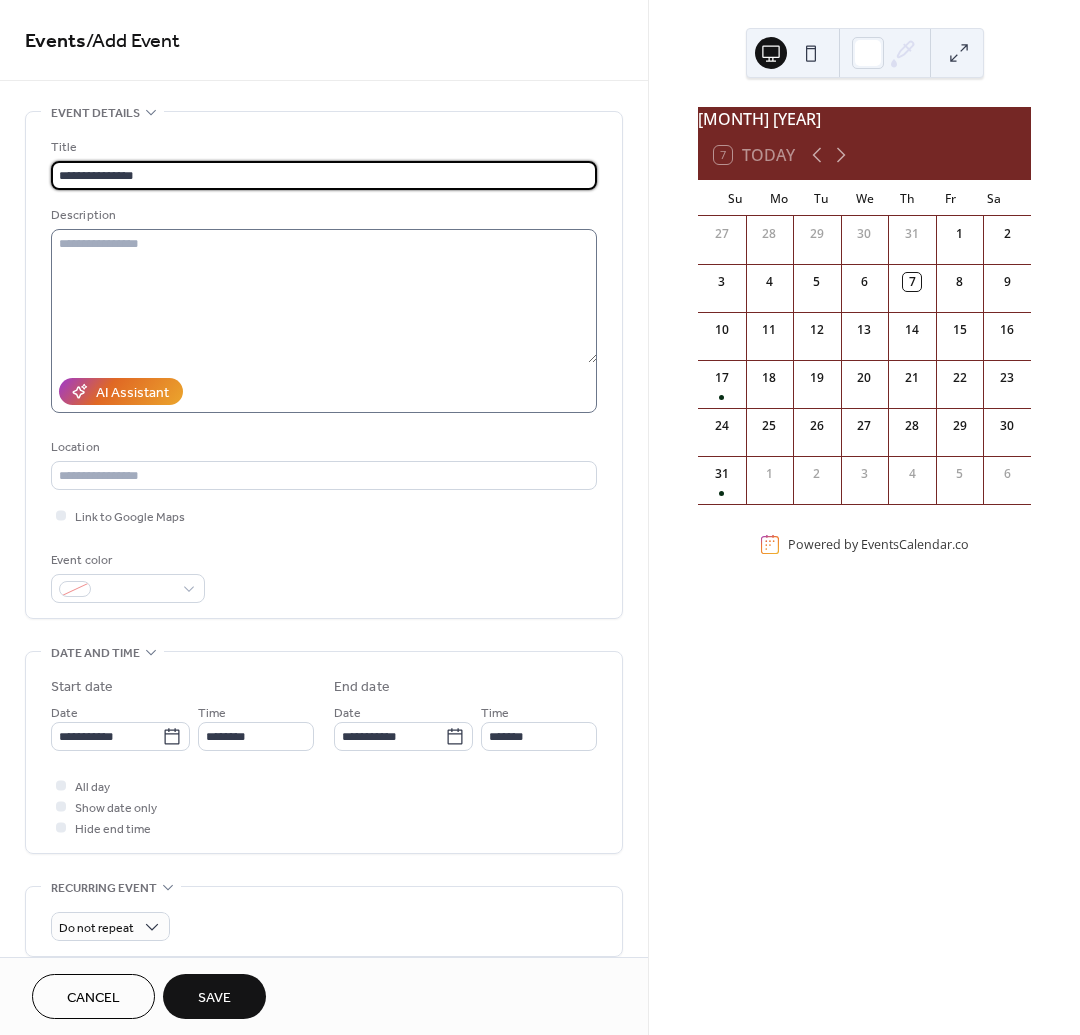 type on "**********" 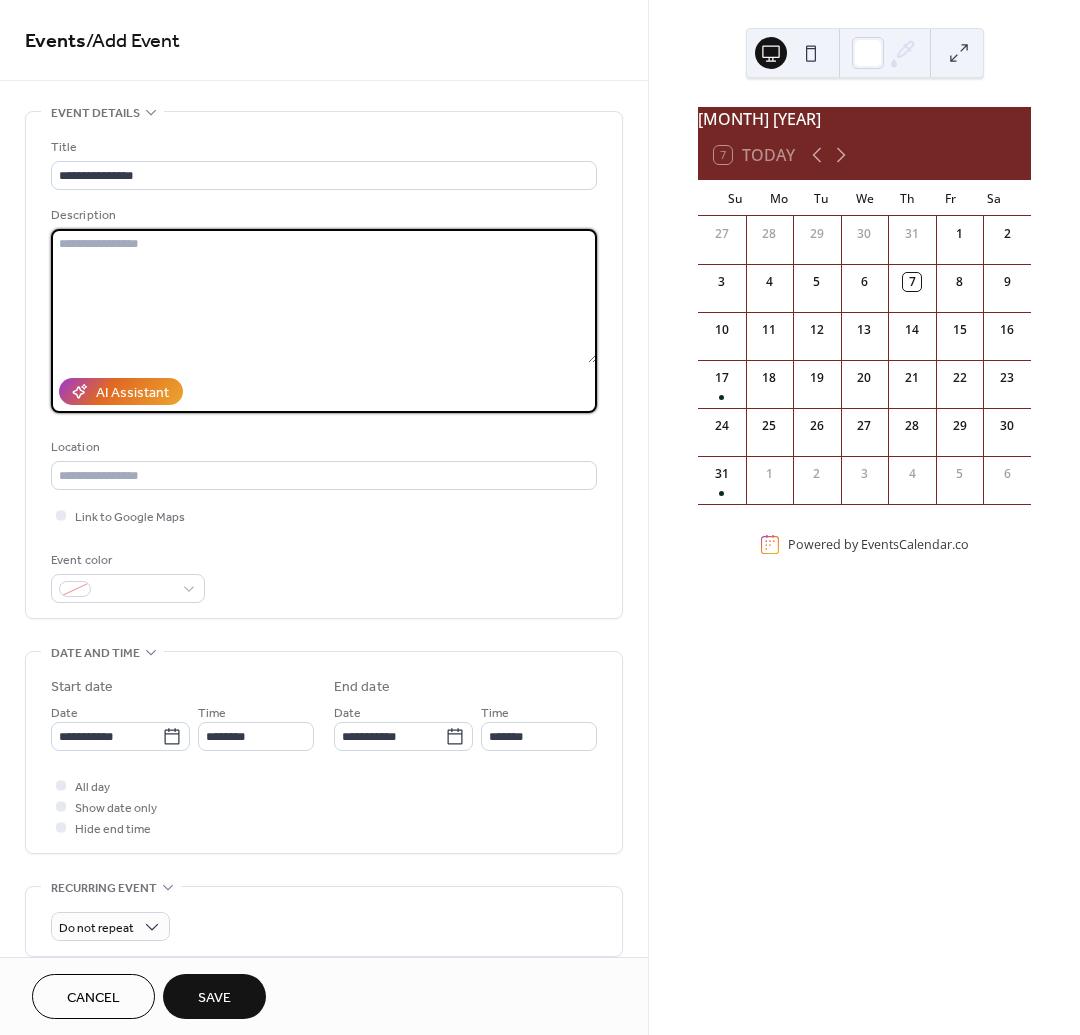 click at bounding box center (324, 296) 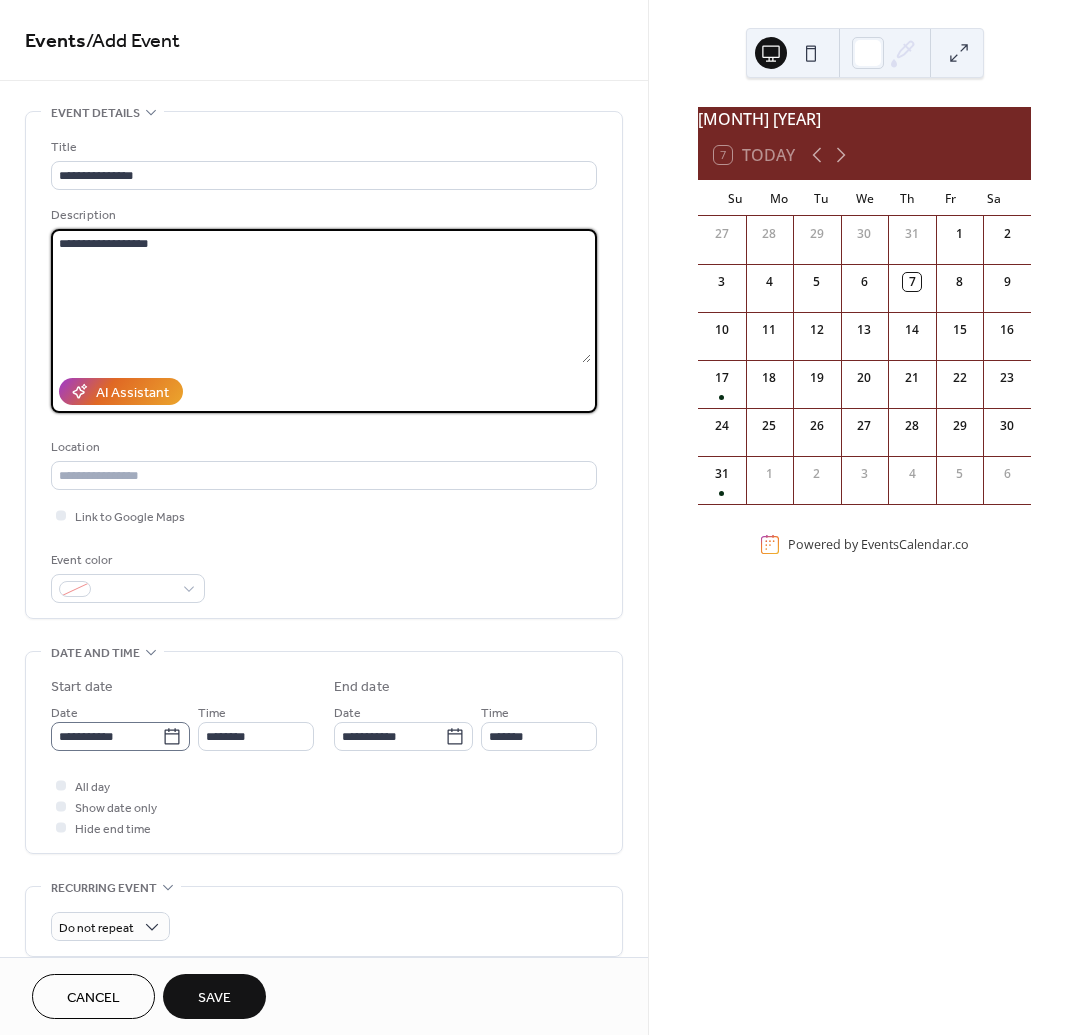 type on "**********" 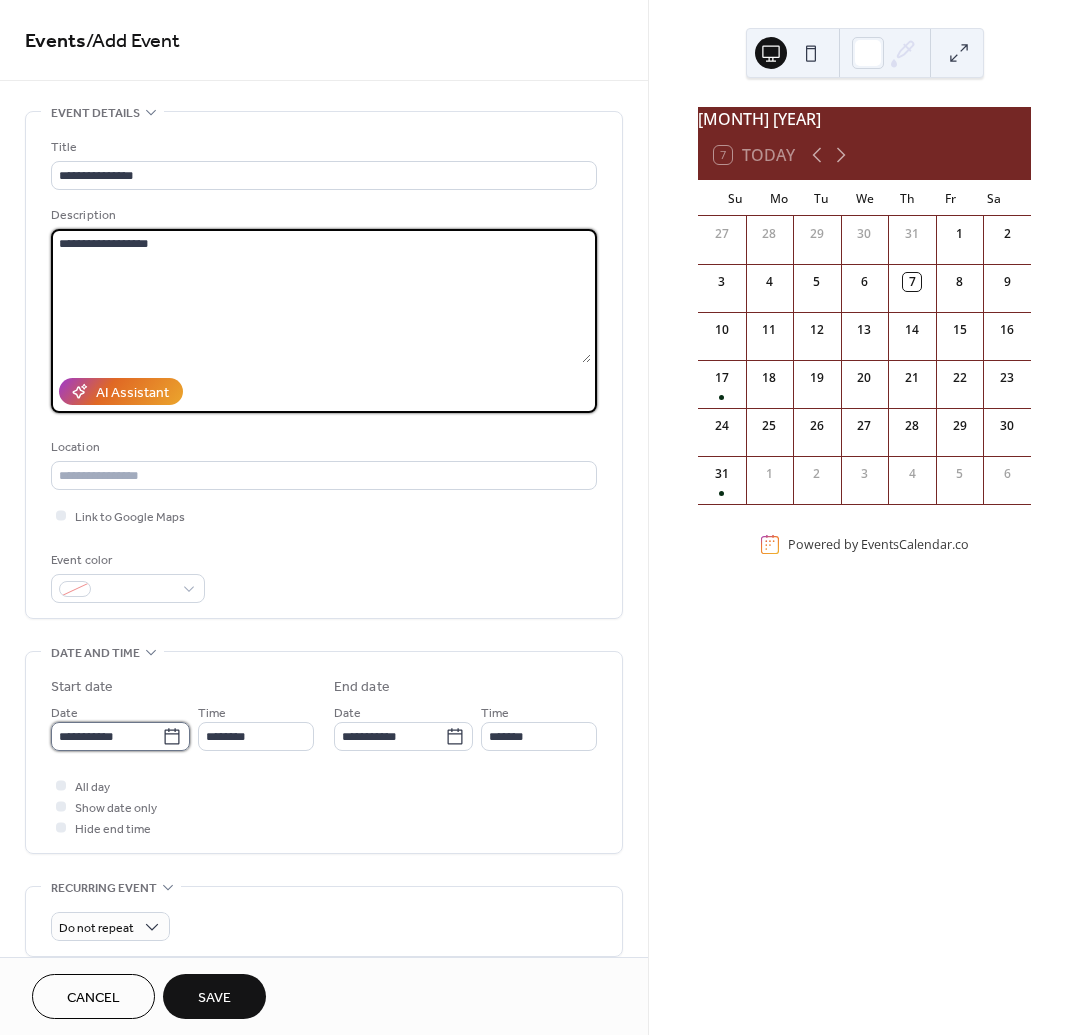 click on "**********" at bounding box center [106, 736] 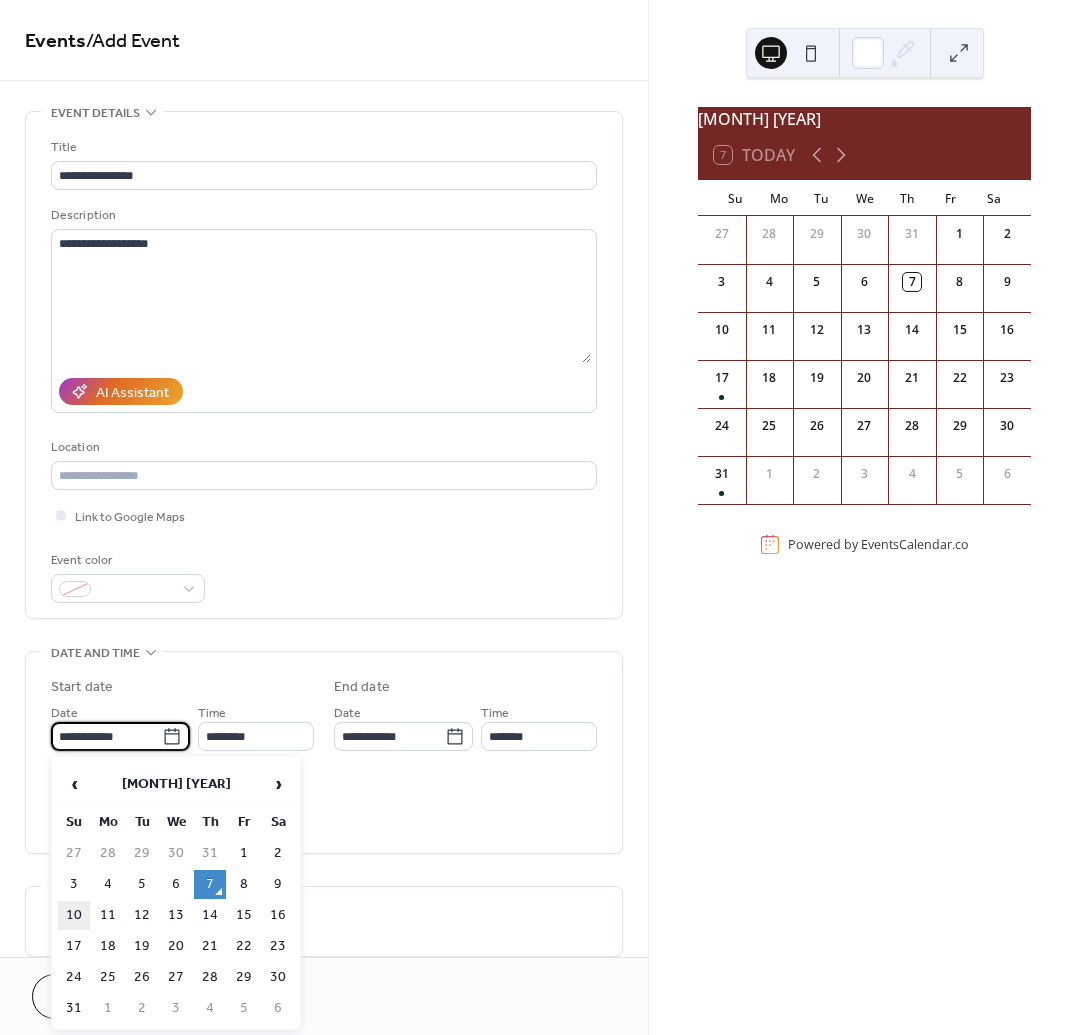 click on "10" at bounding box center [74, 915] 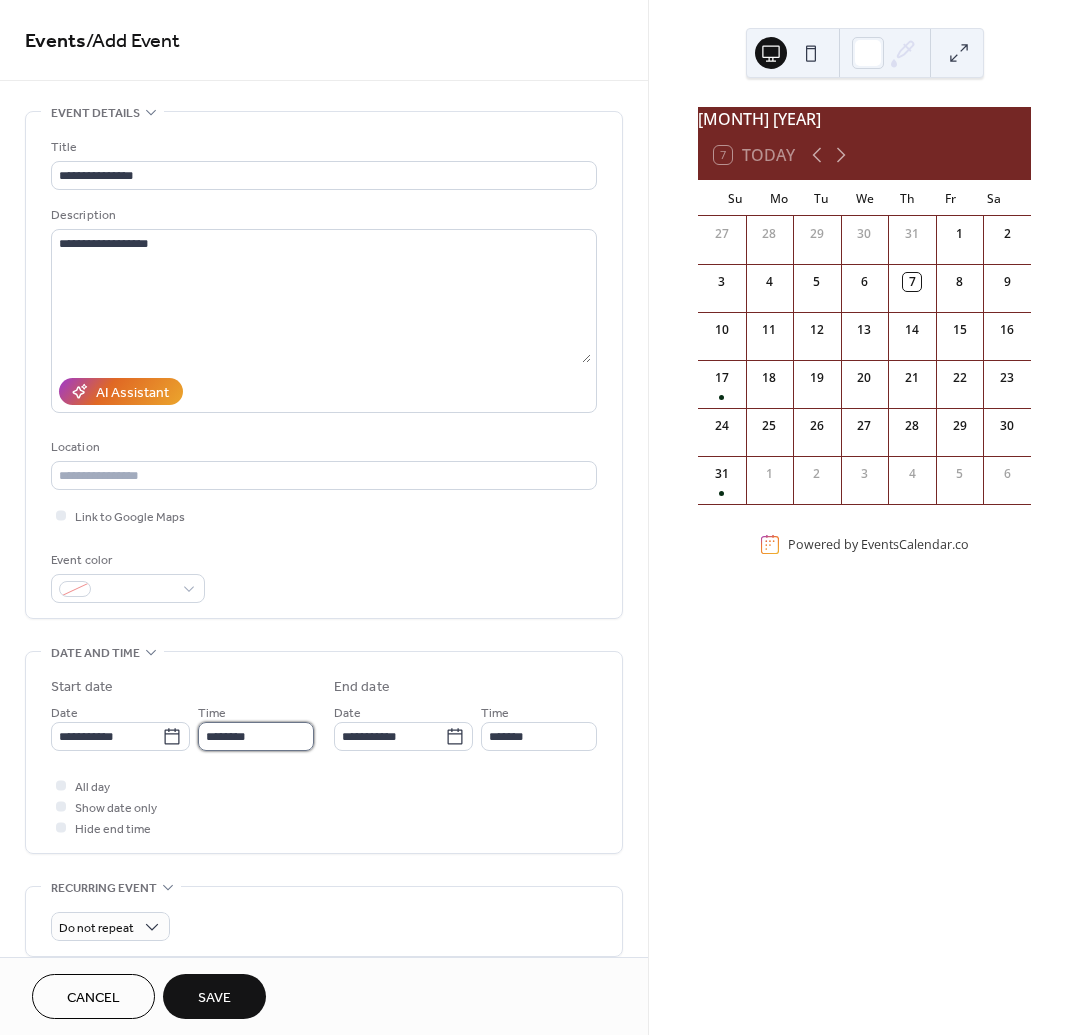 click on "********" at bounding box center [256, 736] 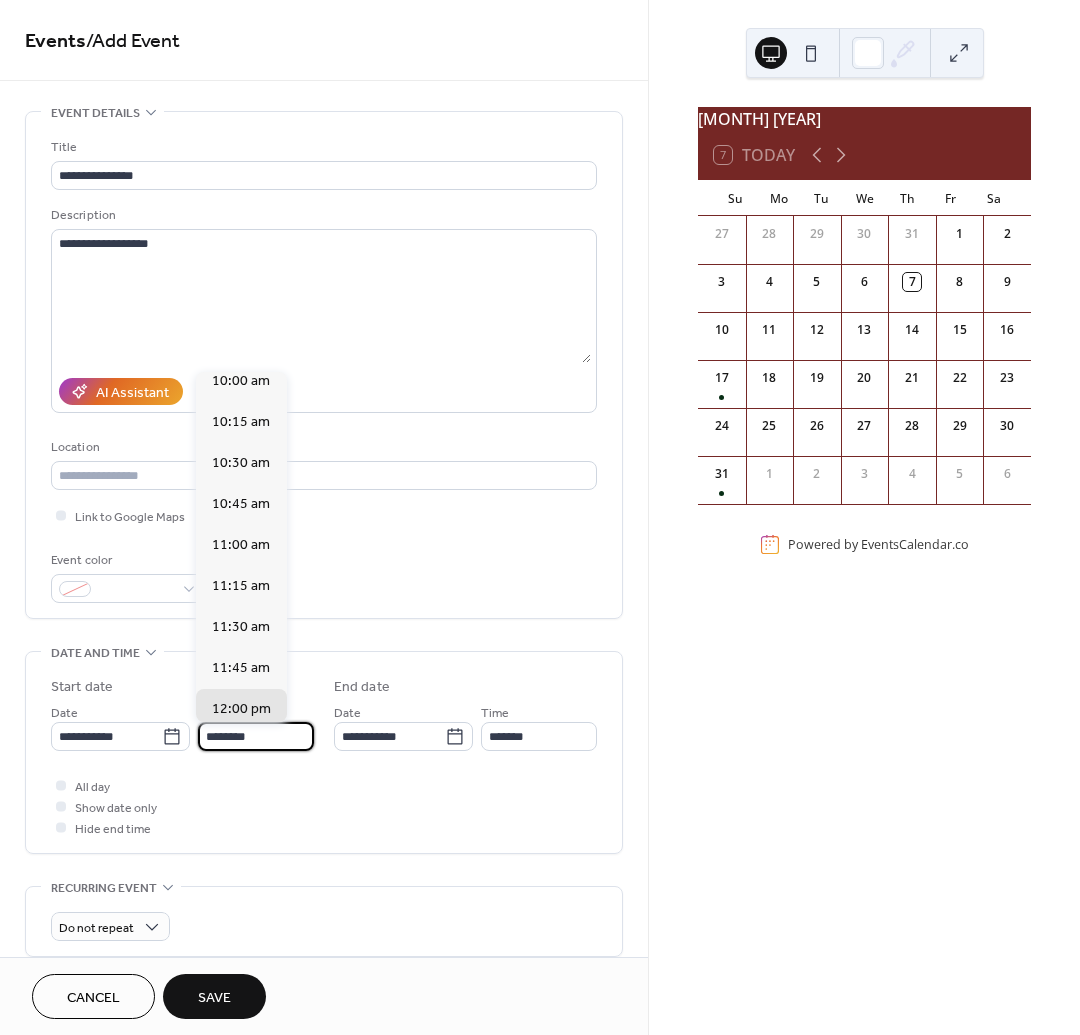 scroll, scrollTop: 1649, scrollLeft: 0, axis: vertical 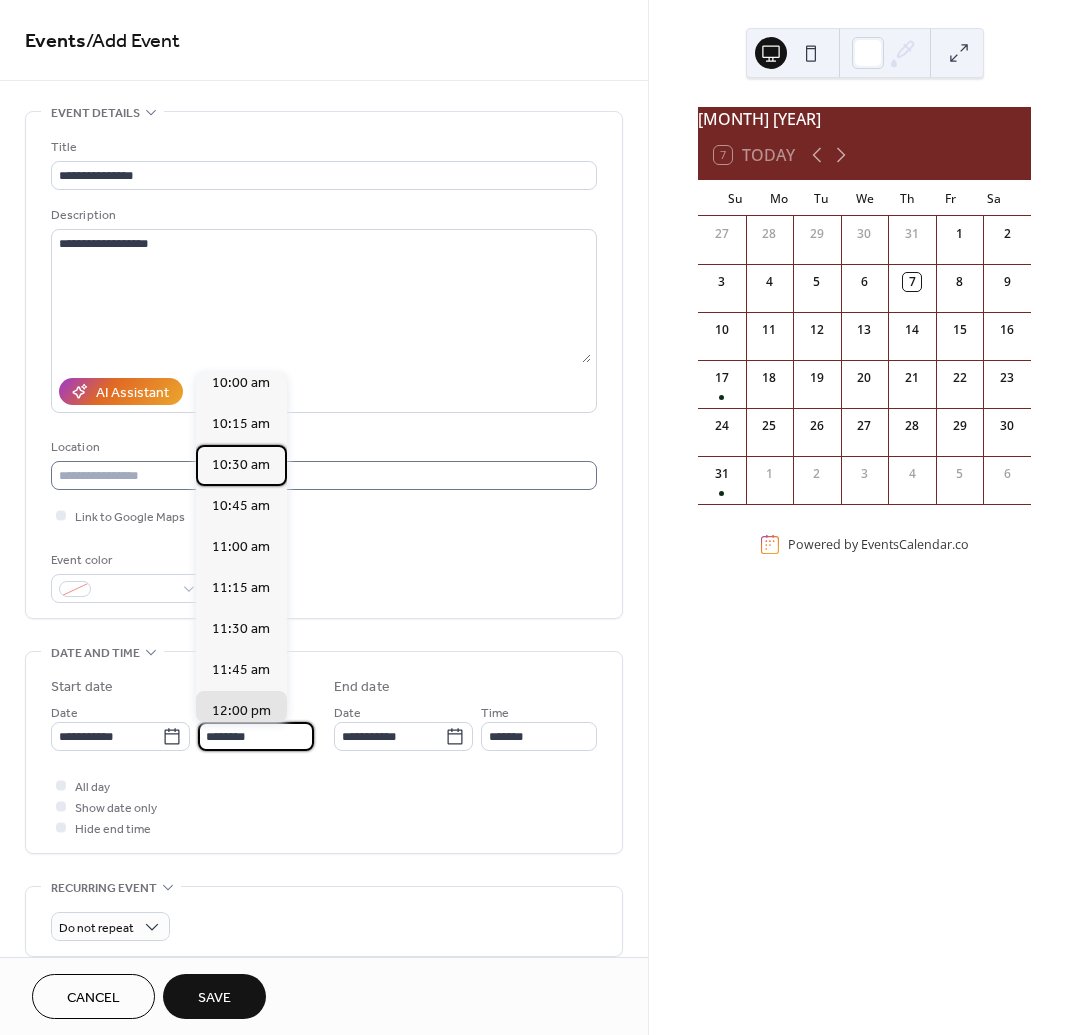 click on "10:30 am" at bounding box center [241, 465] 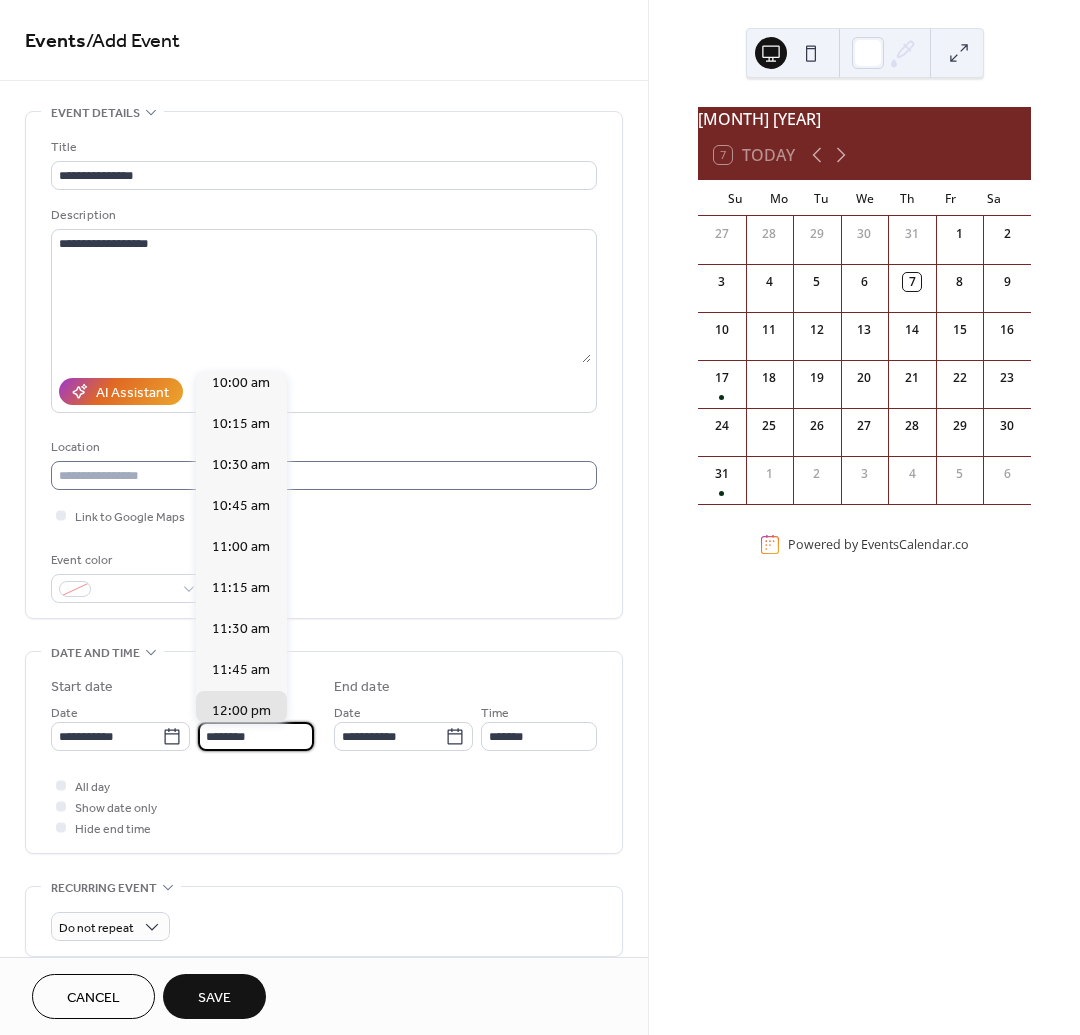 type on "********" 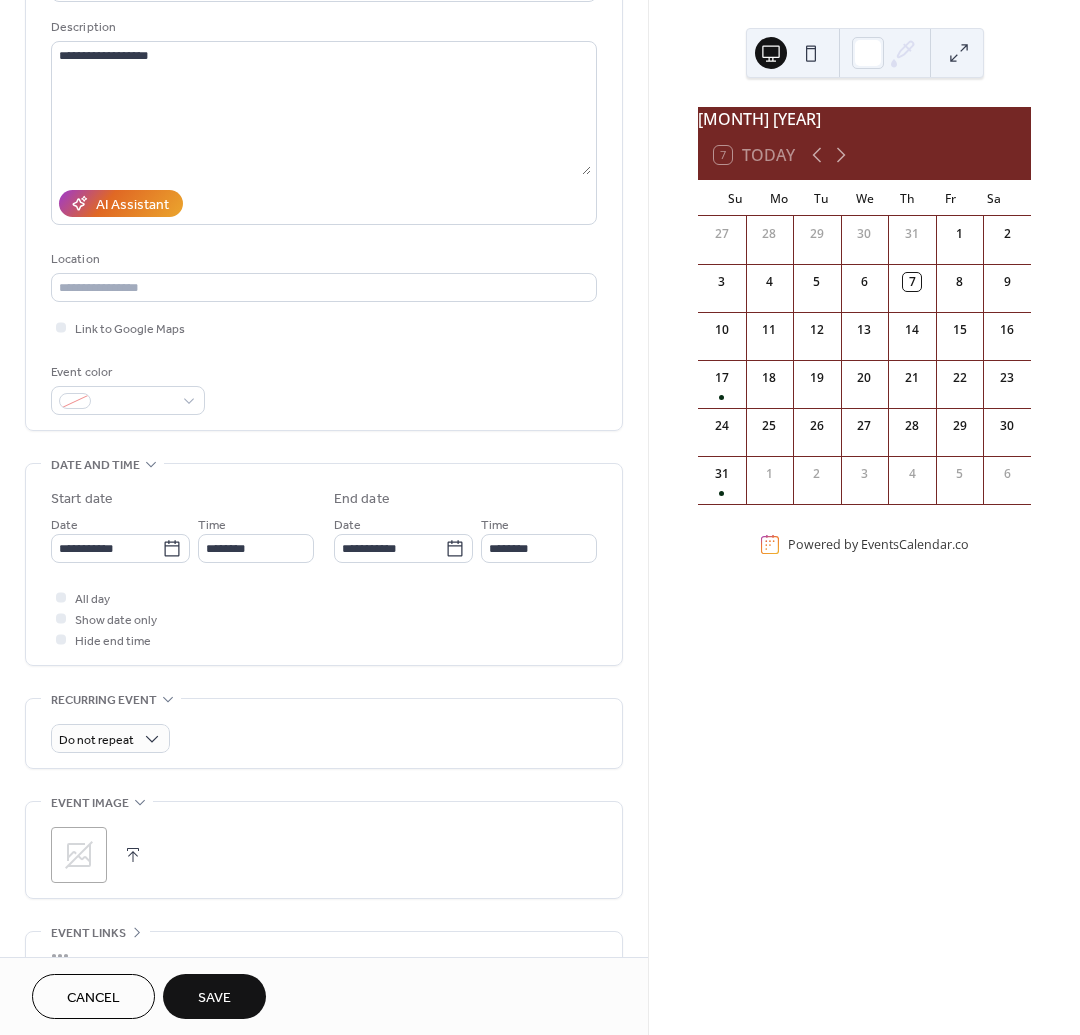 scroll, scrollTop: 0, scrollLeft: 0, axis: both 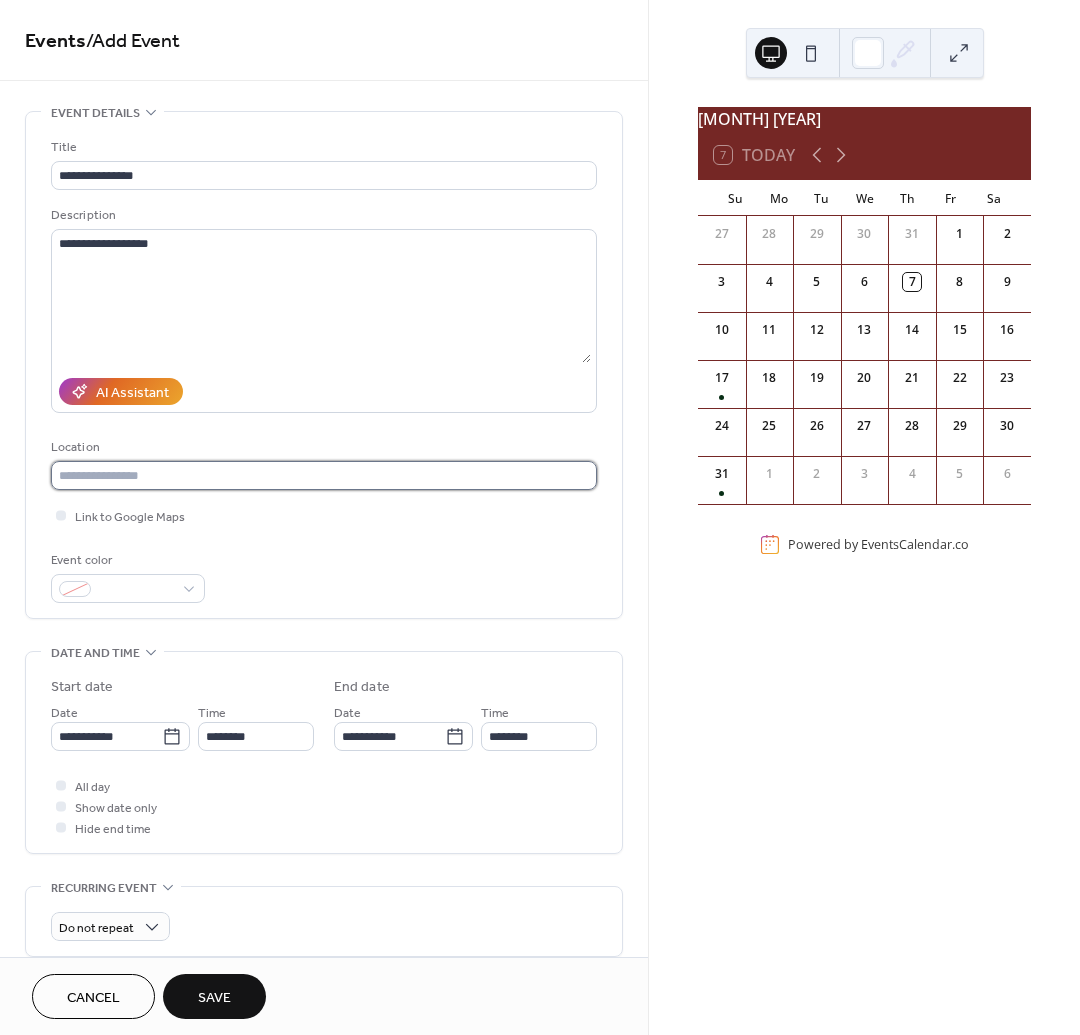 click at bounding box center [324, 475] 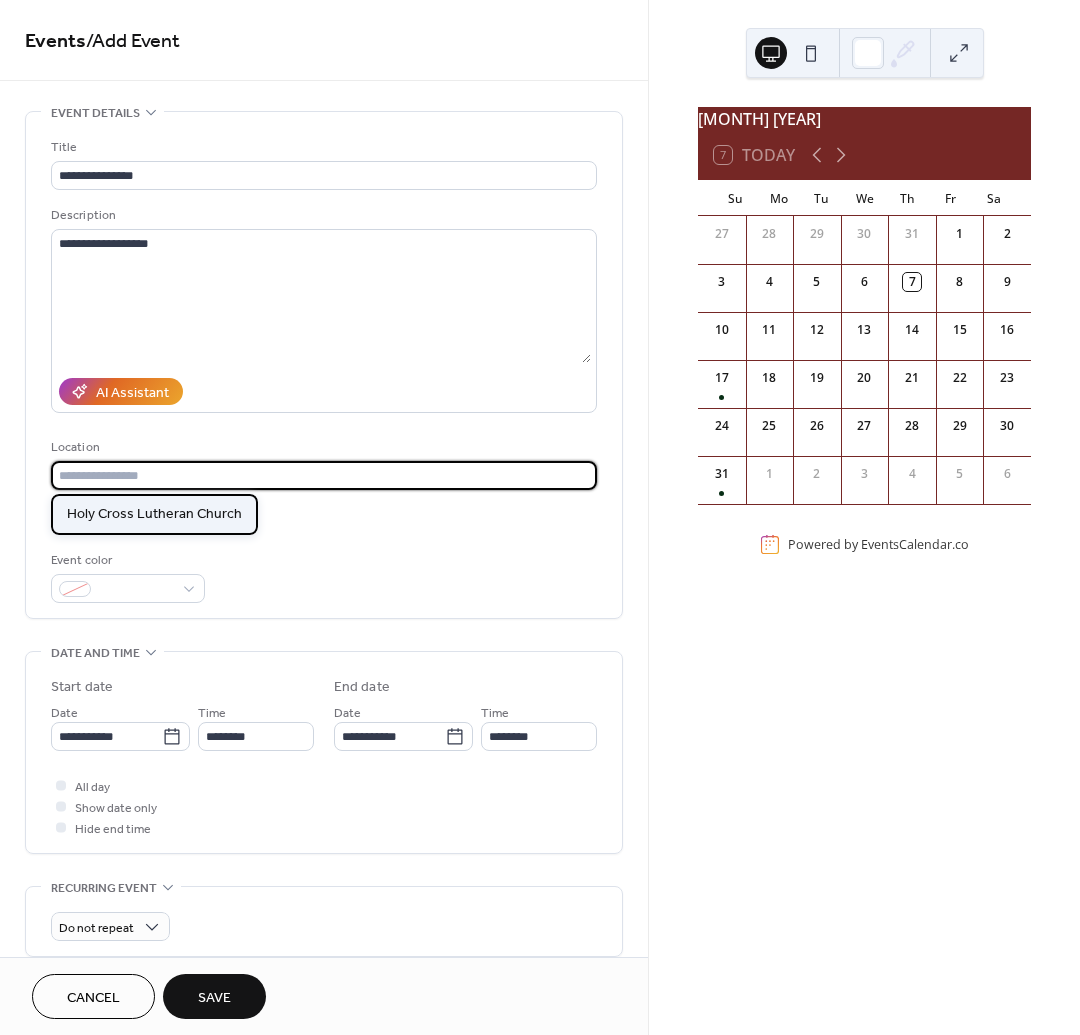 click on "Holy Cross Lutheran Church" at bounding box center (154, 514) 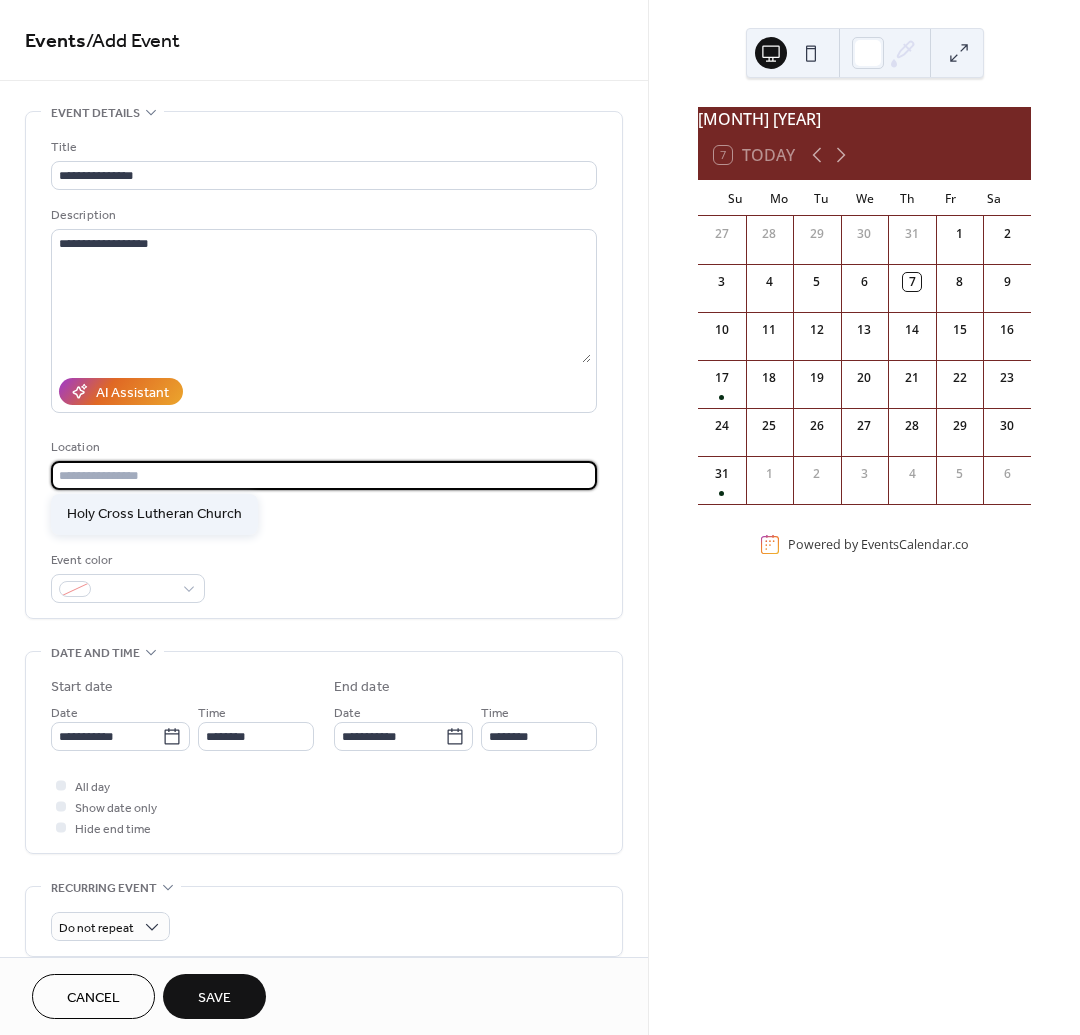 type on "**********" 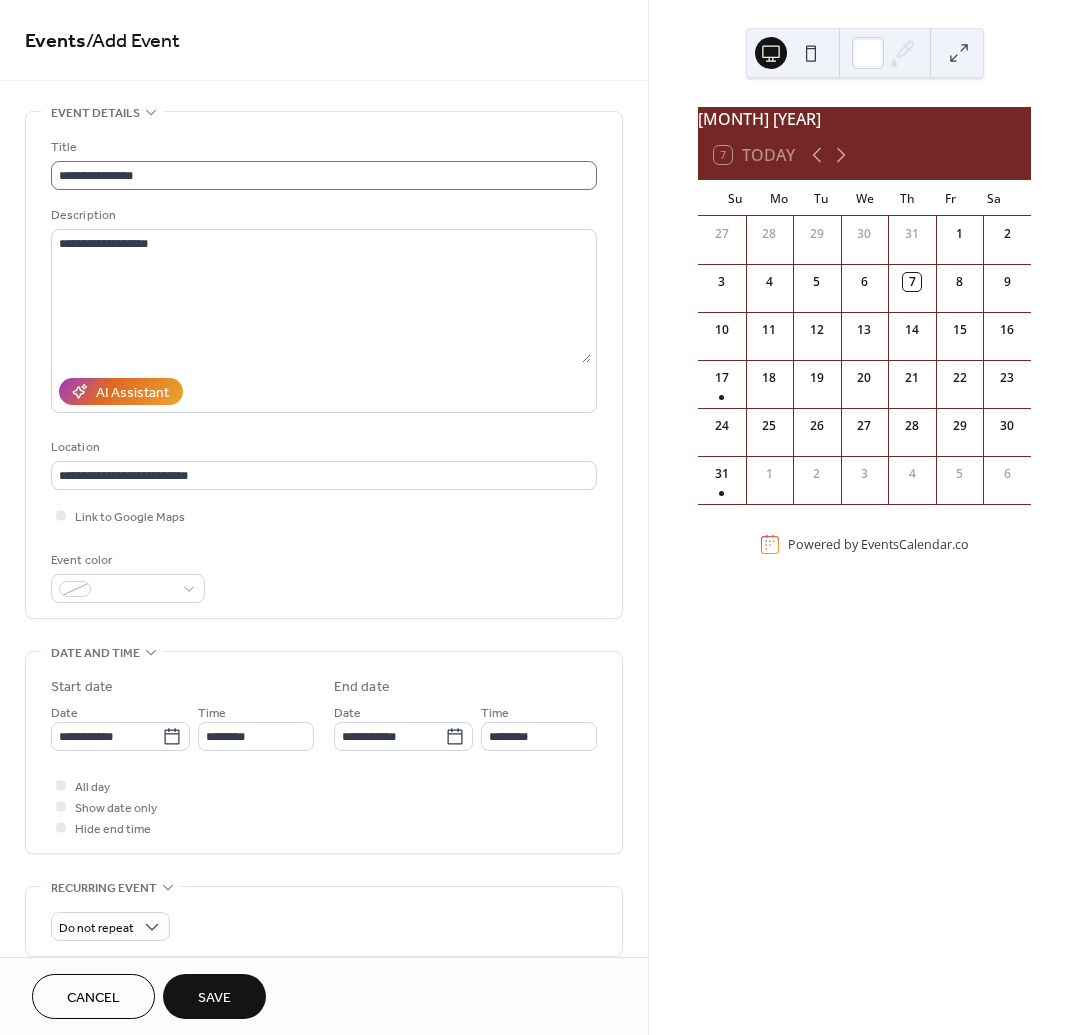 scroll, scrollTop: 1, scrollLeft: 0, axis: vertical 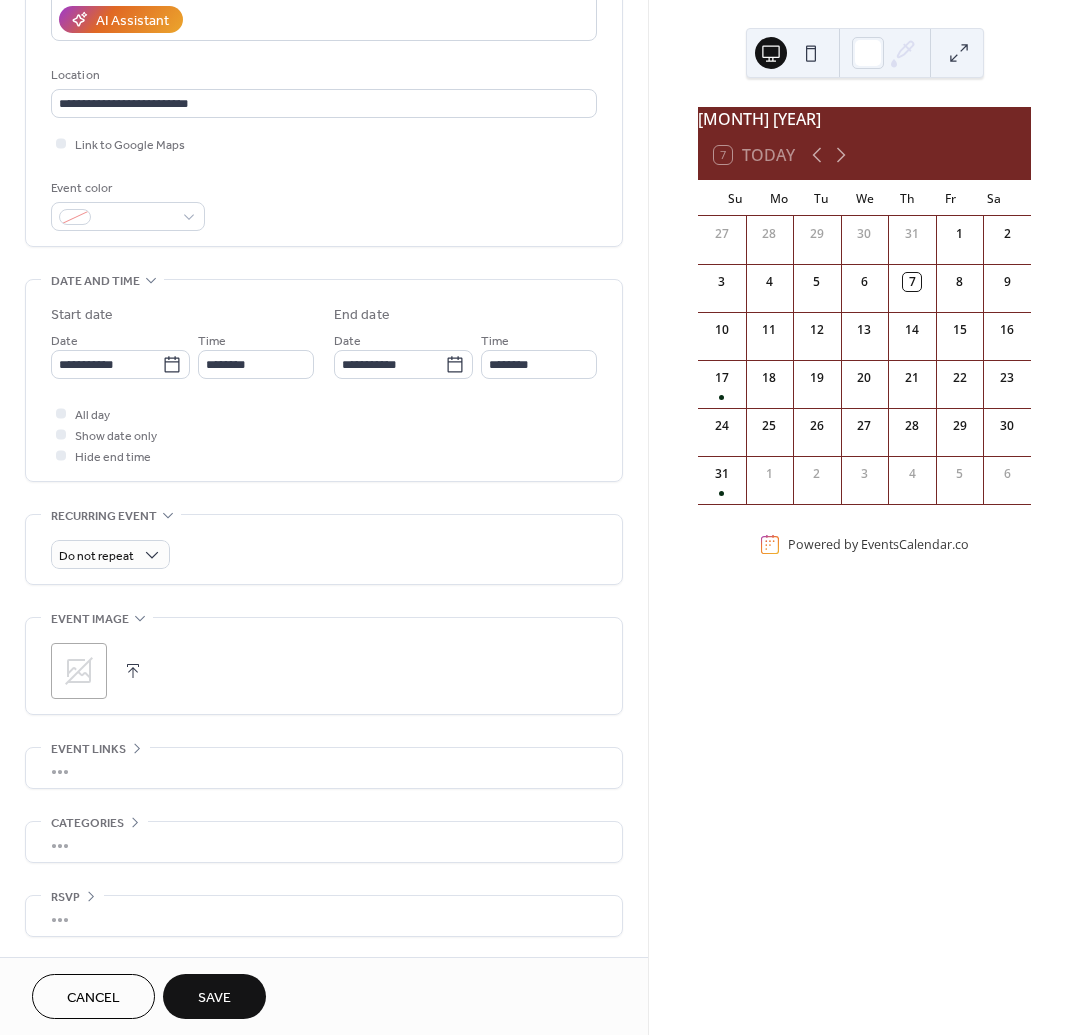 click on "Save" at bounding box center [214, 998] 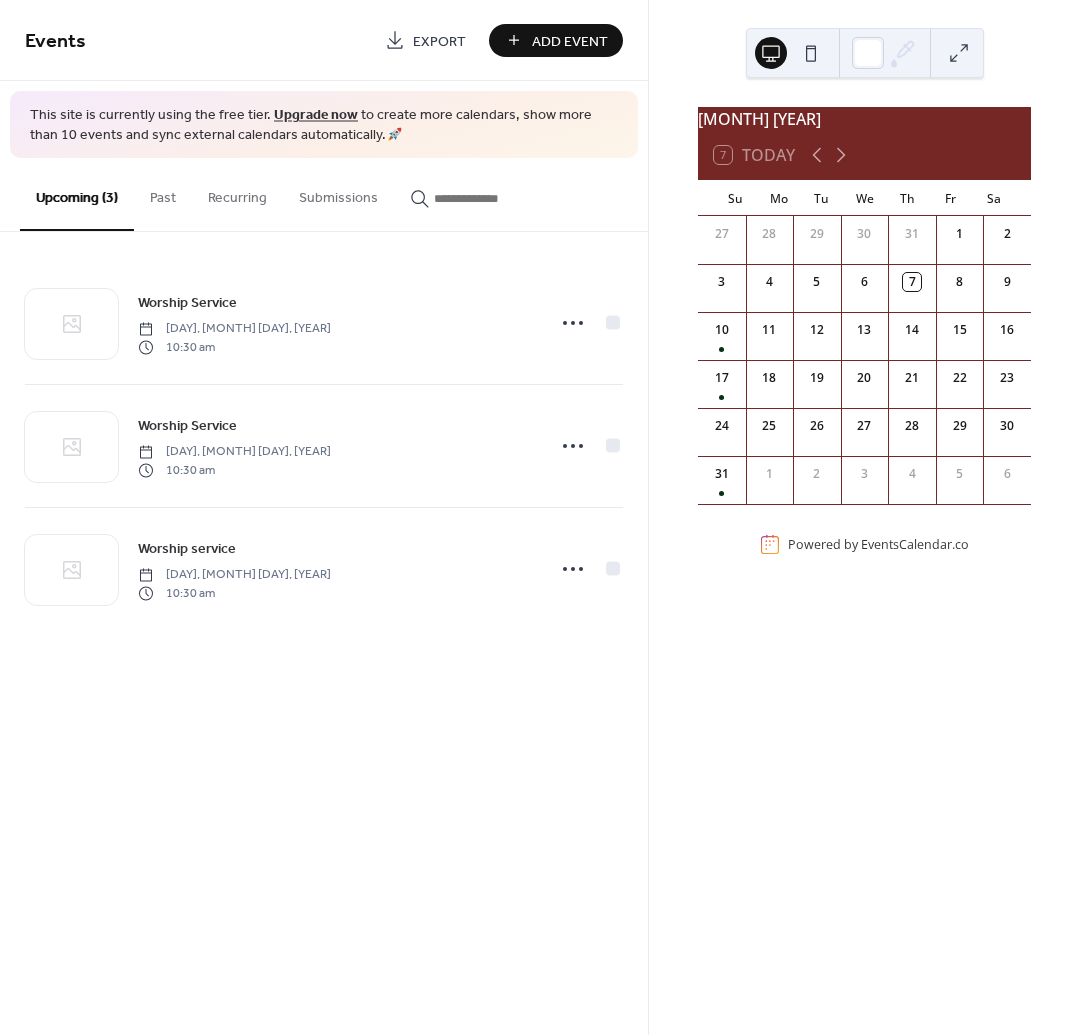 click on "24" at bounding box center (722, 426) 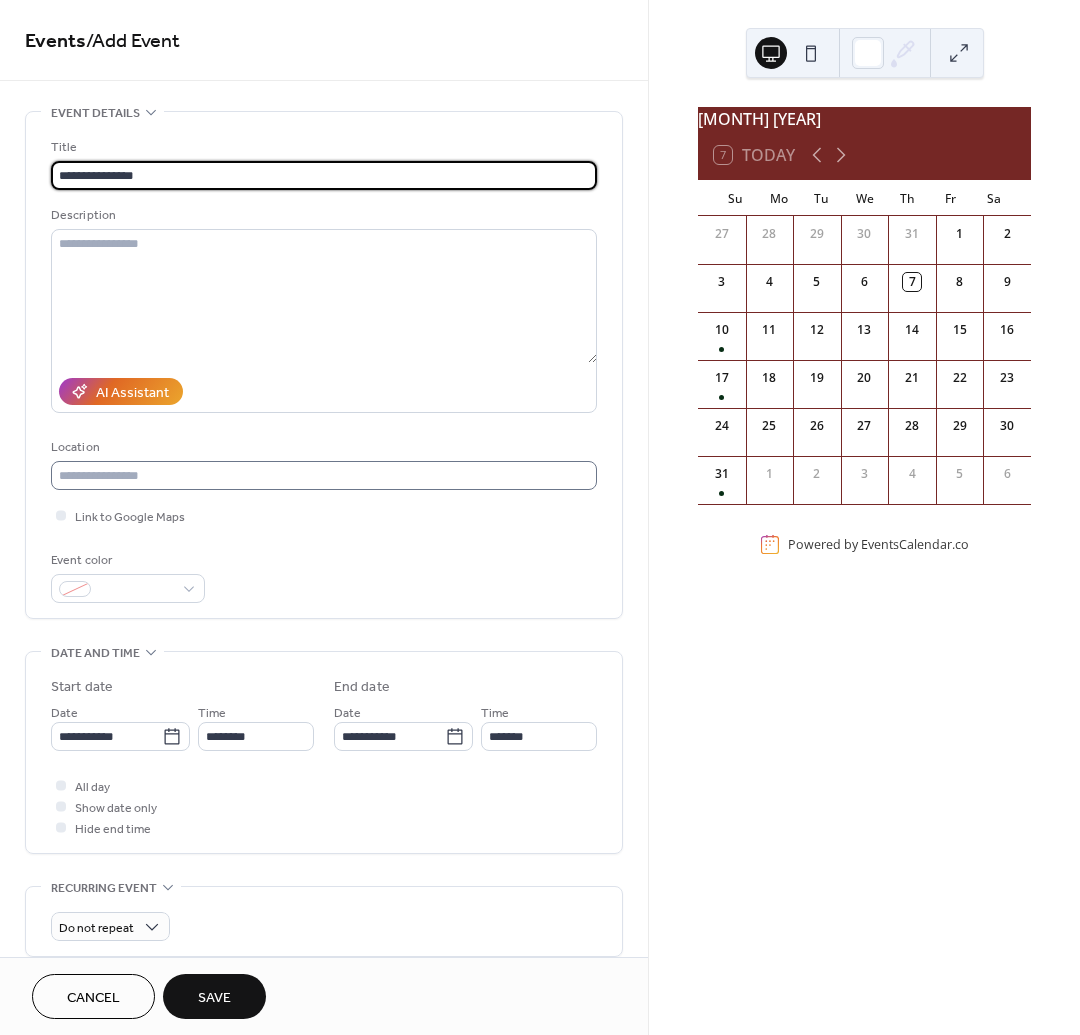 type on "**********" 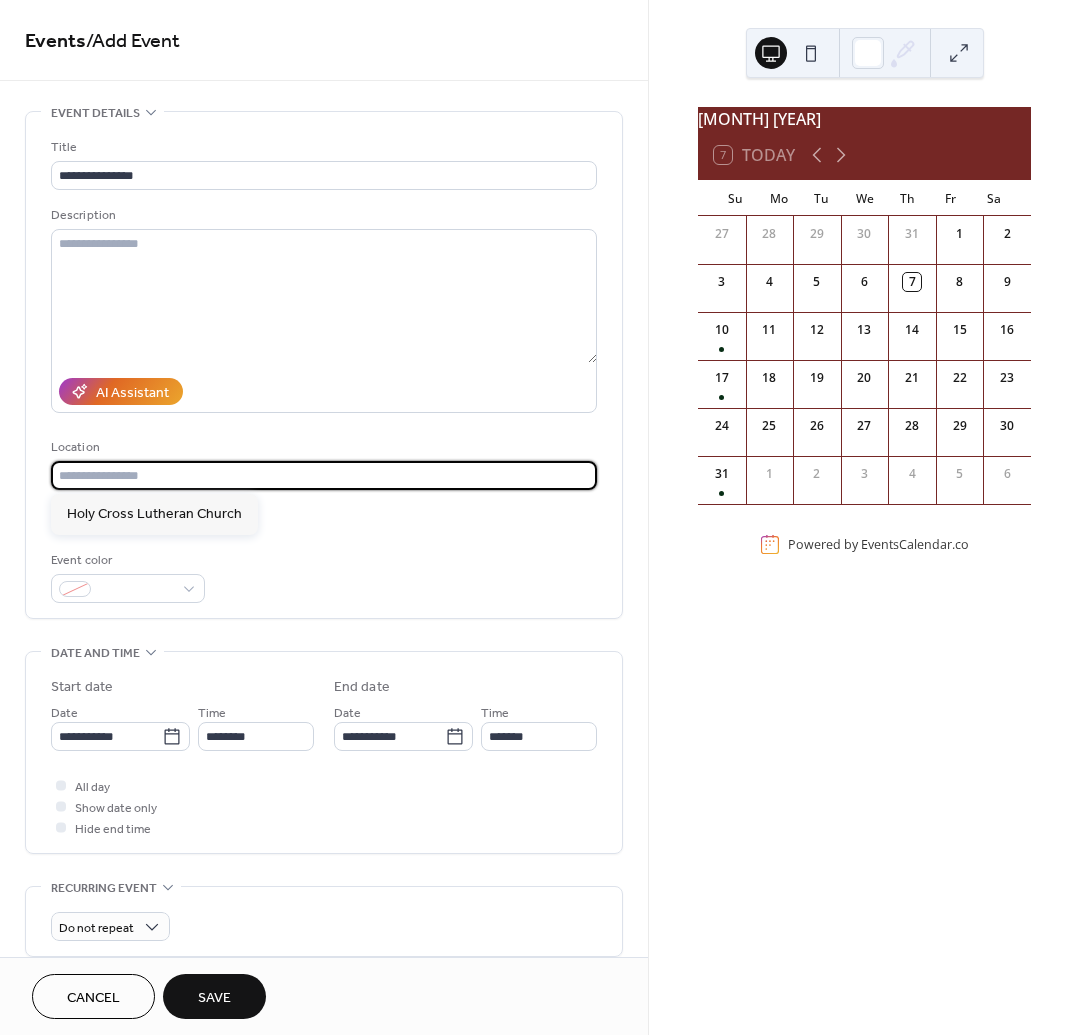 click at bounding box center (324, 475) 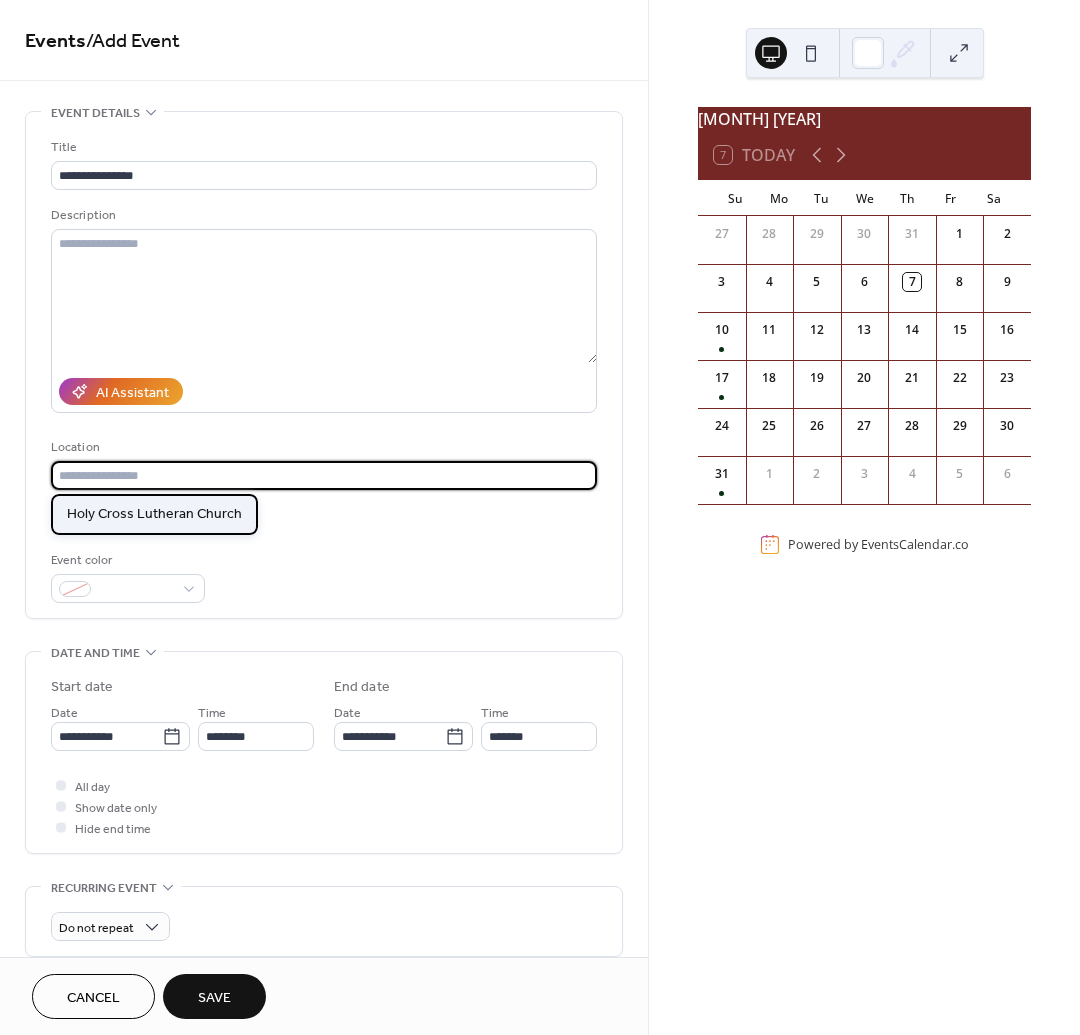 click on "Holy Cross Lutheran Church" at bounding box center (154, 514) 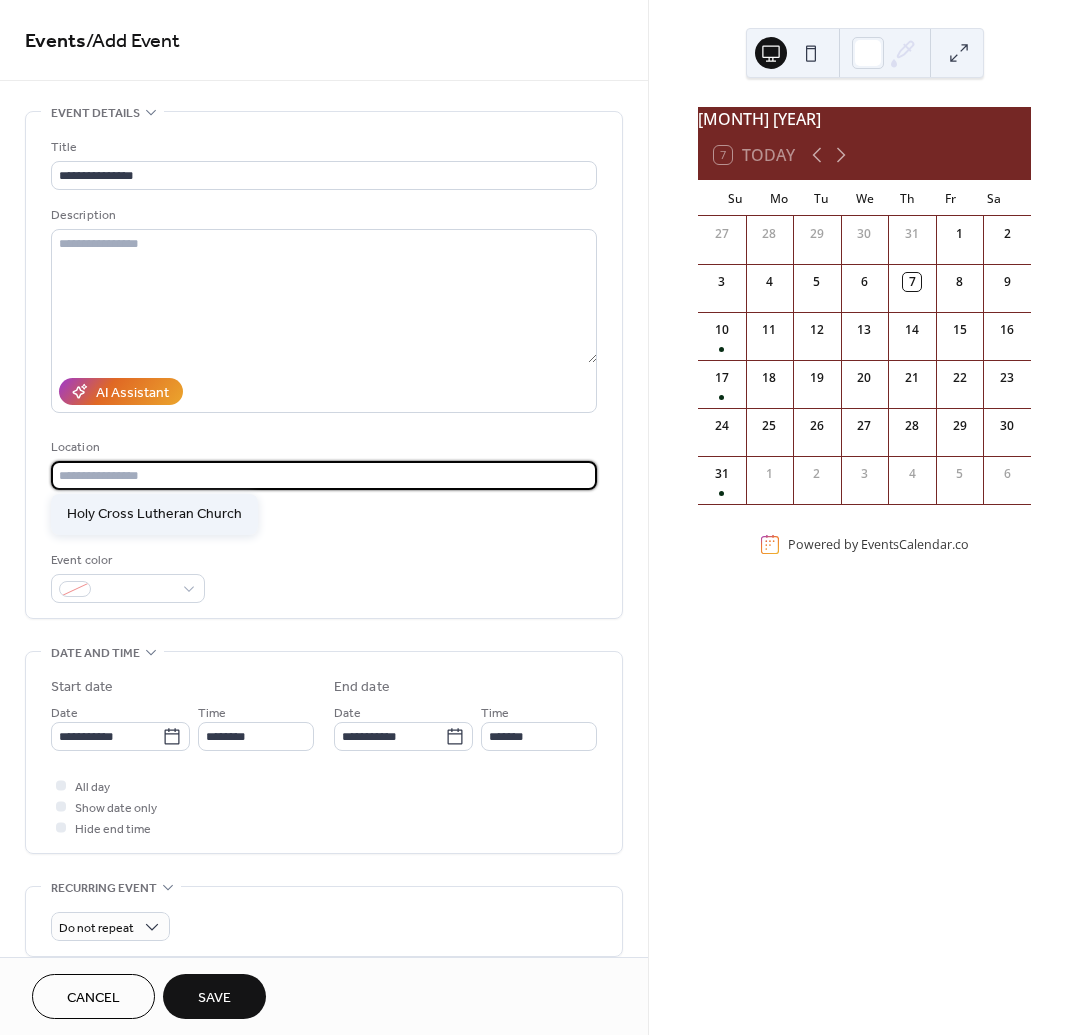 type on "**********" 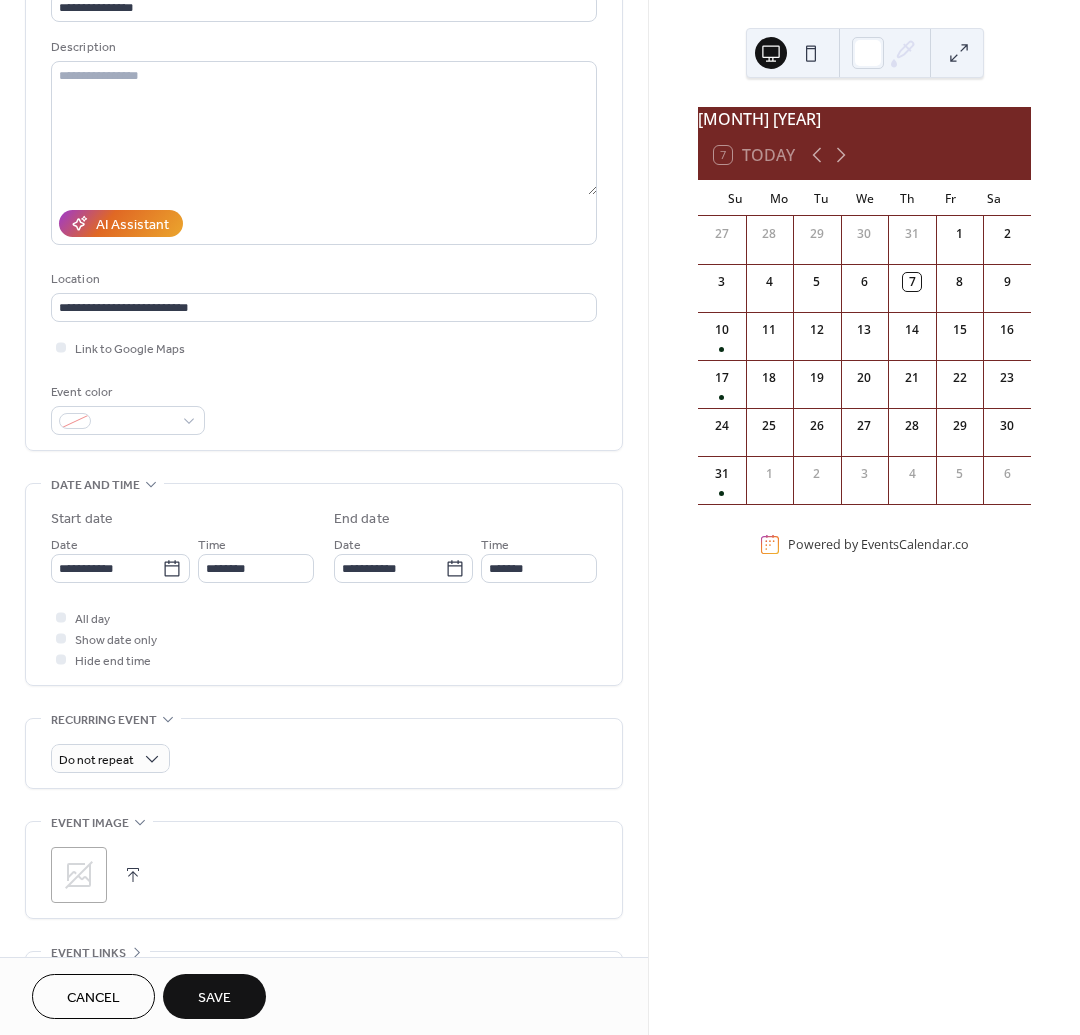 scroll, scrollTop: 184, scrollLeft: 0, axis: vertical 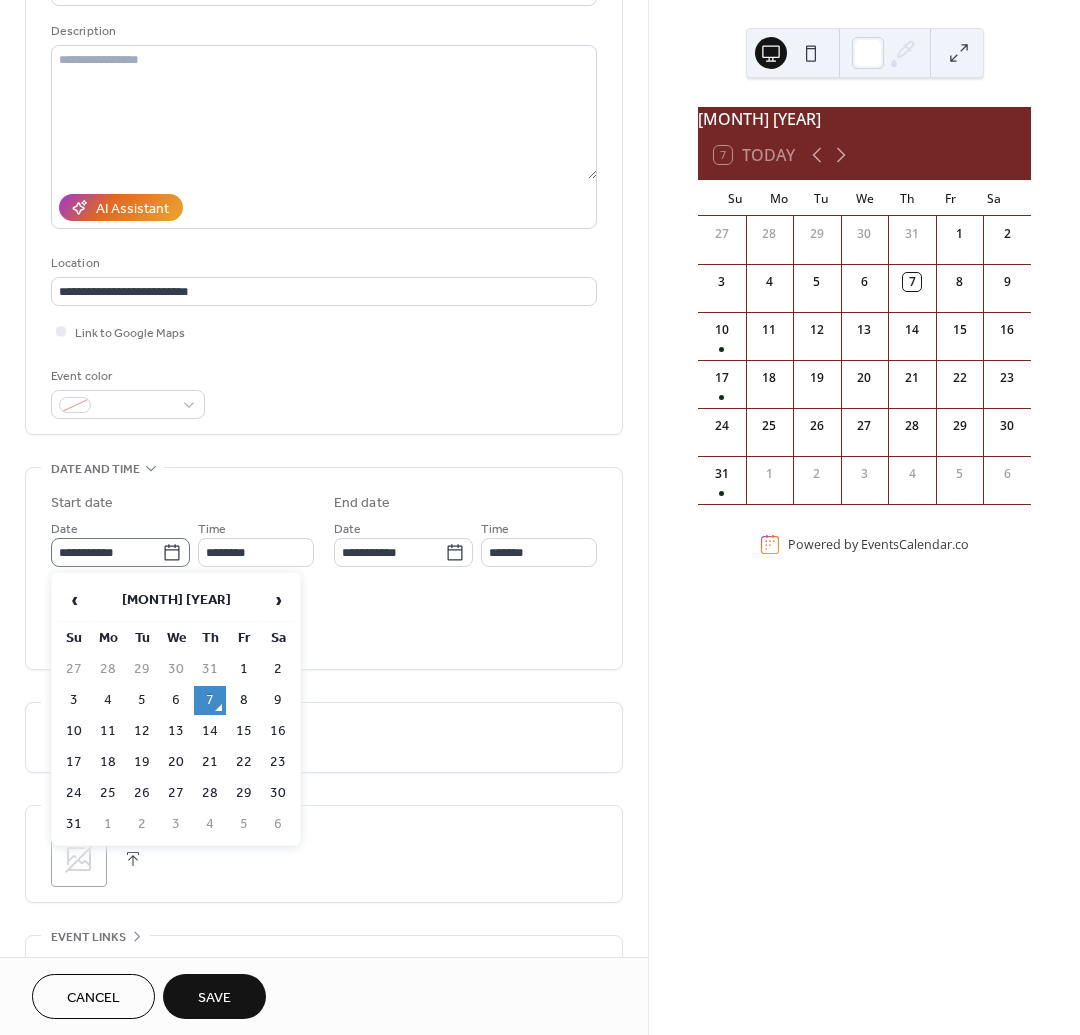 click 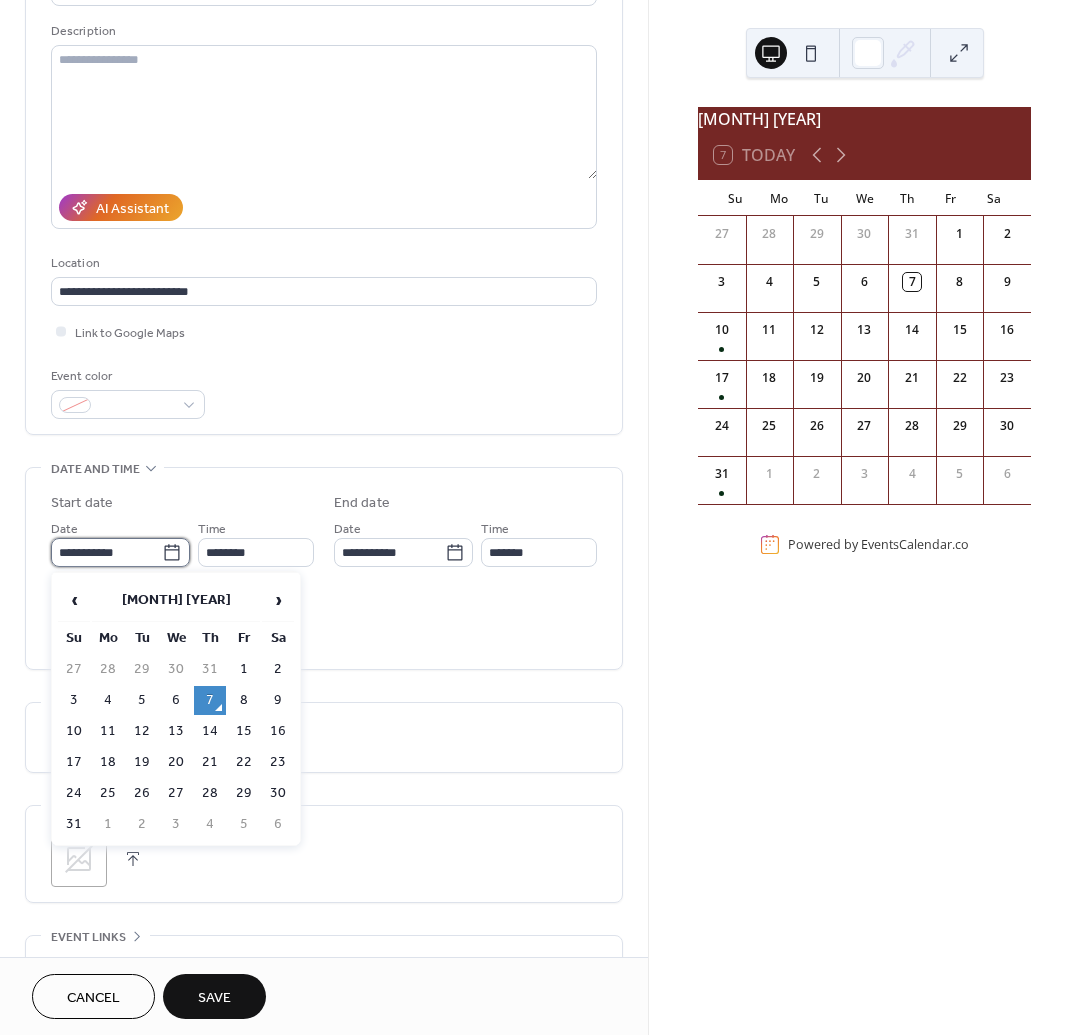 click on "**********" at bounding box center [106, 552] 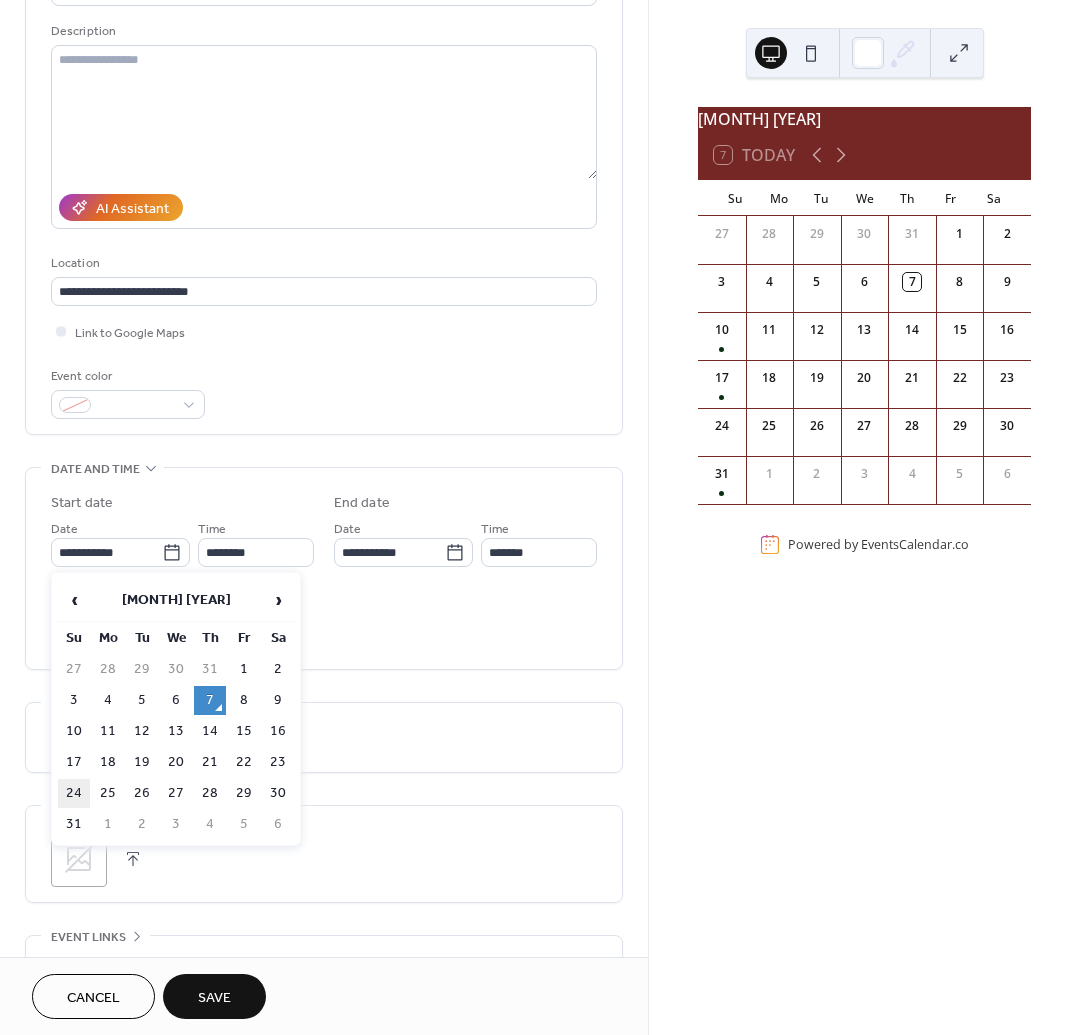 click on "24" at bounding box center [74, 793] 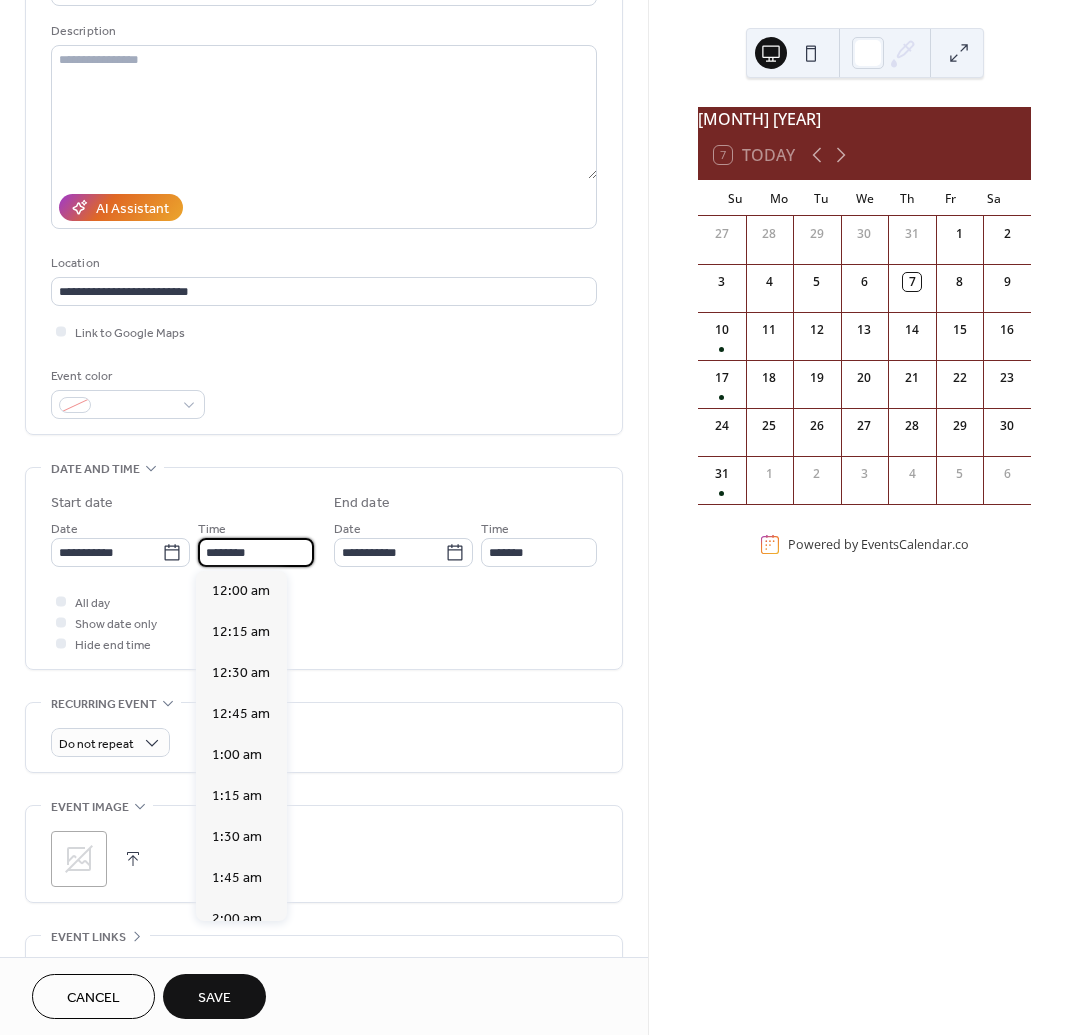 click on "********" at bounding box center [256, 552] 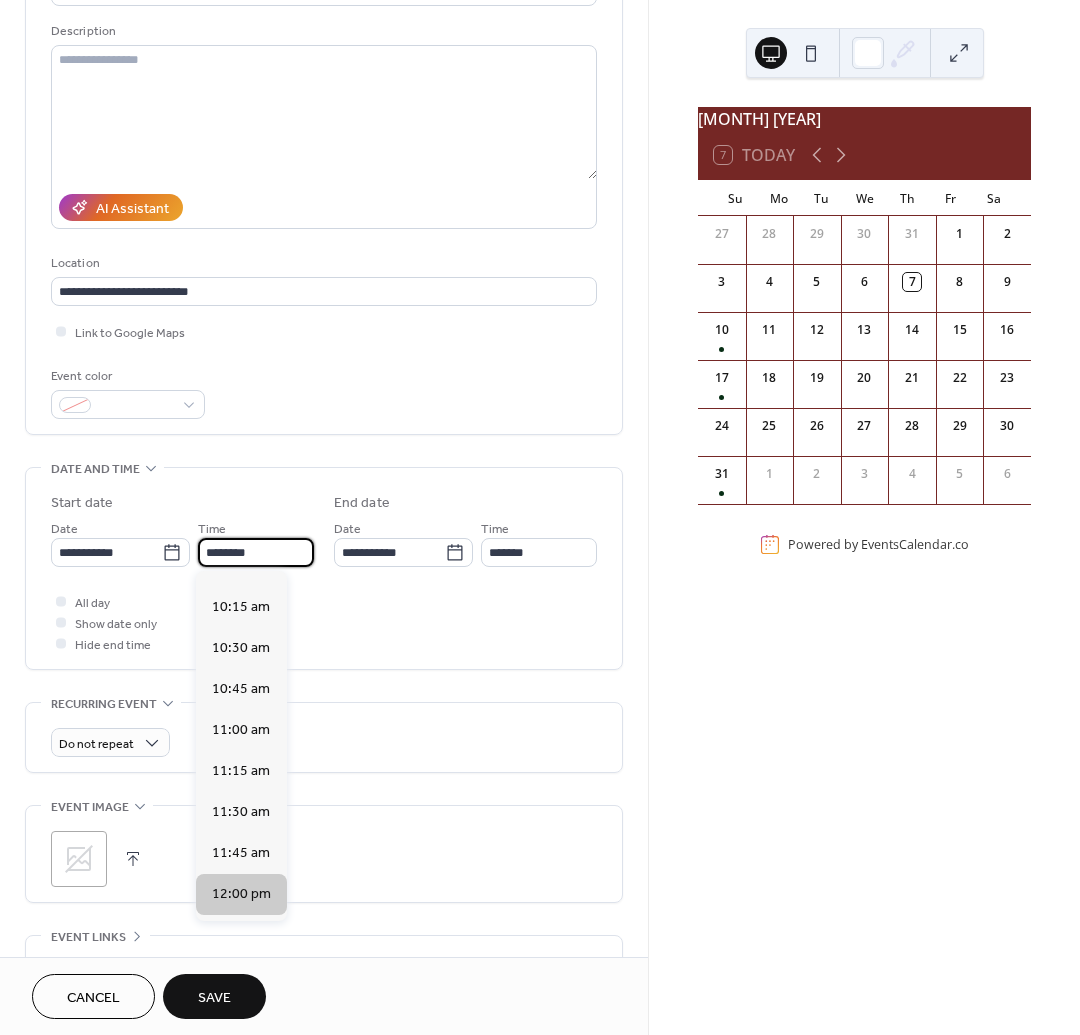 scroll, scrollTop: 1664, scrollLeft: 0, axis: vertical 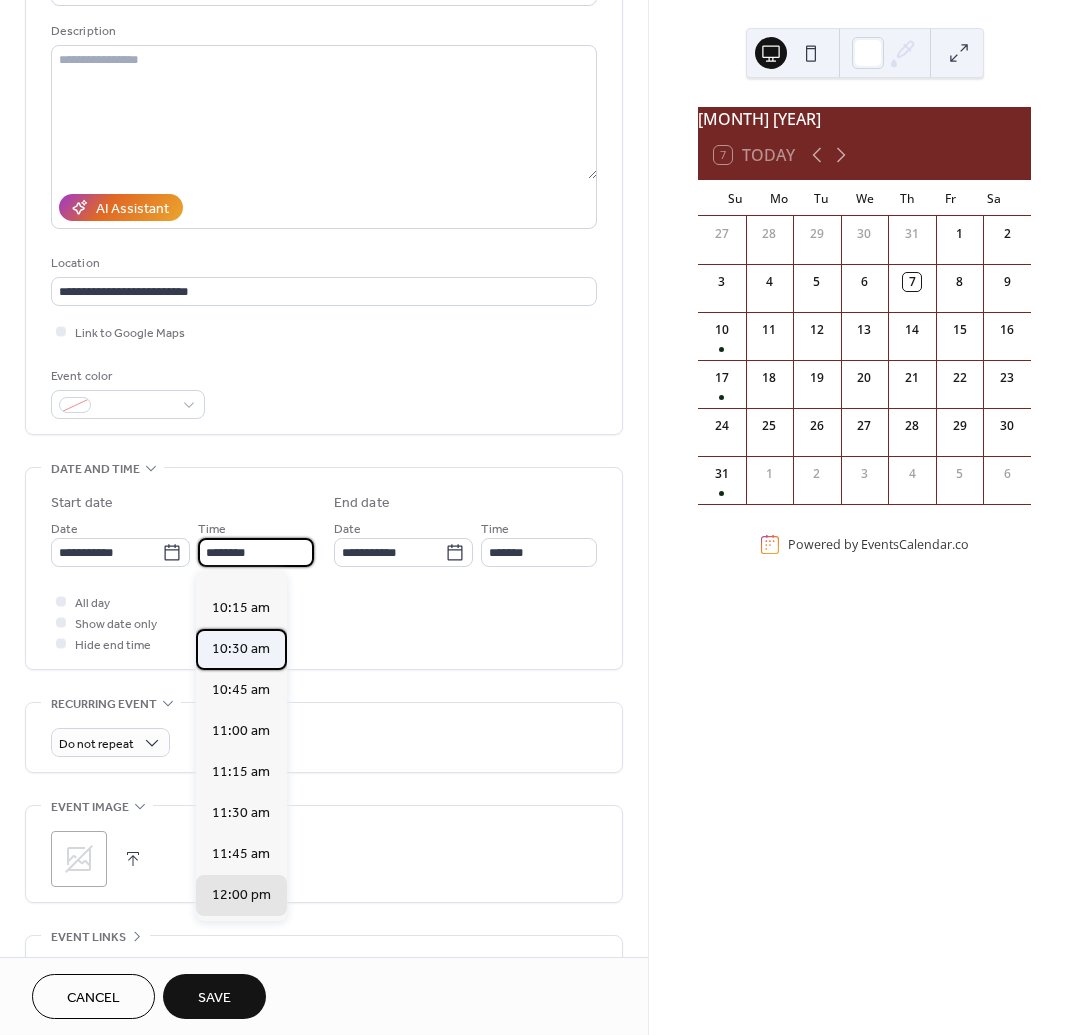 click on "10:30 am" at bounding box center (241, 649) 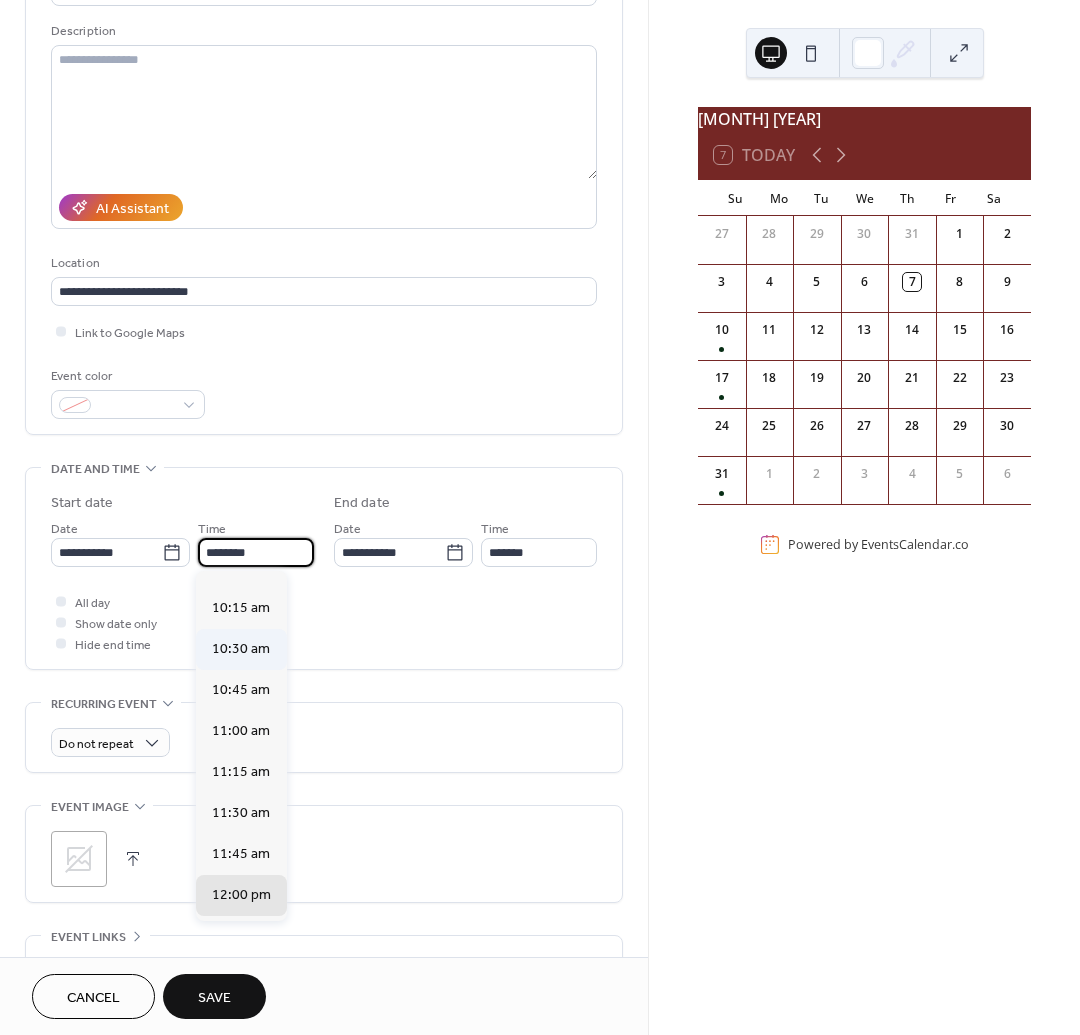 type on "********" 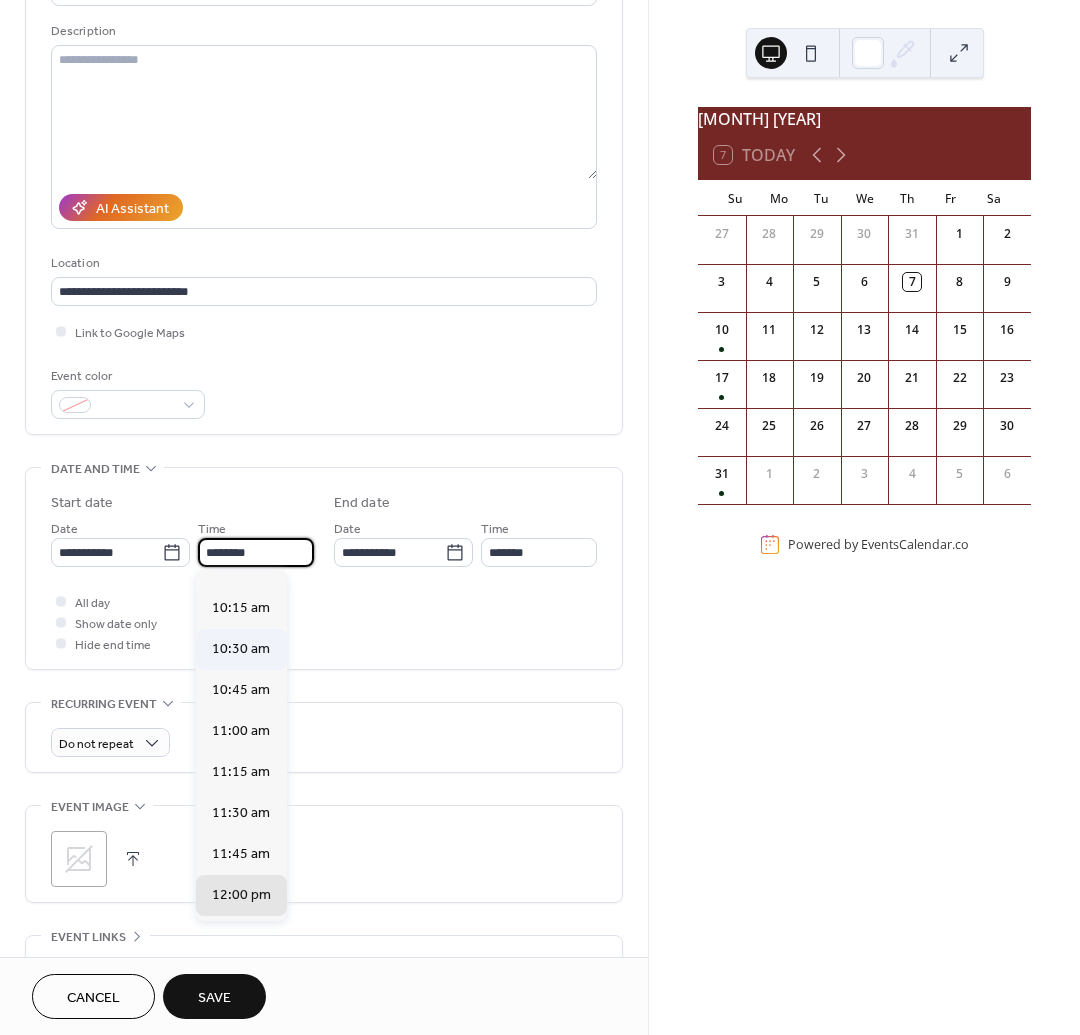 type on "********" 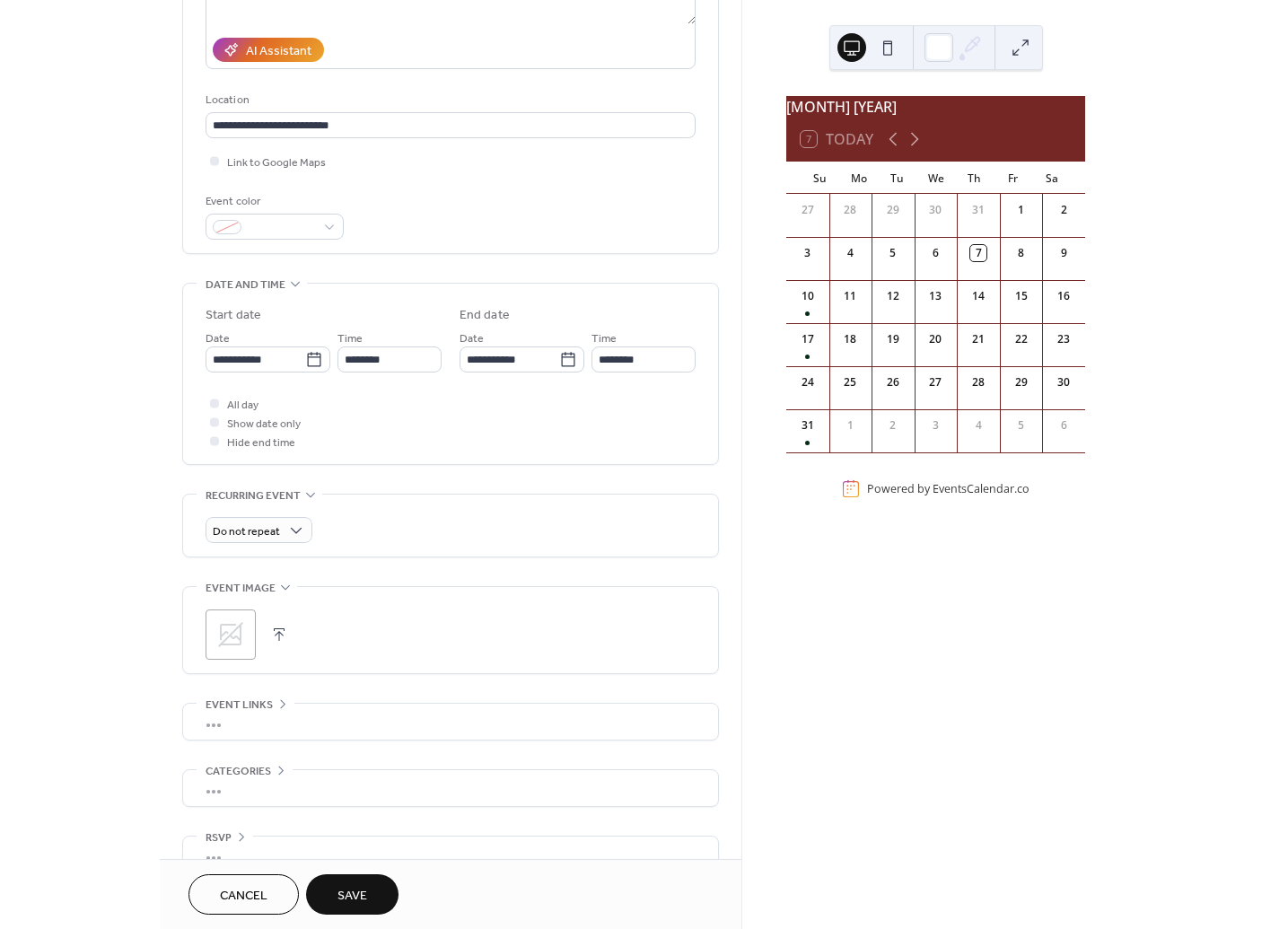 scroll, scrollTop: 334, scrollLeft: 0, axis: vertical 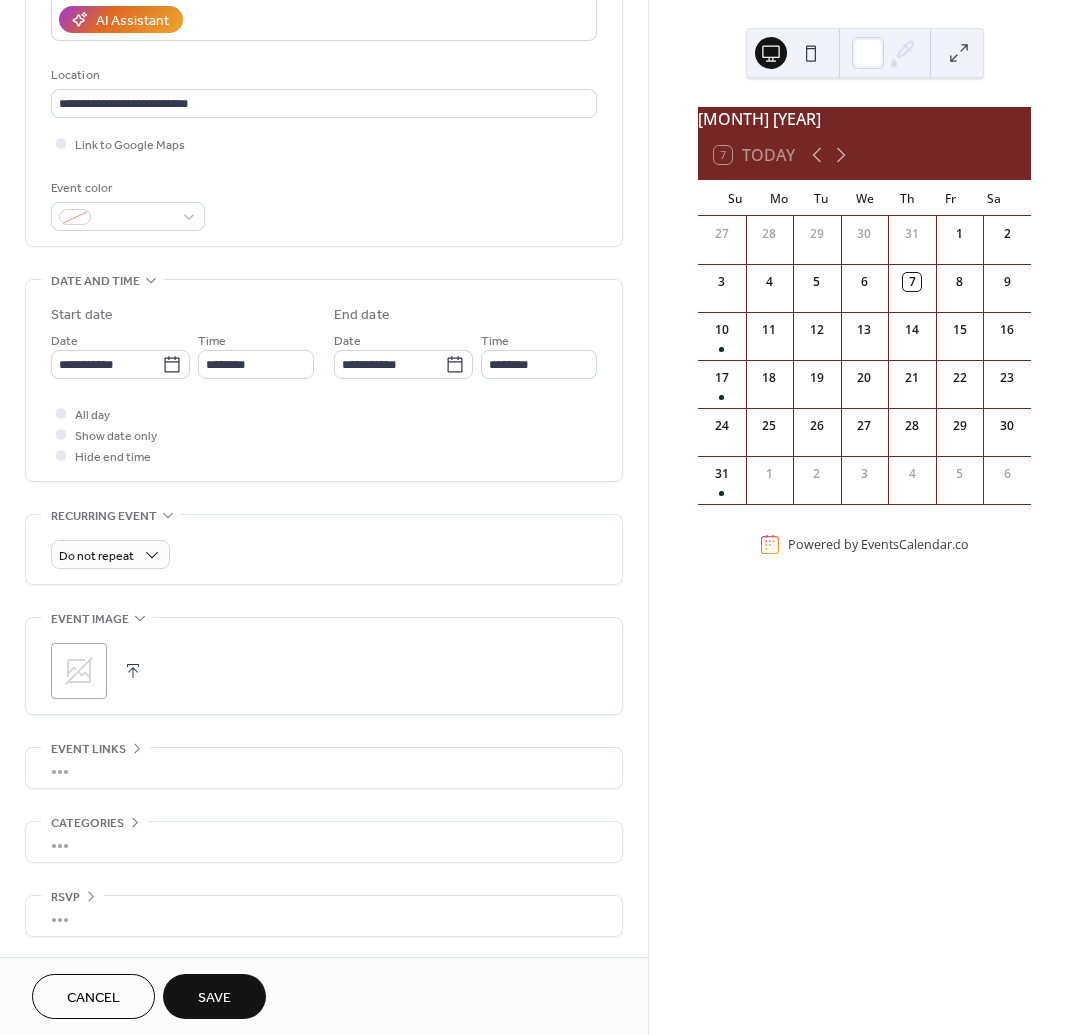 click on "Save" at bounding box center (214, 998) 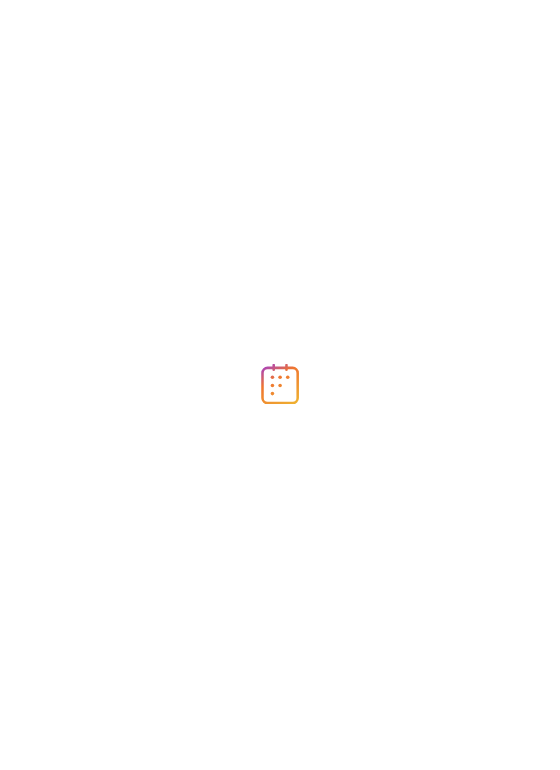 scroll, scrollTop: 0, scrollLeft: 0, axis: both 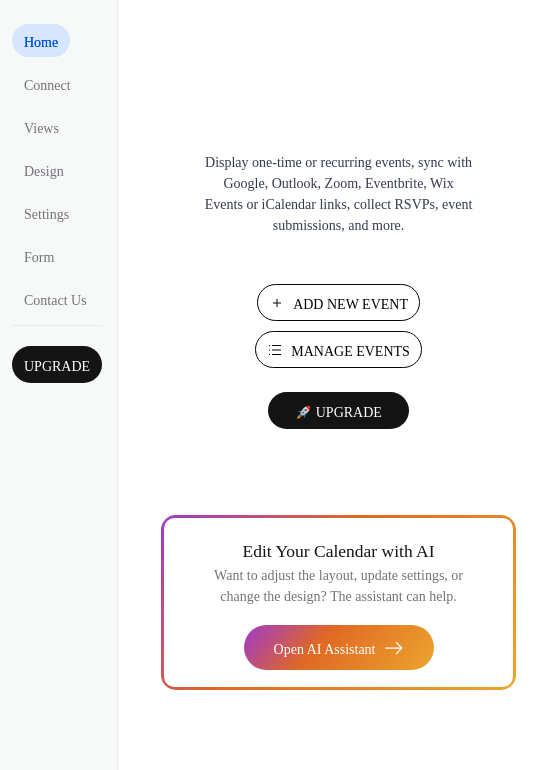 click on "Manage Events" at bounding box center (350, 351) 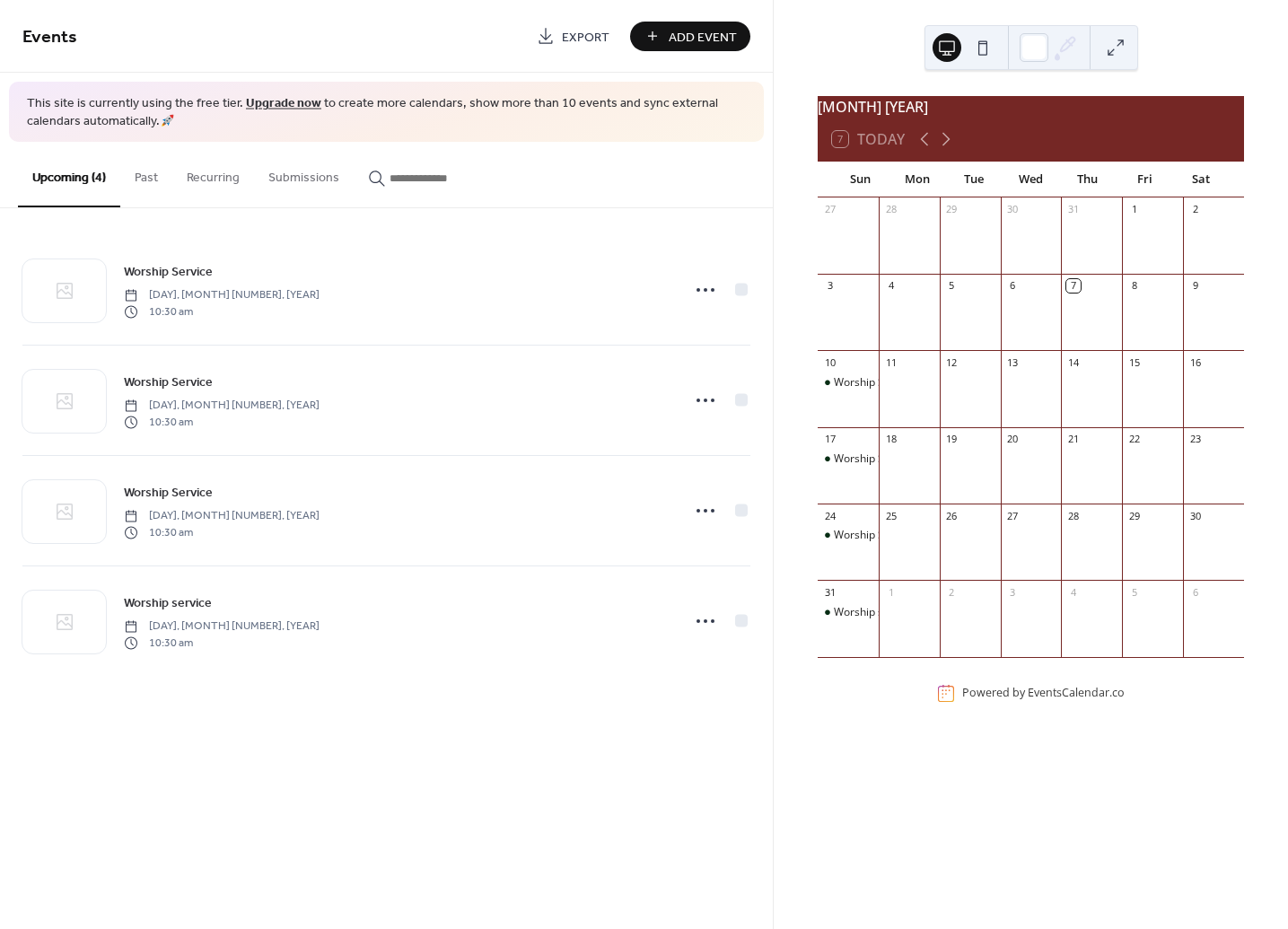 scroll, scrollTop: 0, scrollLeft: 0, axis: both 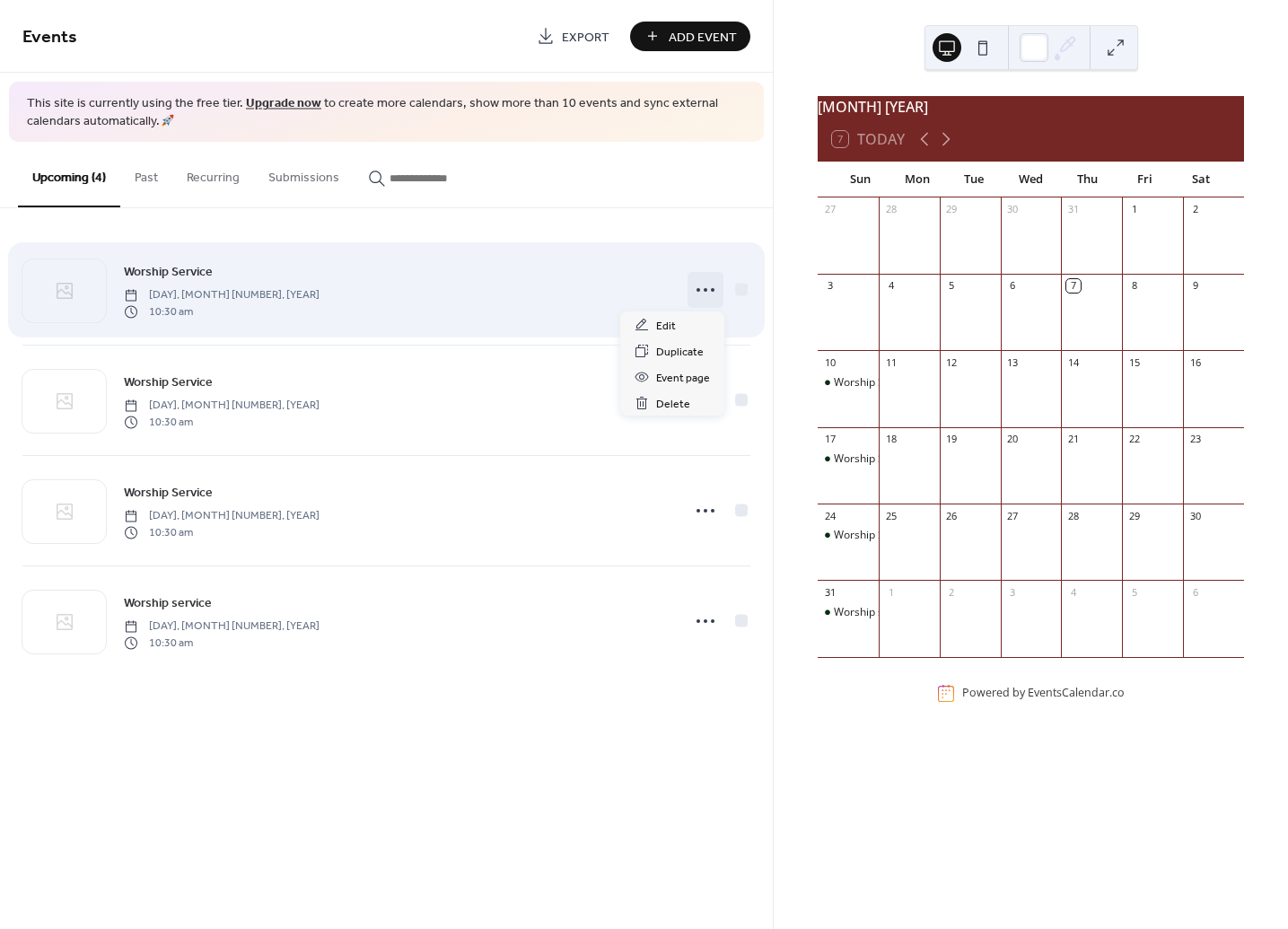 click 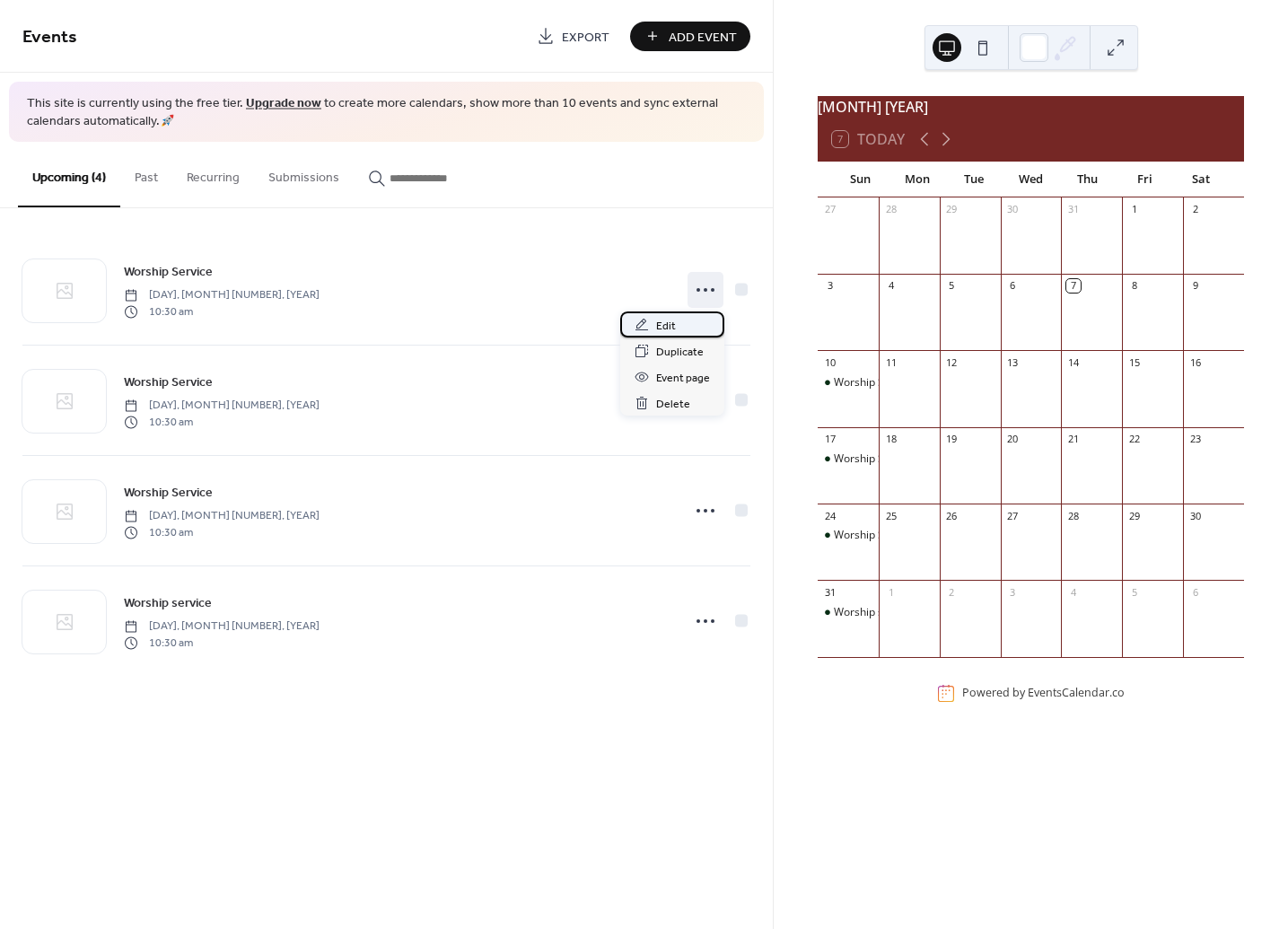 click on "Edit" at bounding box center [672, 324] 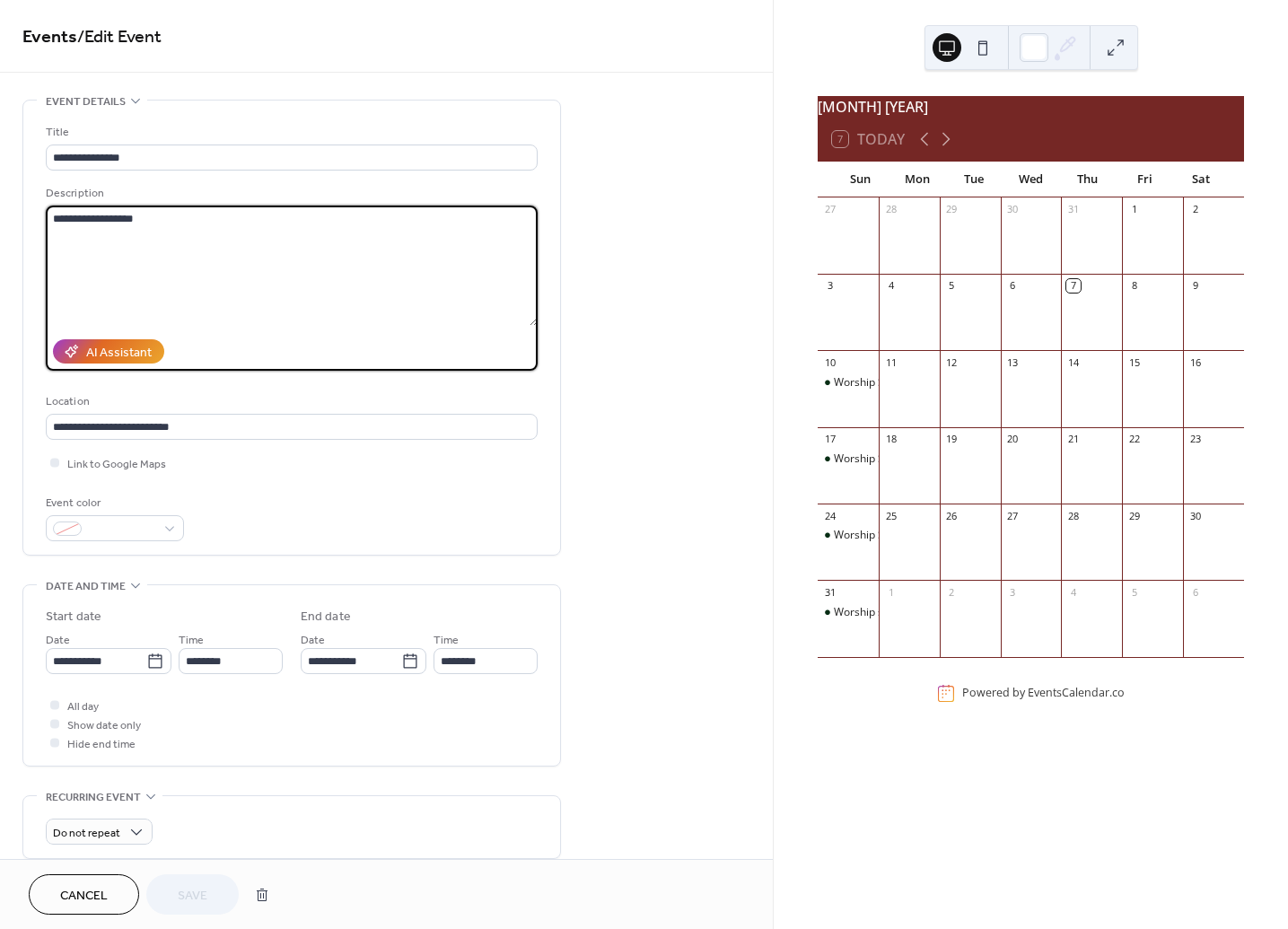 drag, startPoint x: 53, startPoint y: 217, endPoint x: 92, endPoint y: 215, distance: 39.051248 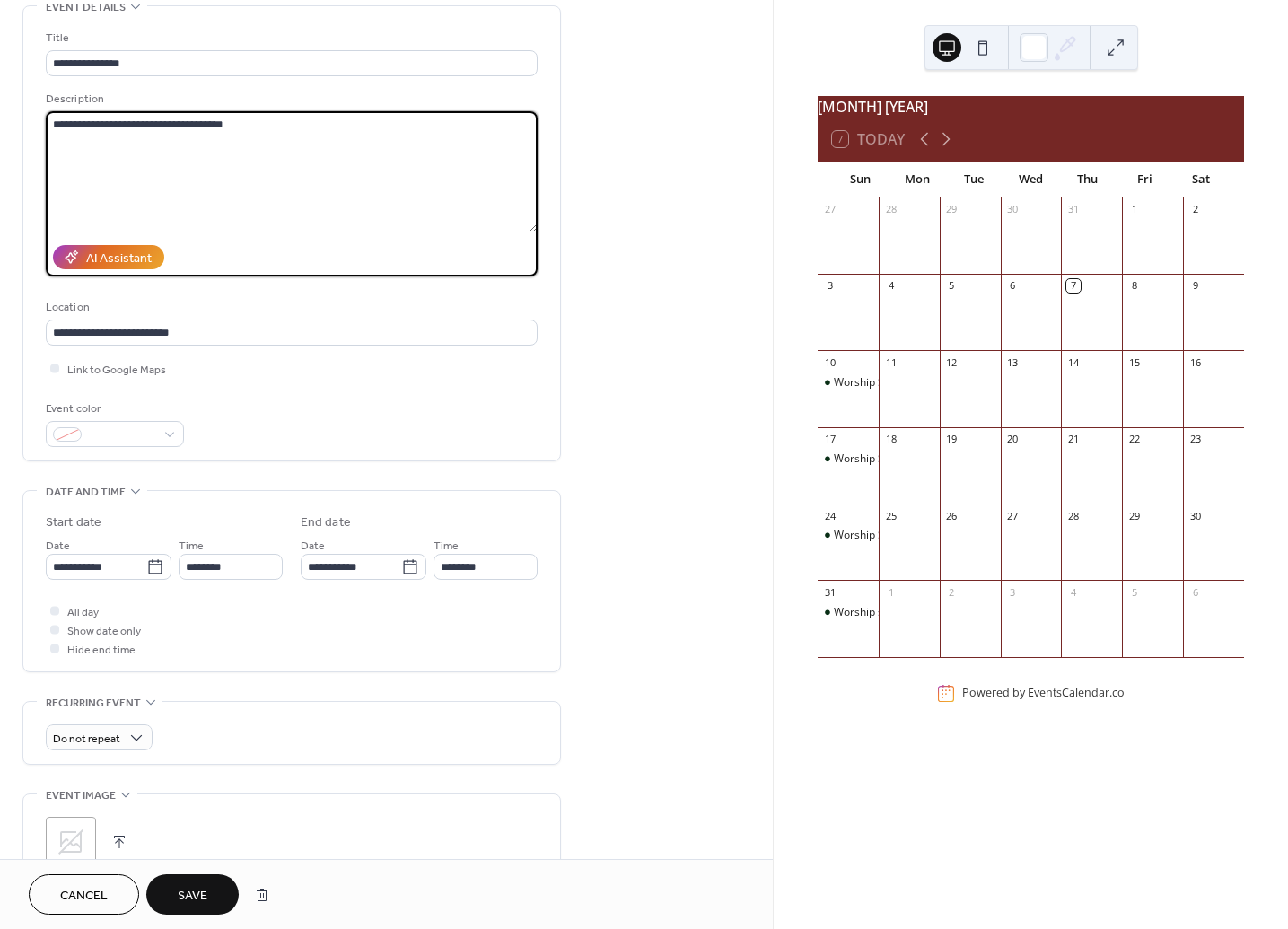 scroll, scrollTop: 96, scrollLeft: 0, axis: vertical 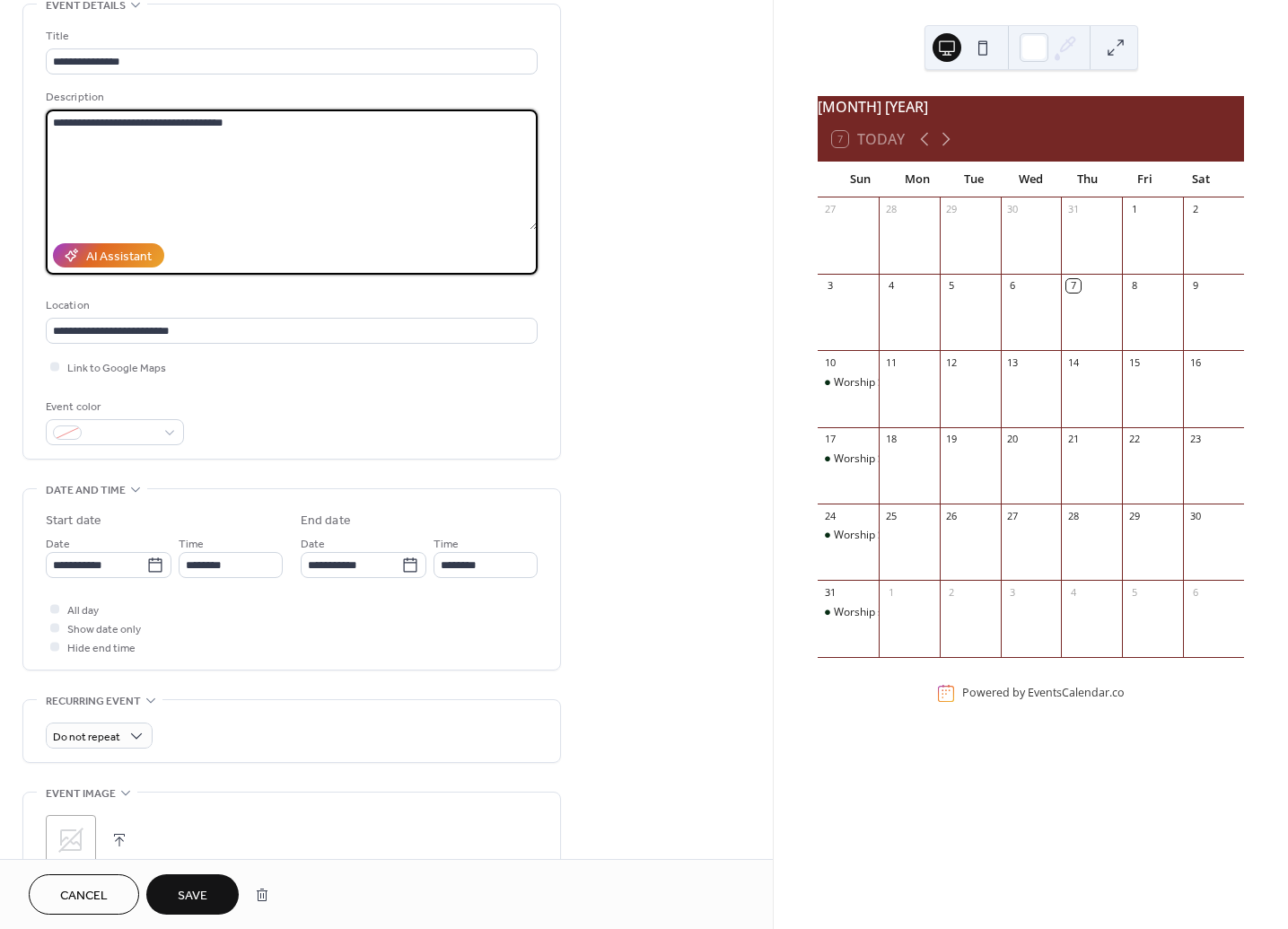 drag, startPoint x: 63, startPoint y: 126, endPoint x: 99, endPoint y: 118, distance: 36.878178 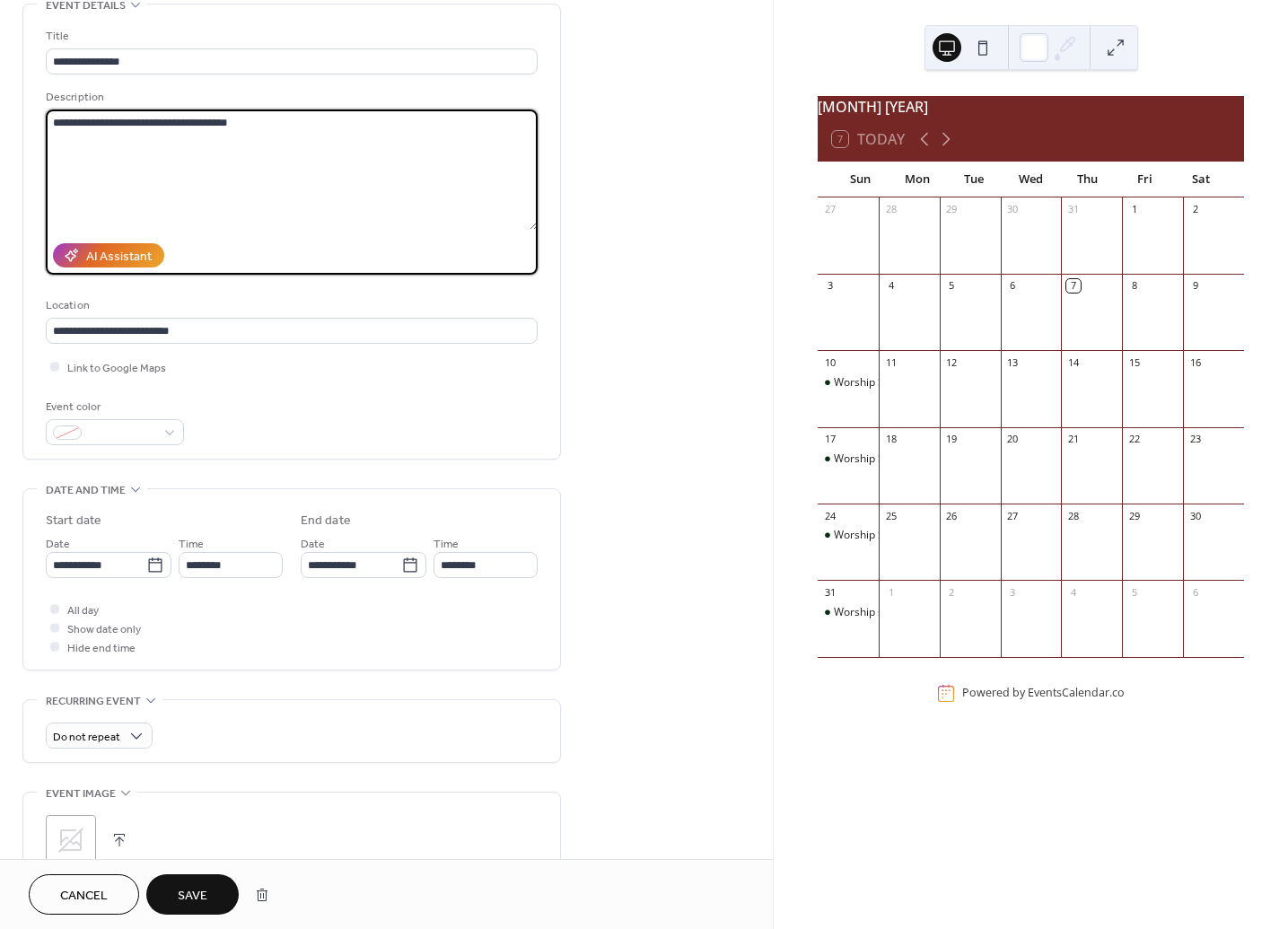 drag, startPoint x: 147, startPoint y: 126, endPoint x: 180, endPoint y: 125, distance: 33.01515 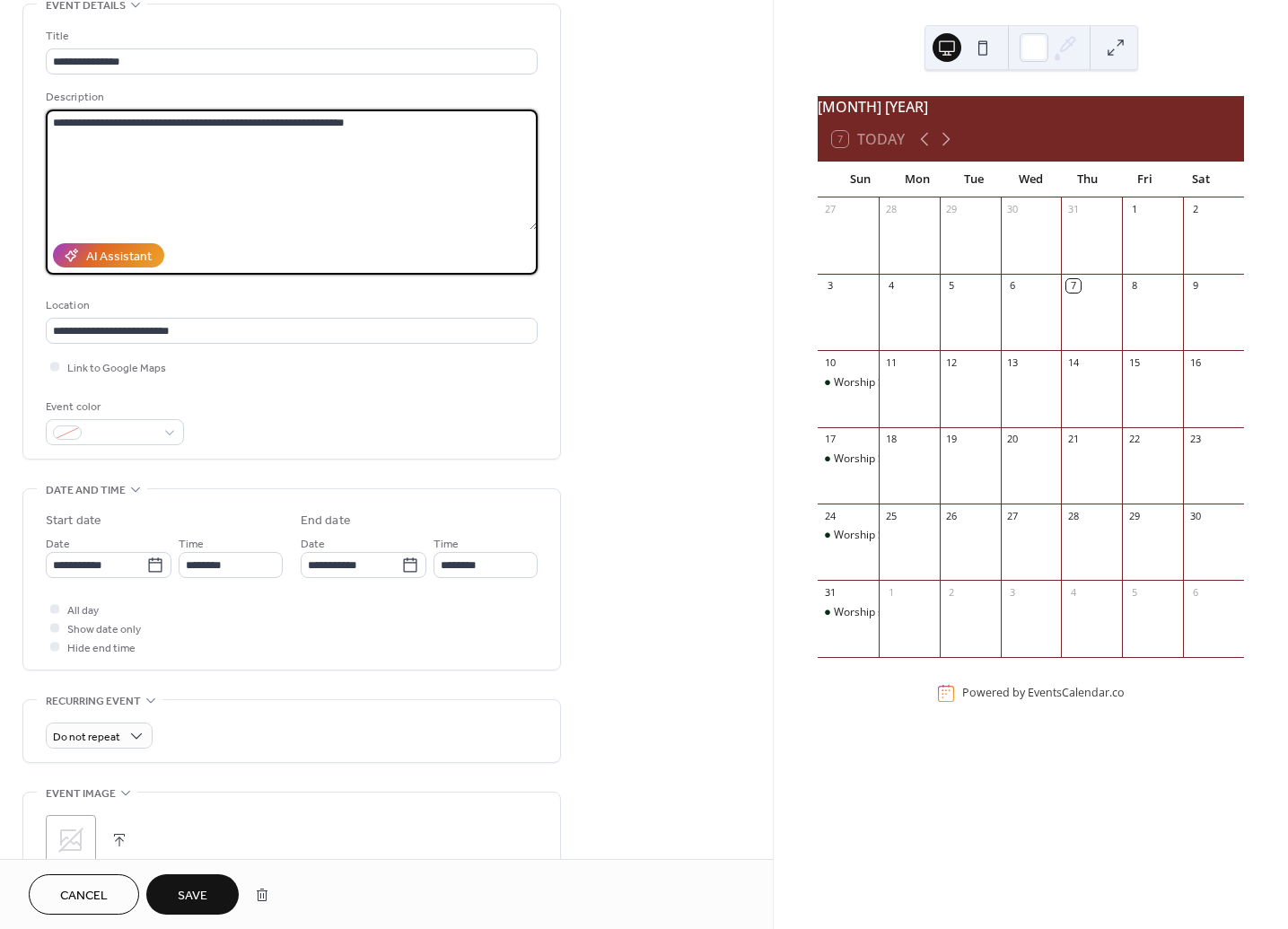 click on "**********" at bounding box center (292, 170) 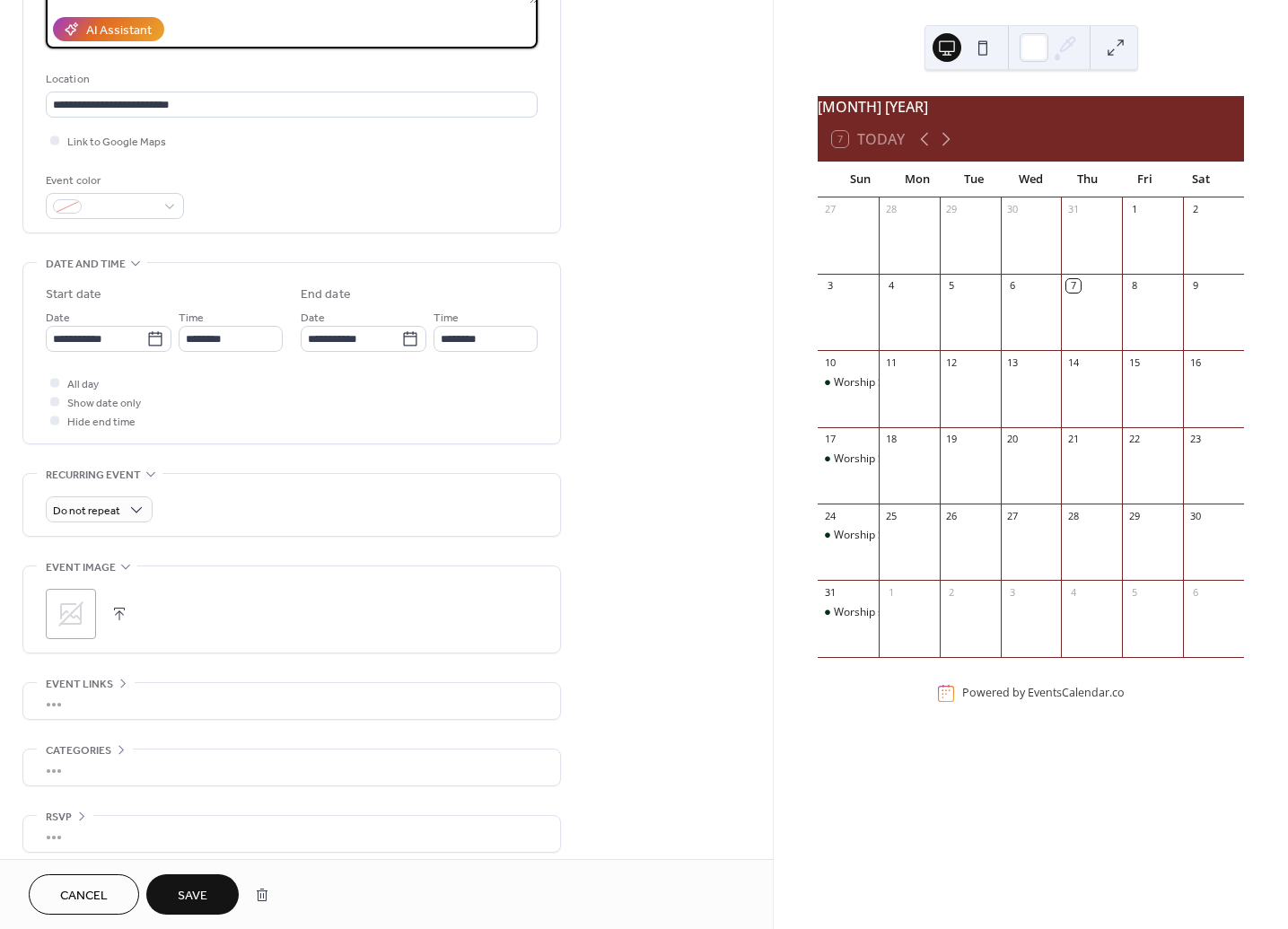 scroll, scrollTop: 334, scrollLeft: 0, axis: vertical 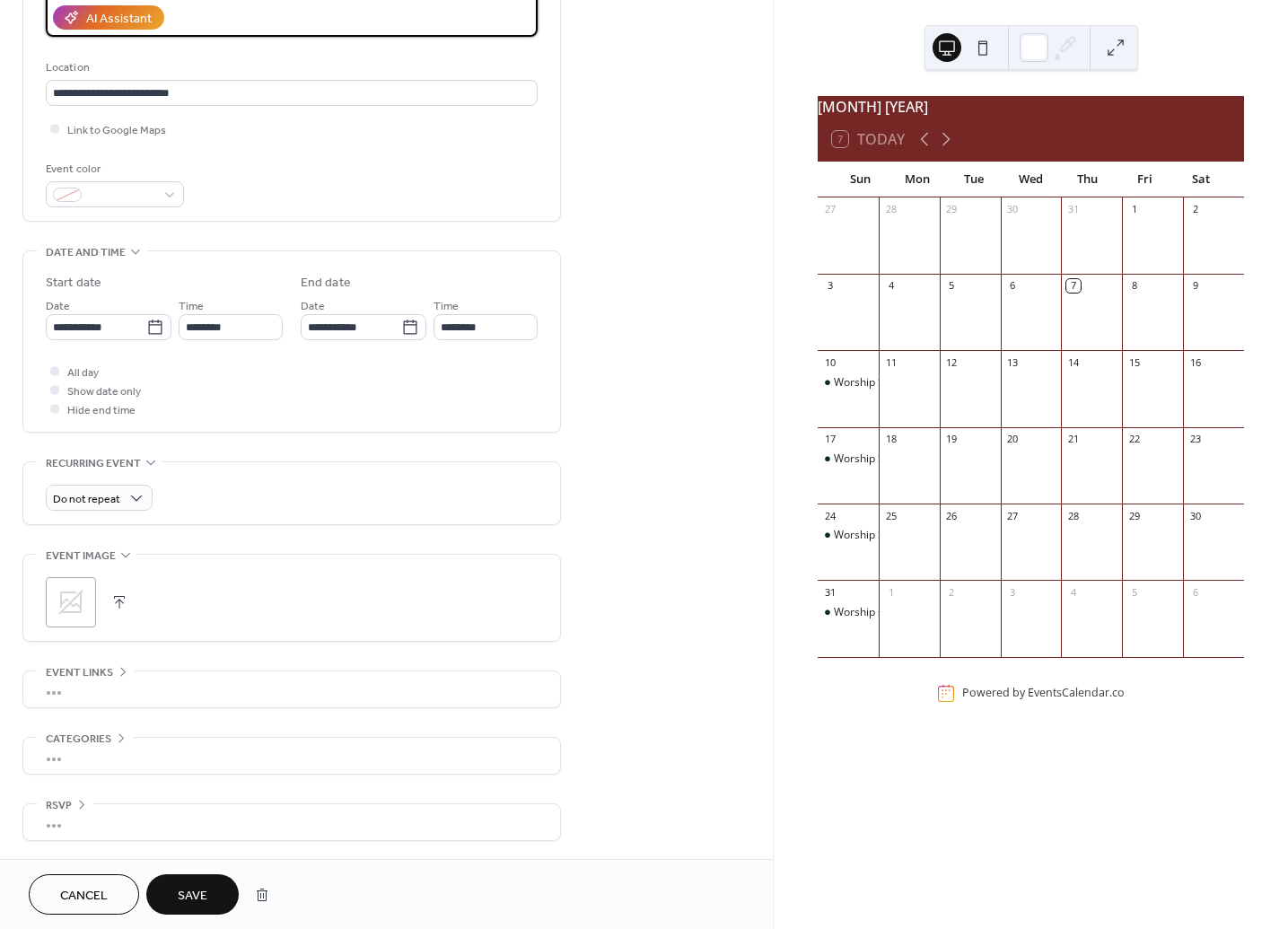 type on "**********" 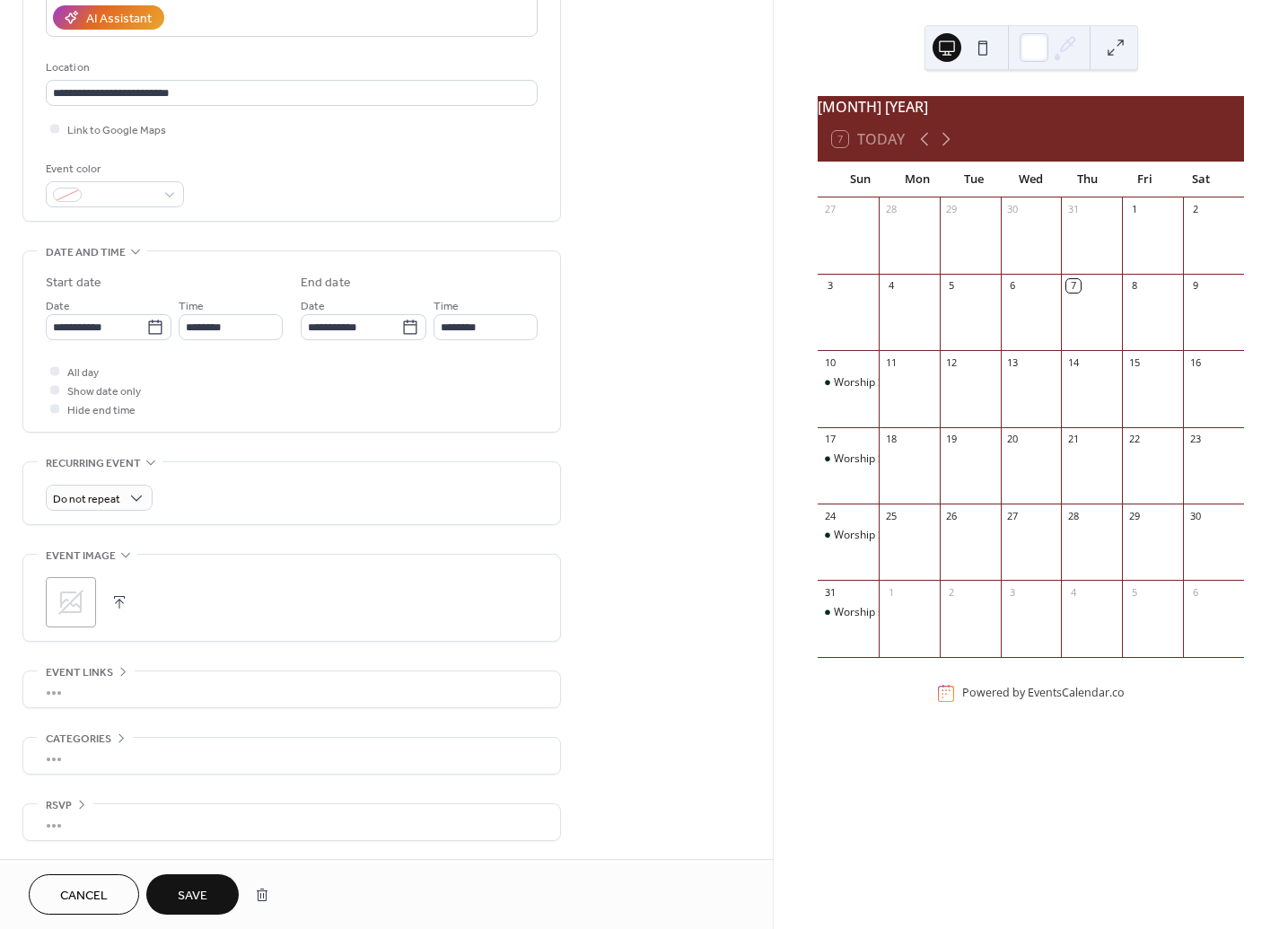 click on "Save" at bounding box center (192, 896) 